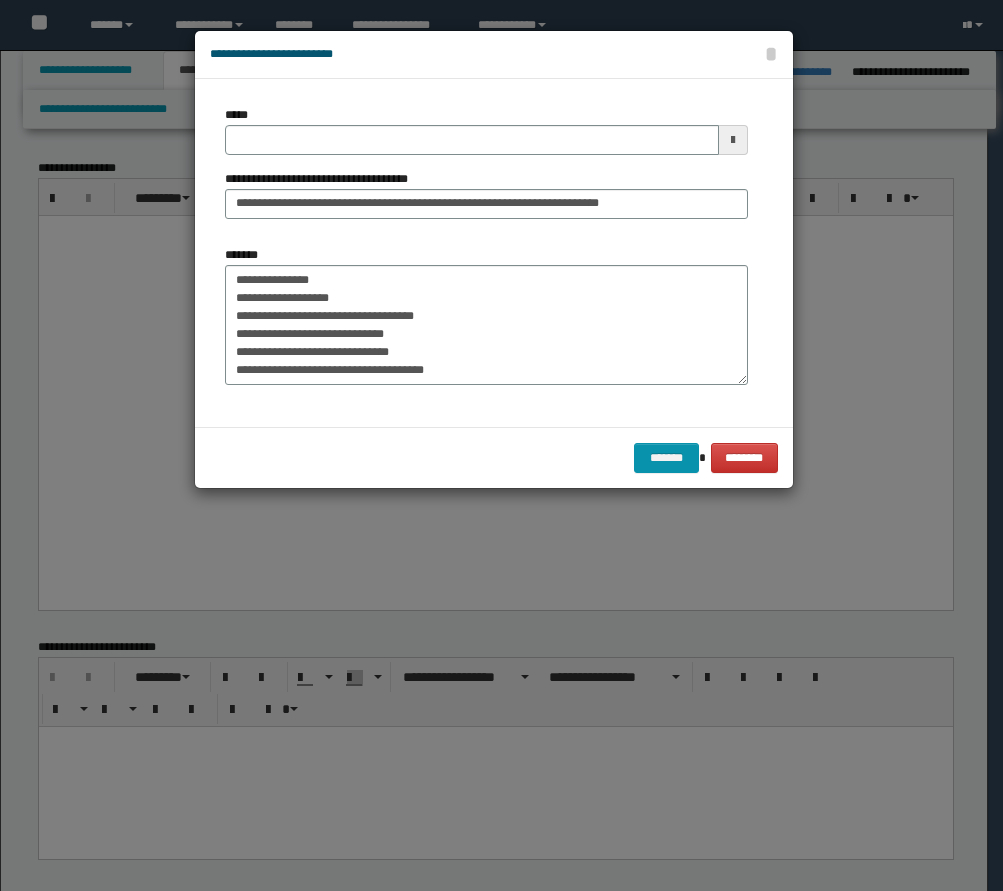 scroll, scrollTop: 600, scrollLeft: 0, axis: vertical 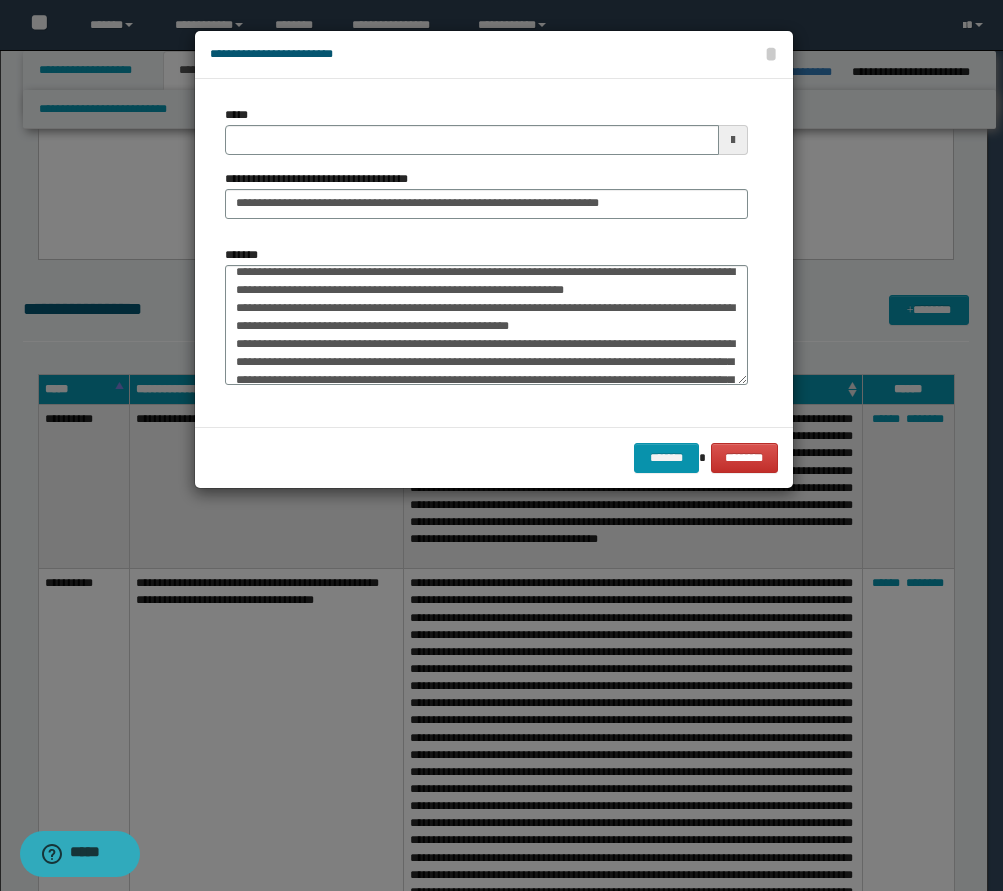 click on "*******" at bounding box center (486, 325) 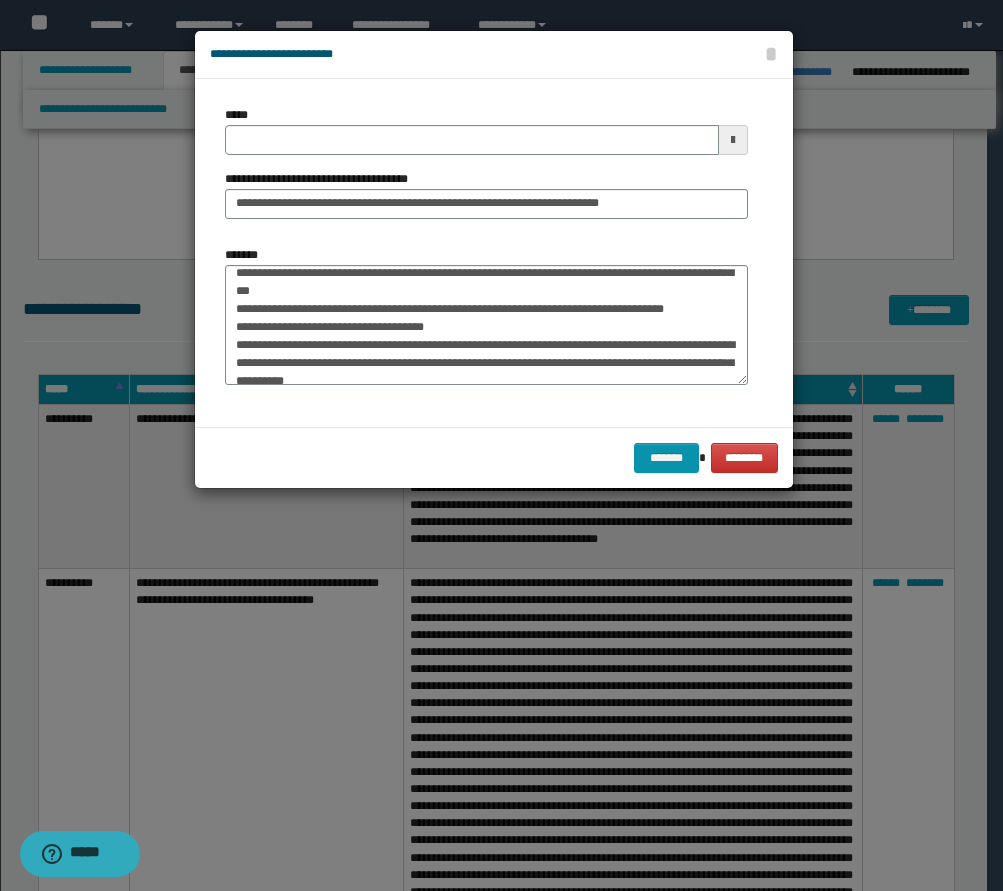 scroll, scrollTop: 864, scrollLeft: 0, axis: vertical 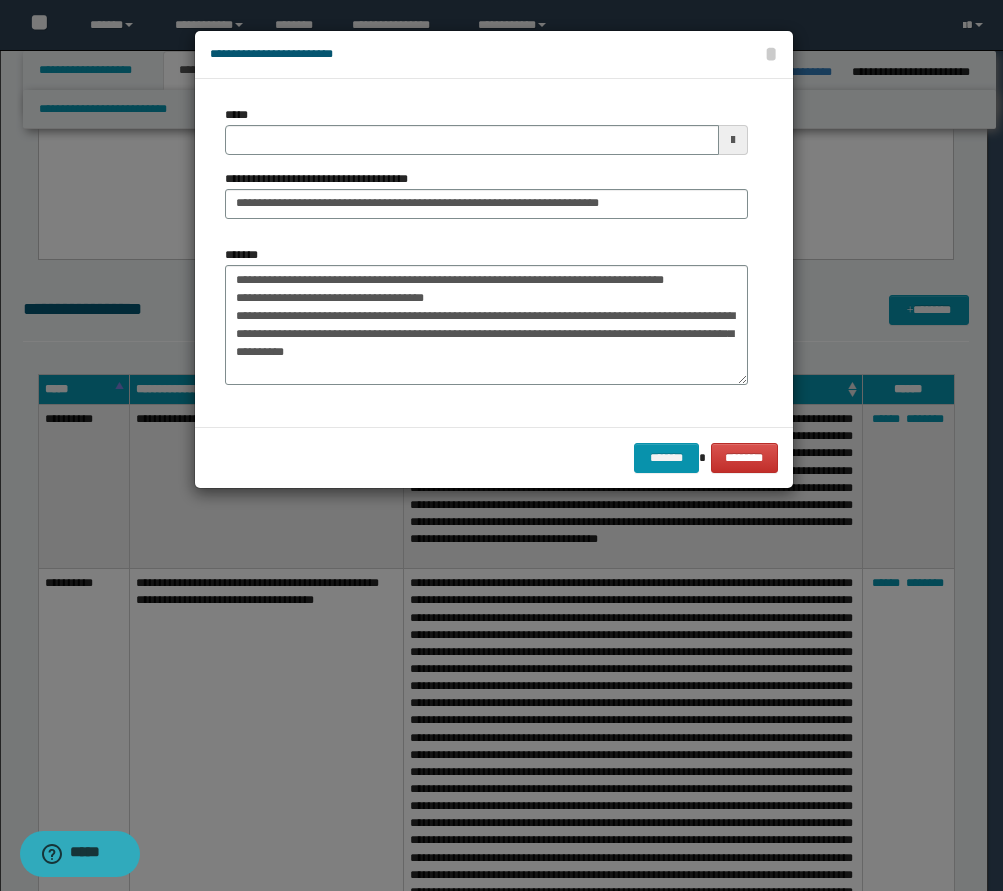 drag, startPoint x: 306, startPoint y: 321, endPoint x: 205, endPoint y: 297, distance: 103.81233 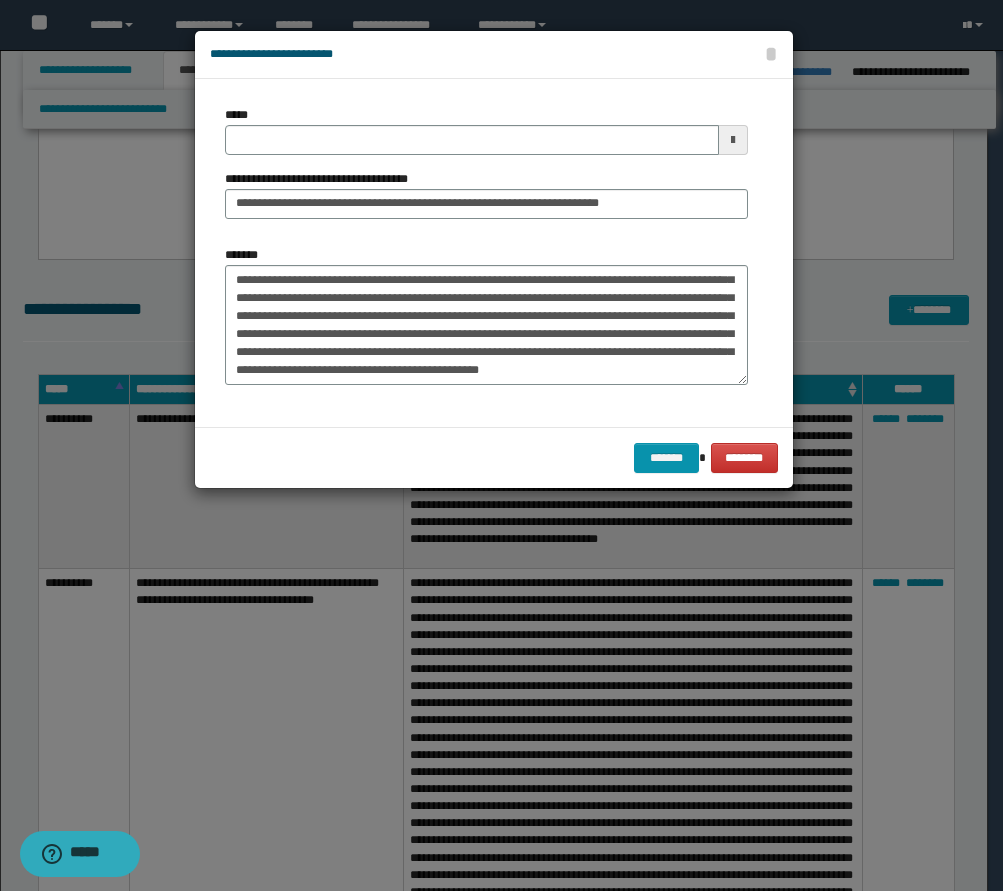 scroll, scrollTop: 648, scrollLeft: 0, axis: vertical 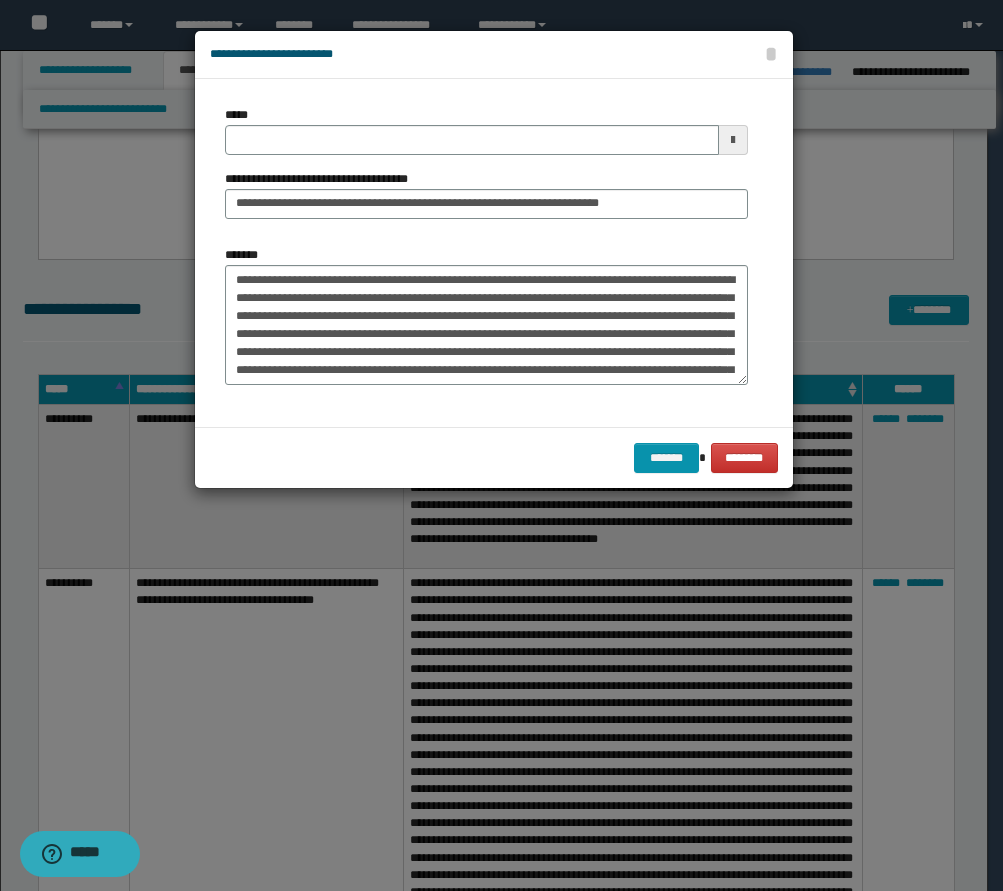 click on "*******" at bounding box center [486, 325] 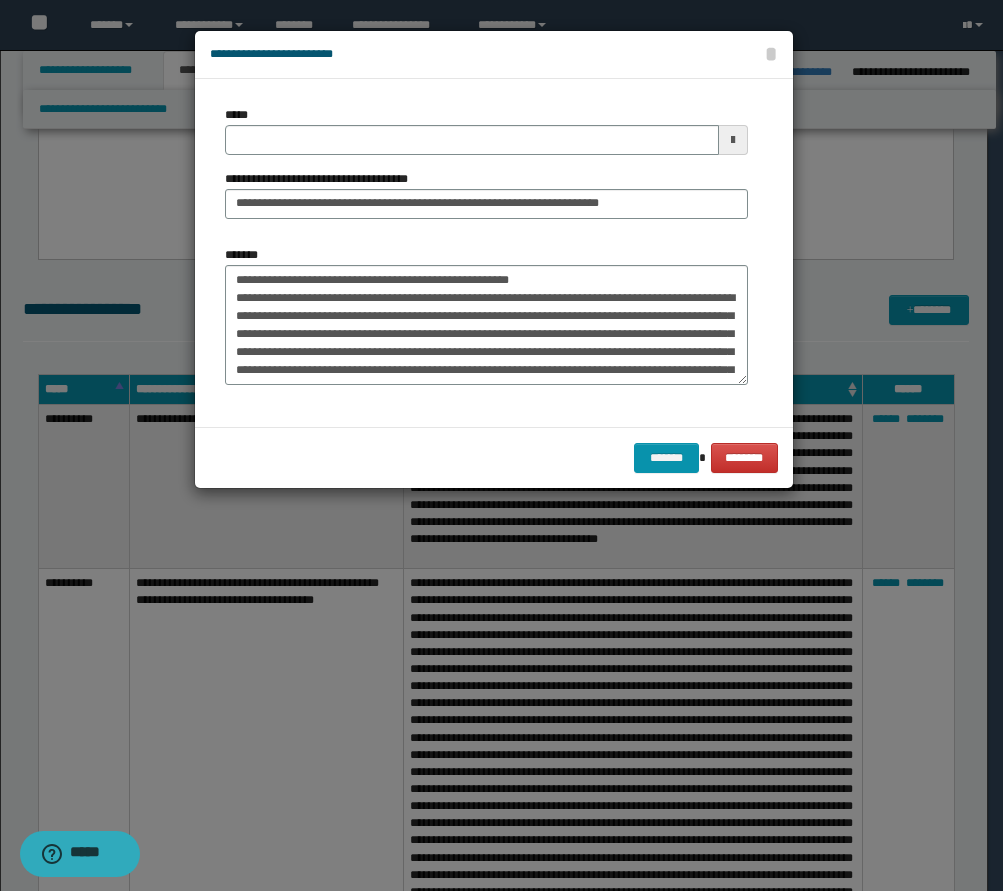 click on "*******" at bounding box center (486, 325) 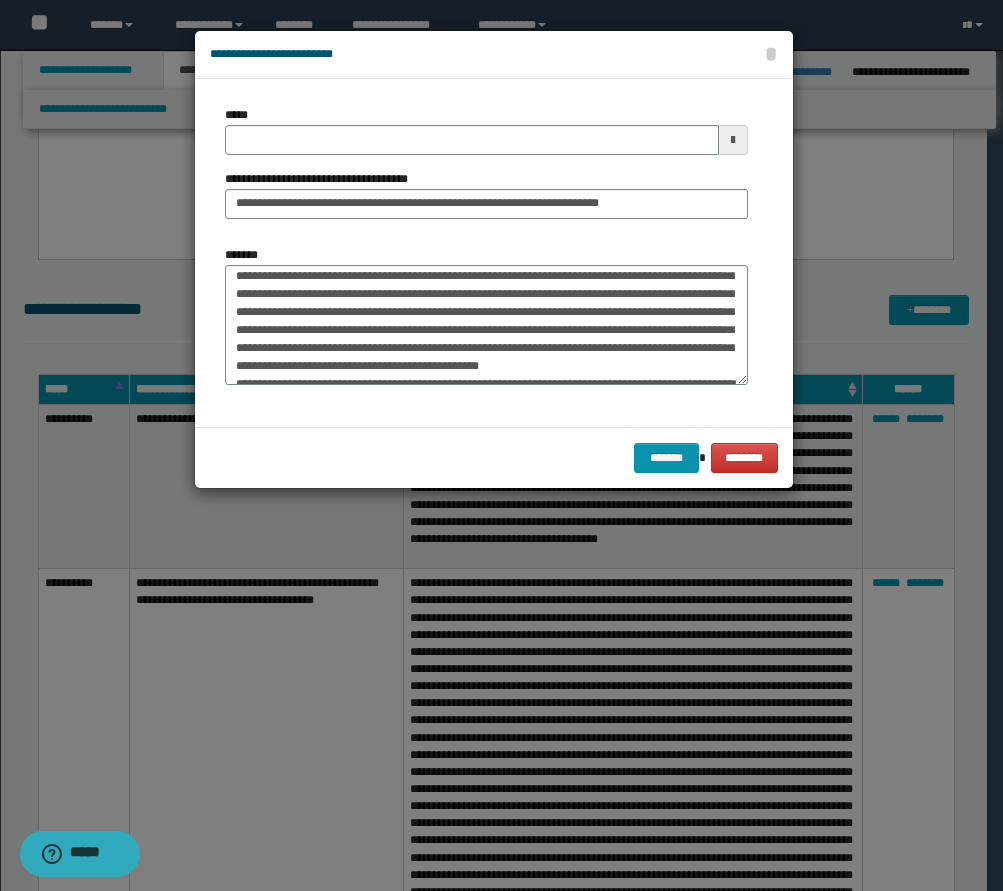 drag, startPoint x: 676, startPoint y: 337, endPoint x: 562, endPoint y: 336, distance: 114.00439 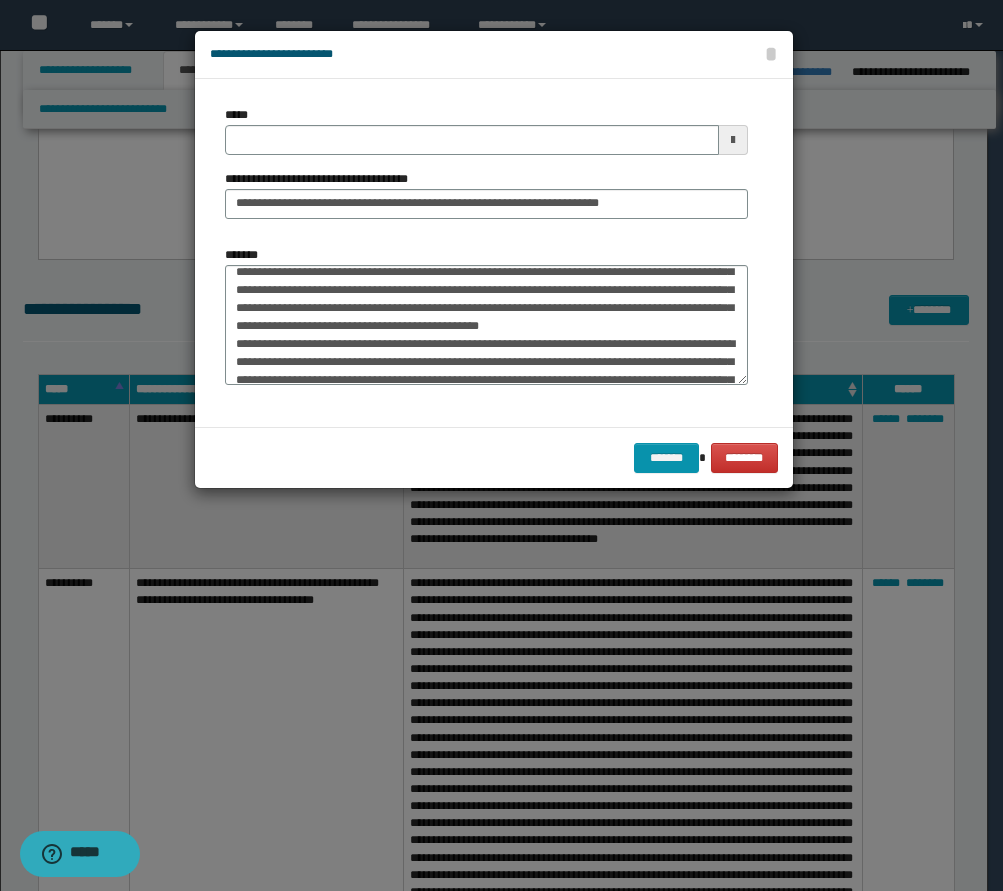 drag, startPoint x: 587, startPoint y: 329, endPoint x: 231, endPoint y: 331, distance: 356.0056 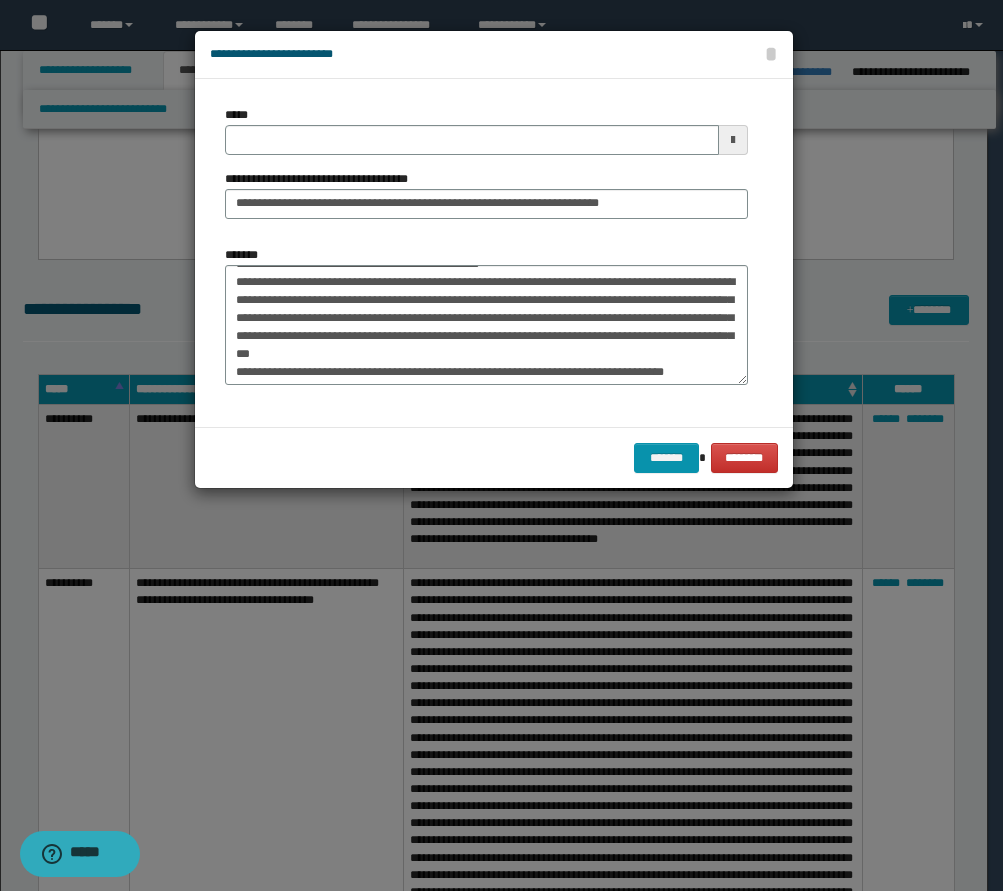 scroll, scrollTop: 790, scrollLeft: 0, axis: vertical 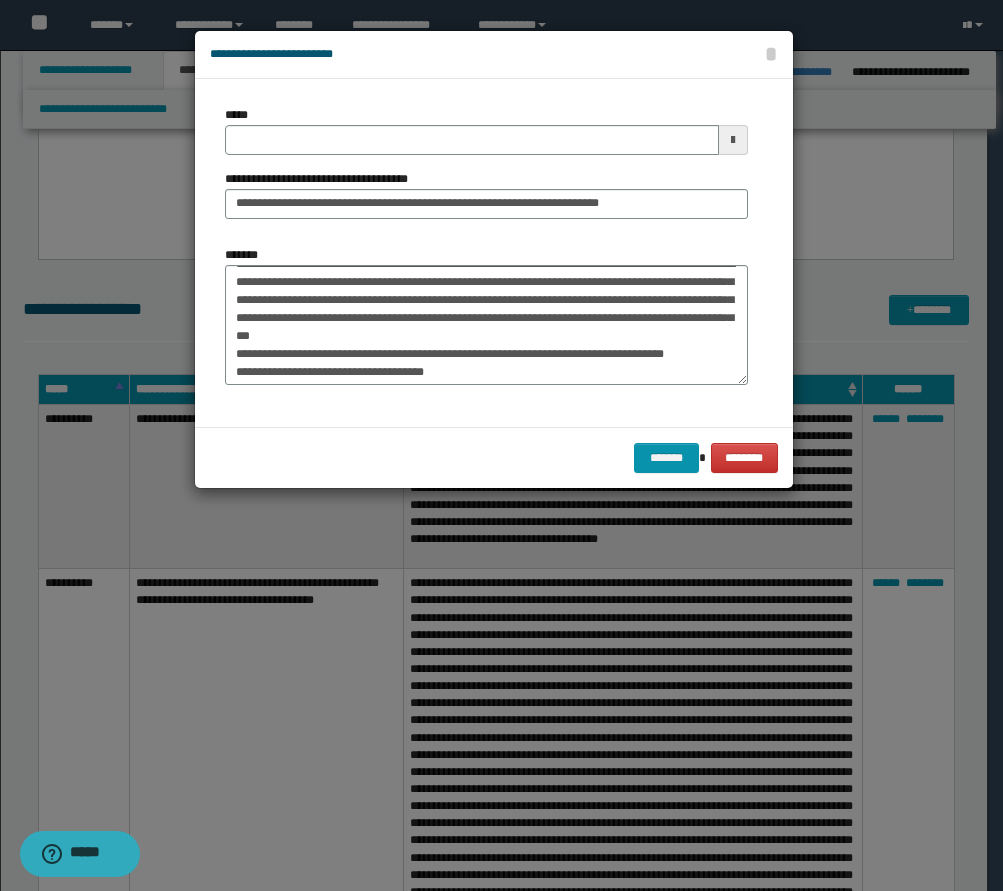 drag, startPoint x: 539, startPoint y: 319, endPoint x: 216, endPoint y: 307, distance: 323.22284 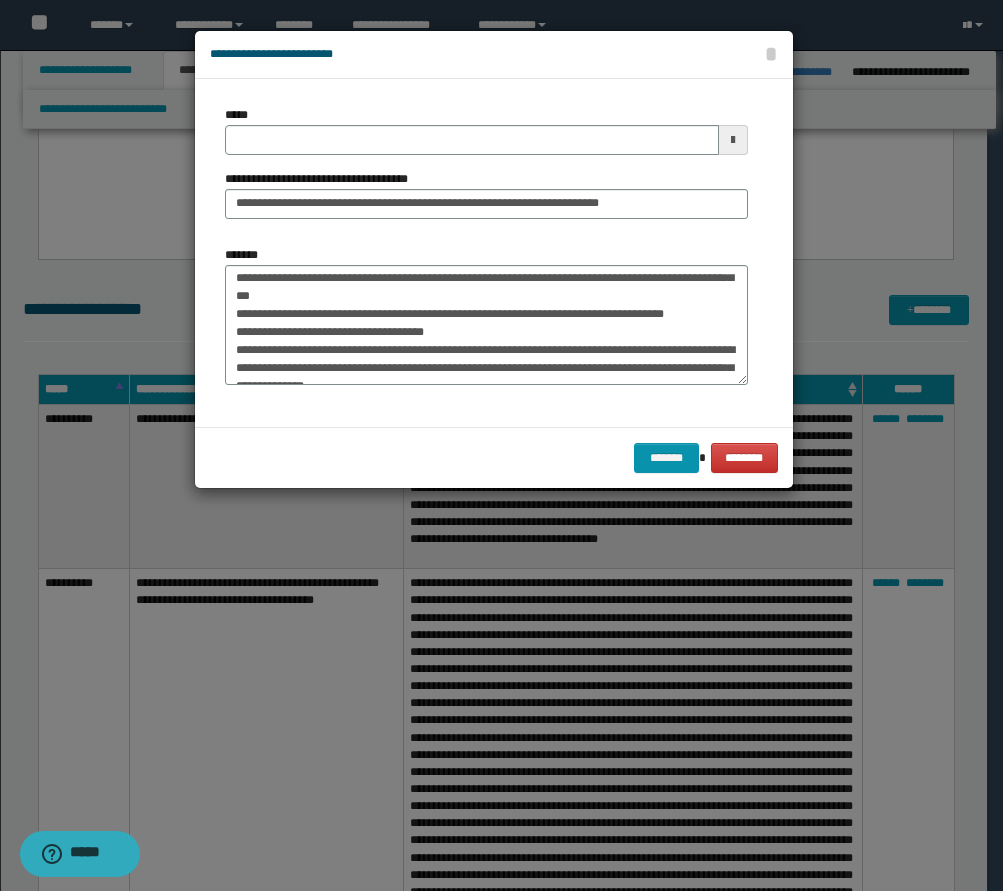 click on "*******" at bounding box center (486, 325) 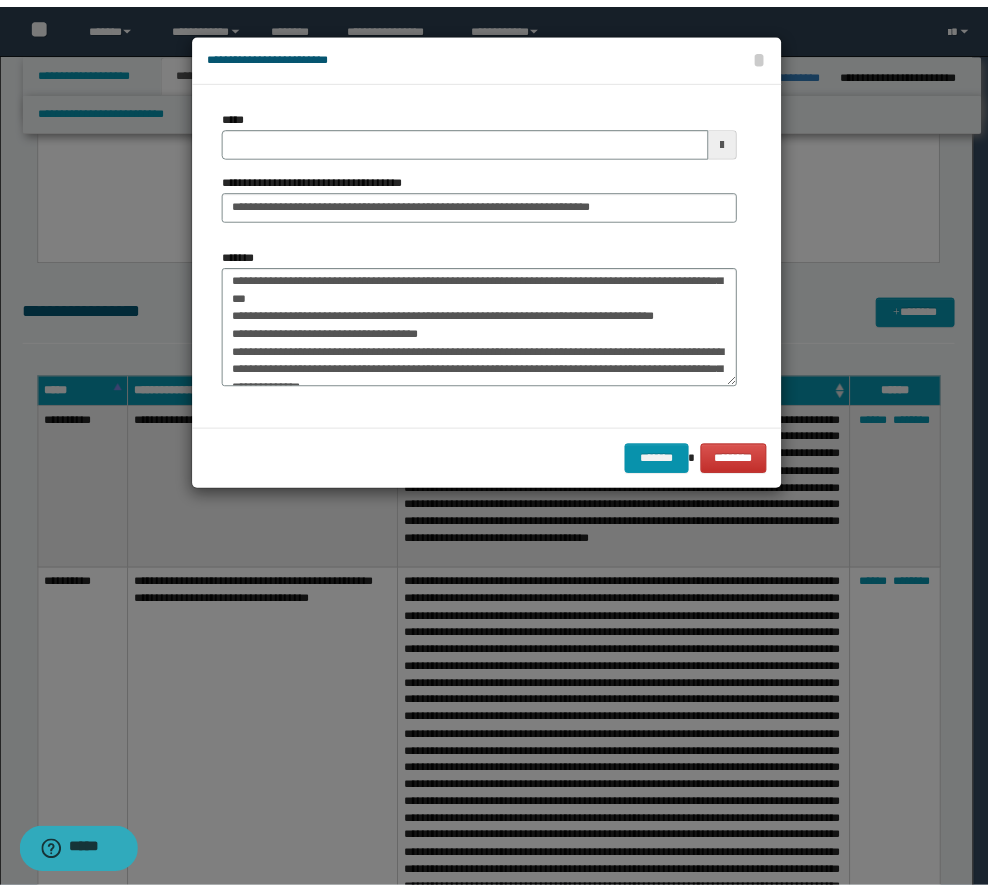 scroll, scrollTop: 846, scrollLeft: 0, axis: vertical 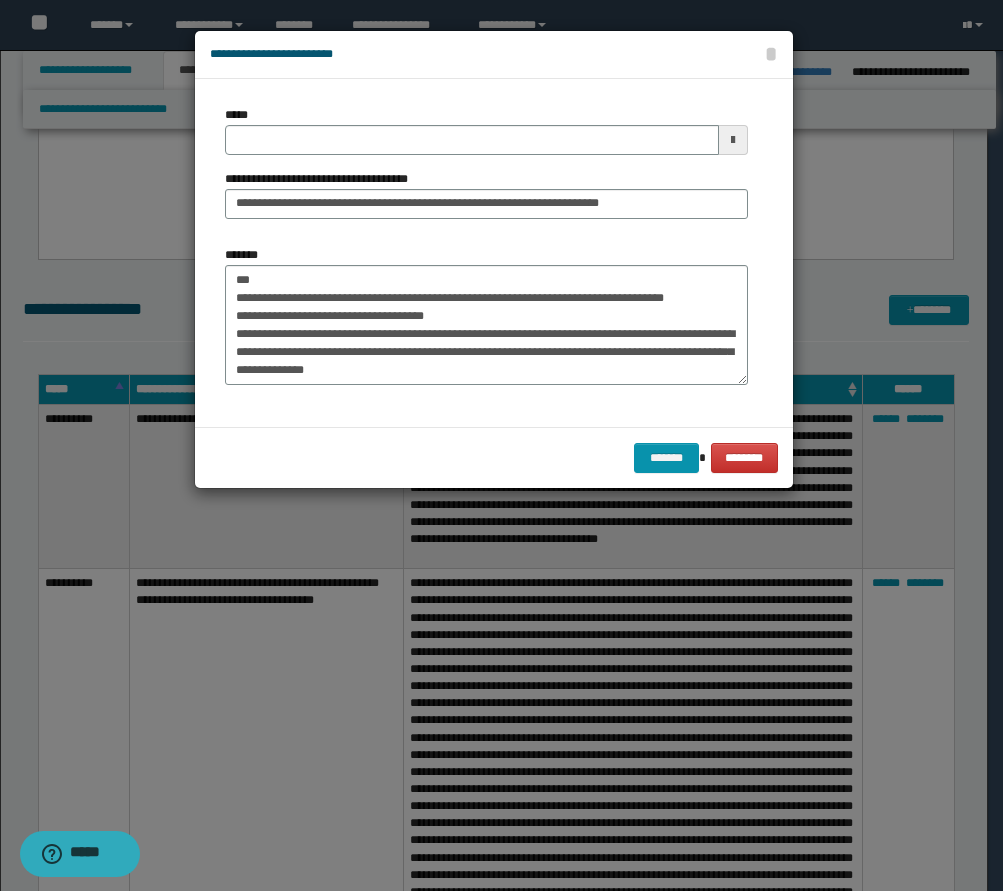 click on "*******" at bounding box center (486, 325) 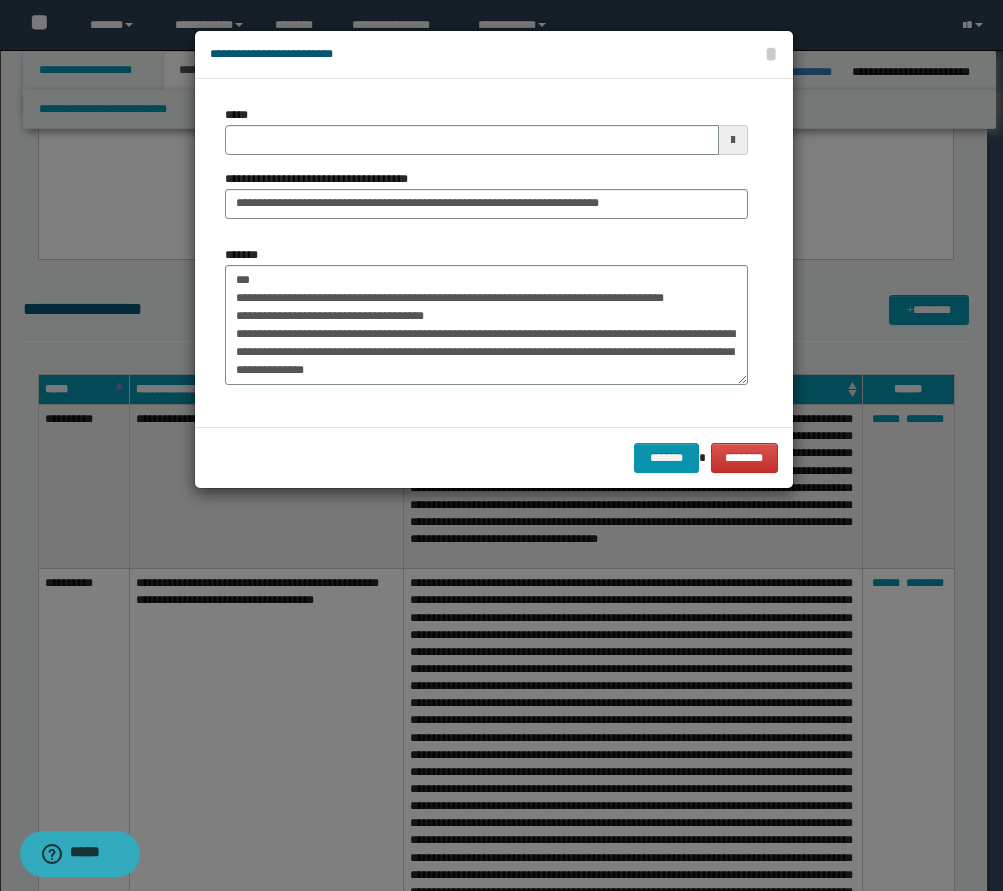 click on "*******" at bounding box center (486, 325) 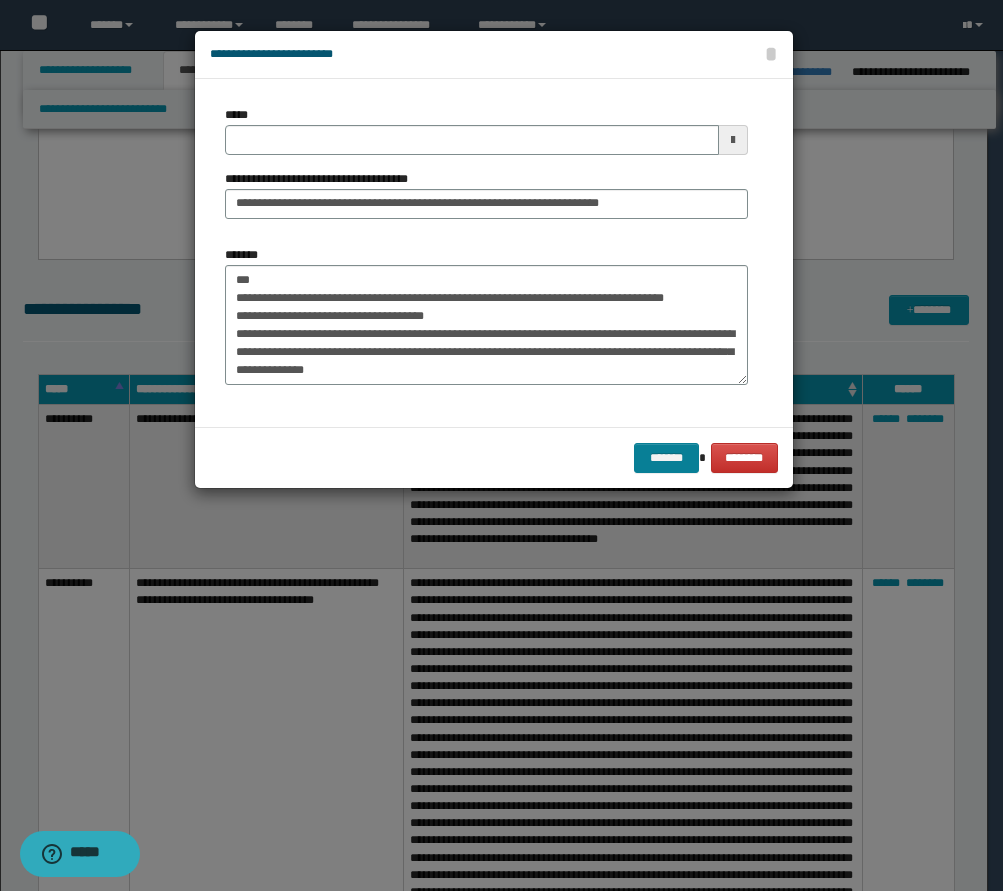 type on "**********" 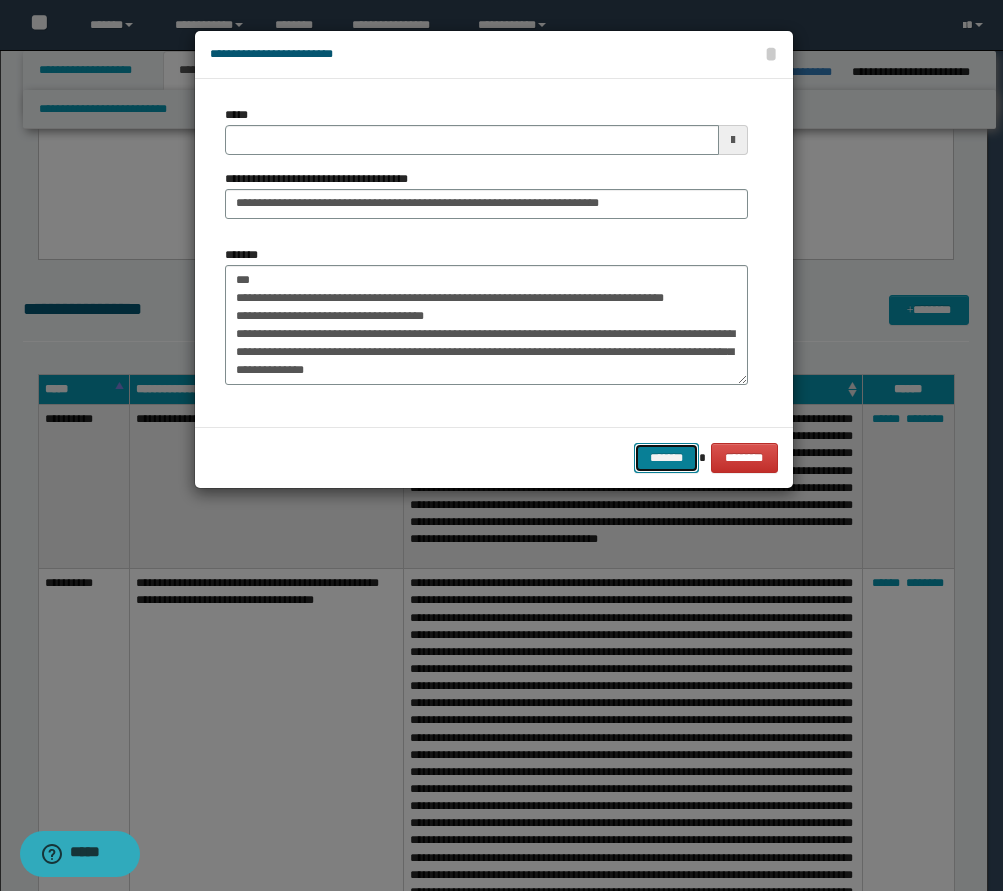 click on "*******" at bounding box center [666, 458] 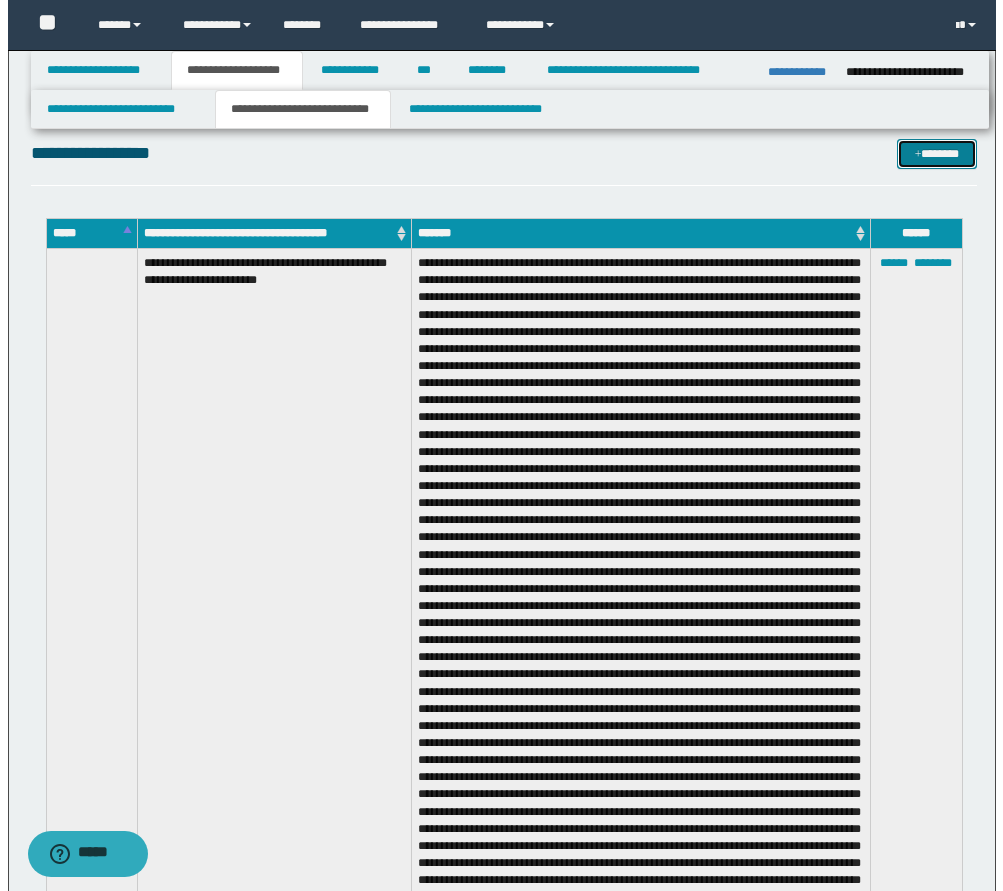 scroll, scrollTop: 700, scrollLeft: 0, axis: vertical 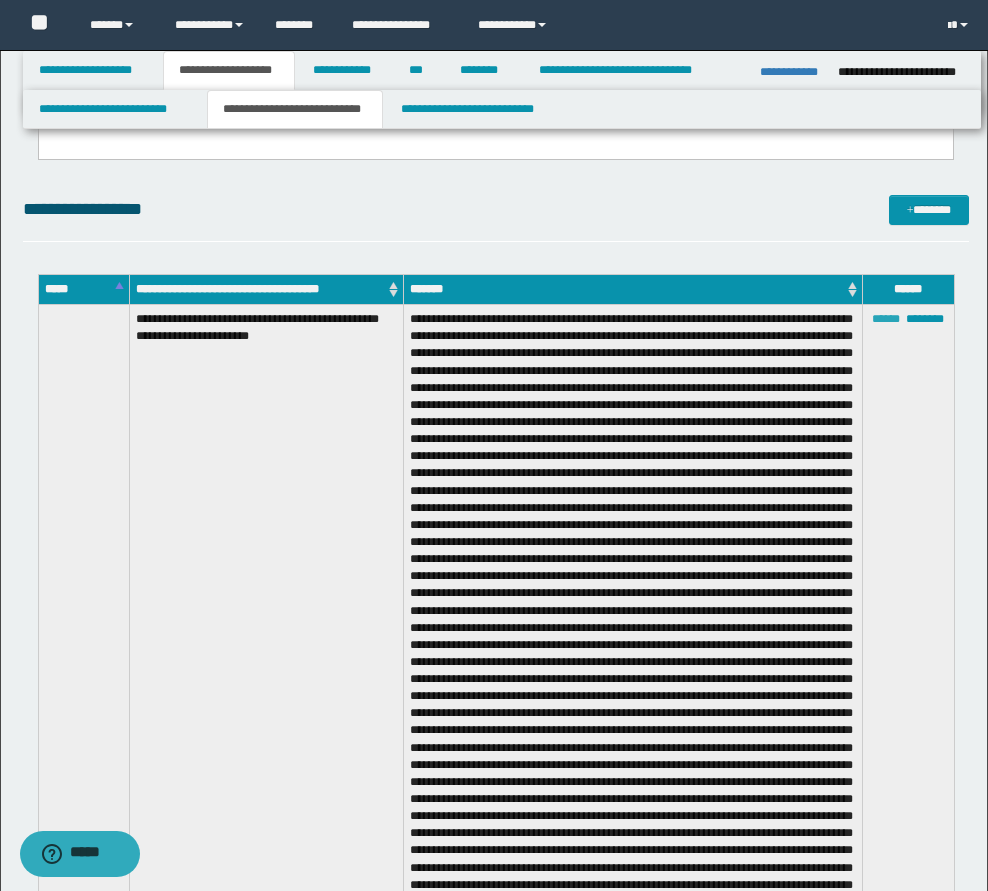 click on "******" at bounding box center [886, 319] 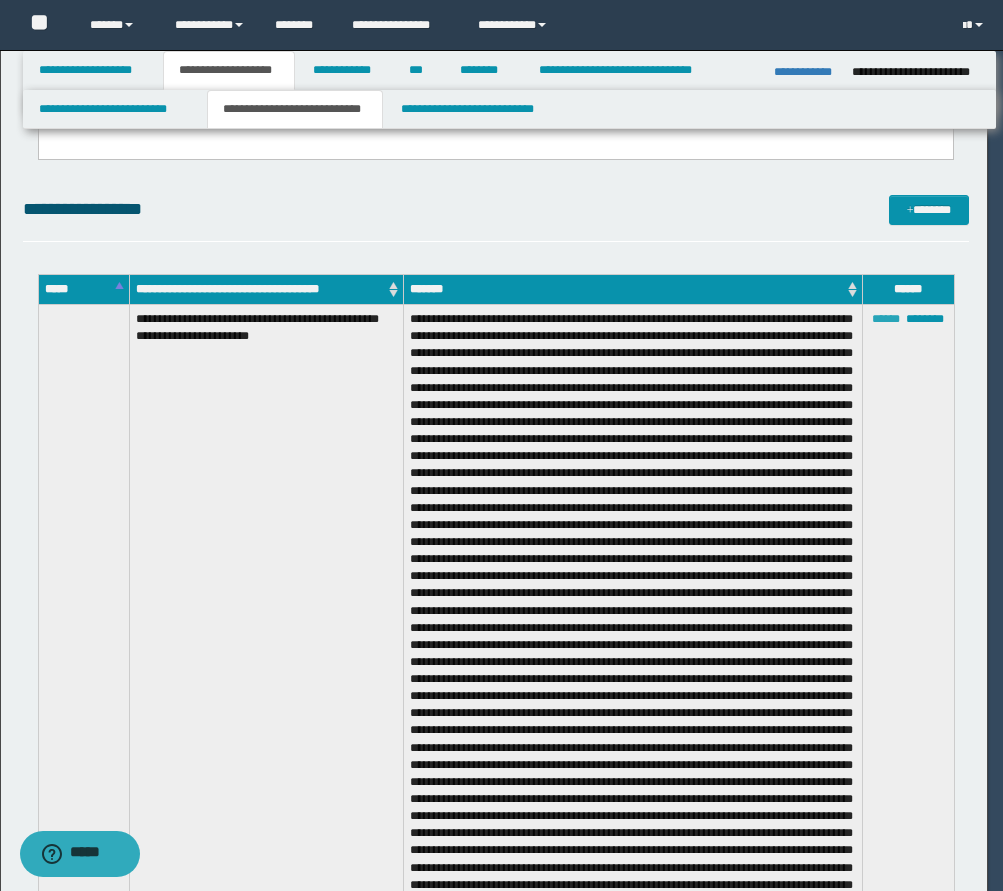 scroll, scrollTop: 630, scrollLeft: 0, axis: vertical 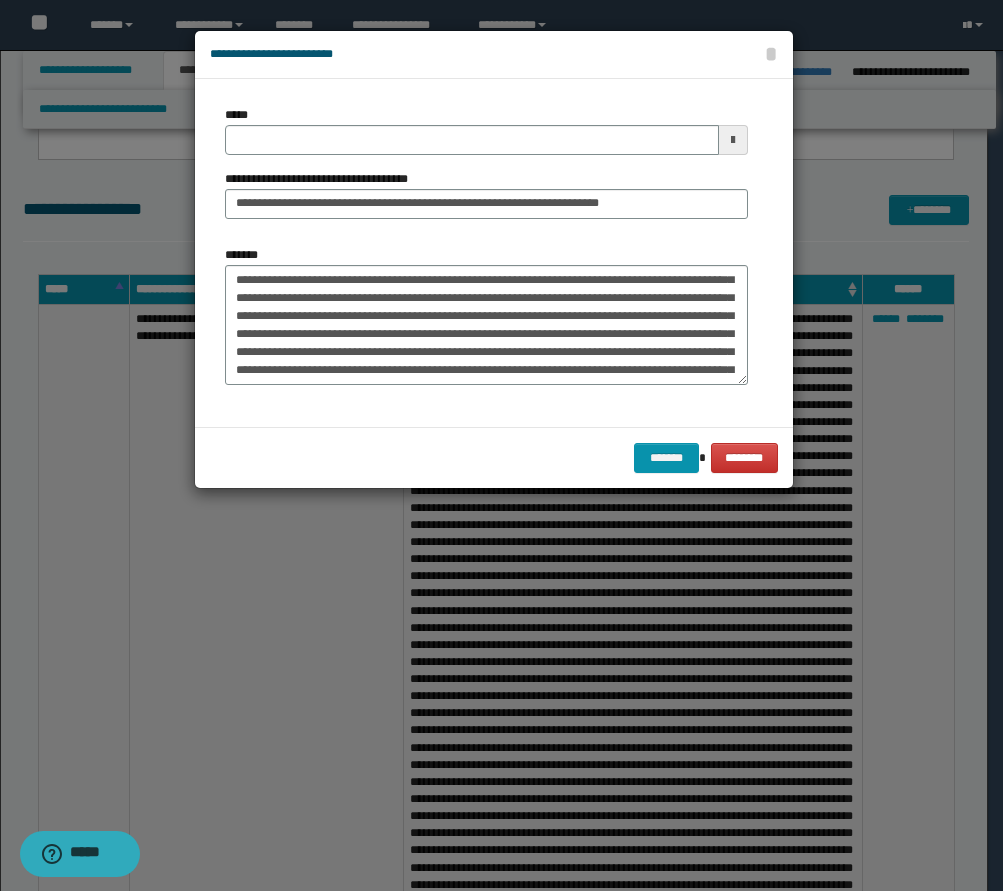 click at bounding box center [733, 140] 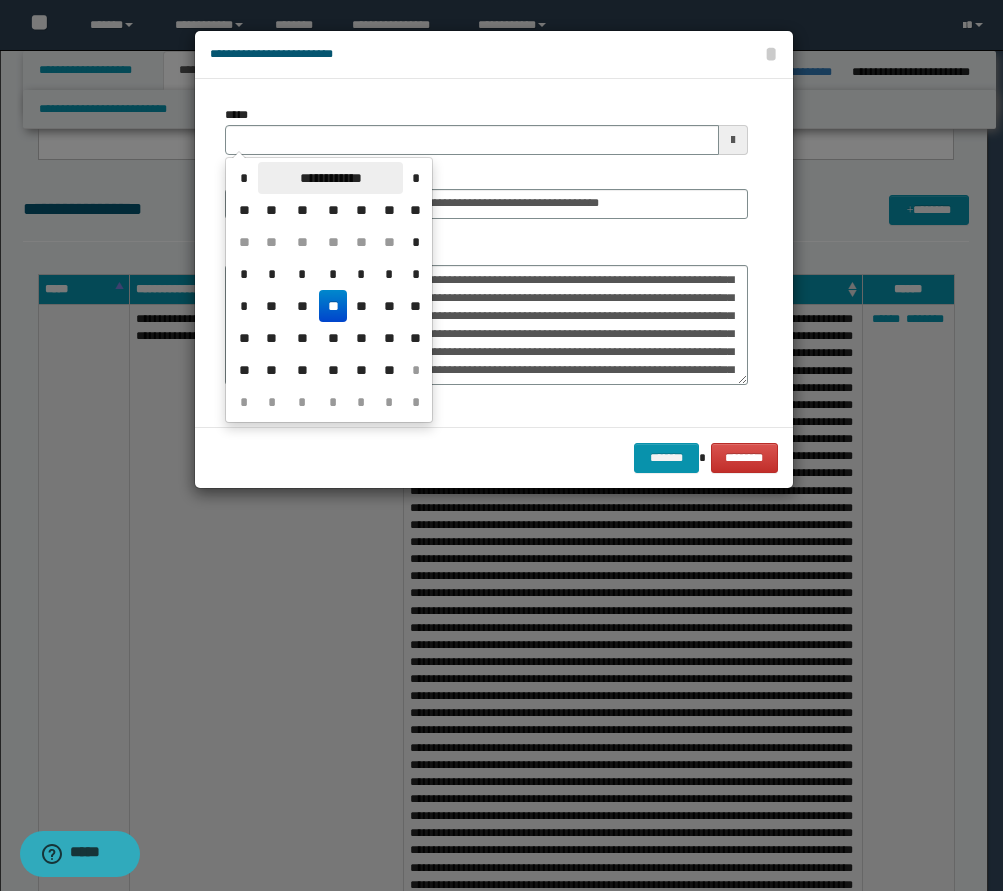 click on "**********" at bounding box center (330, 178) 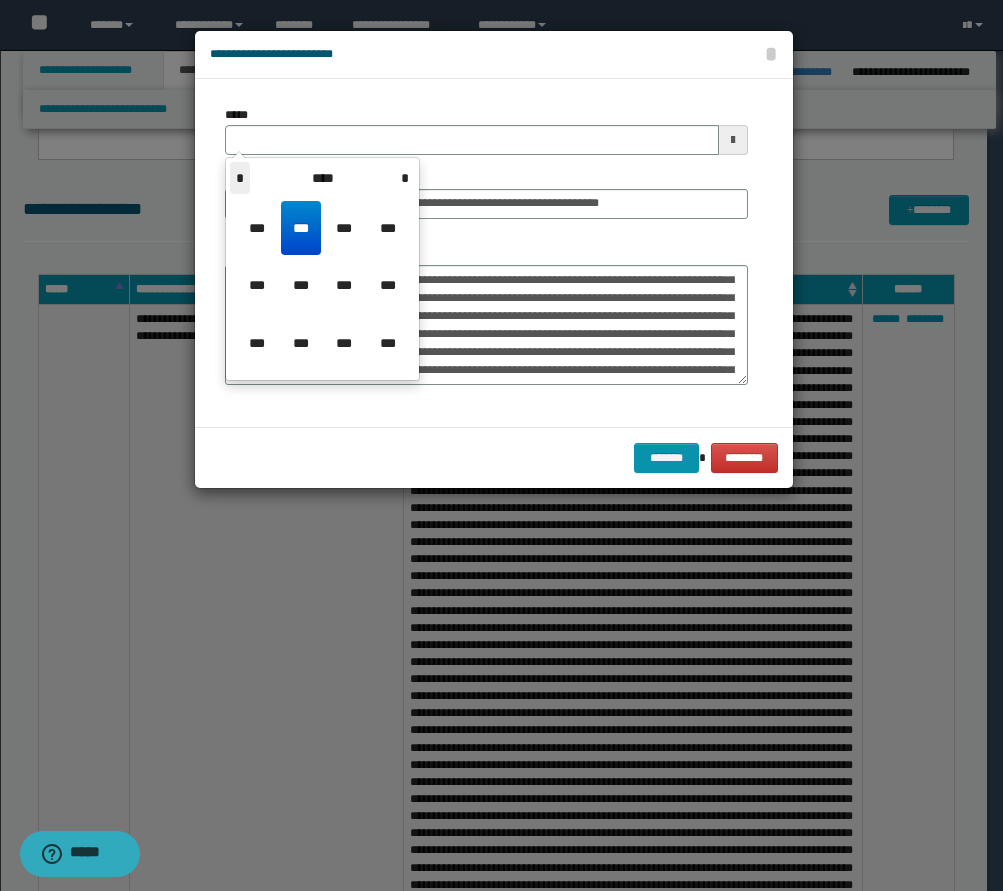 click on "*" at bounding box center [240, 178] 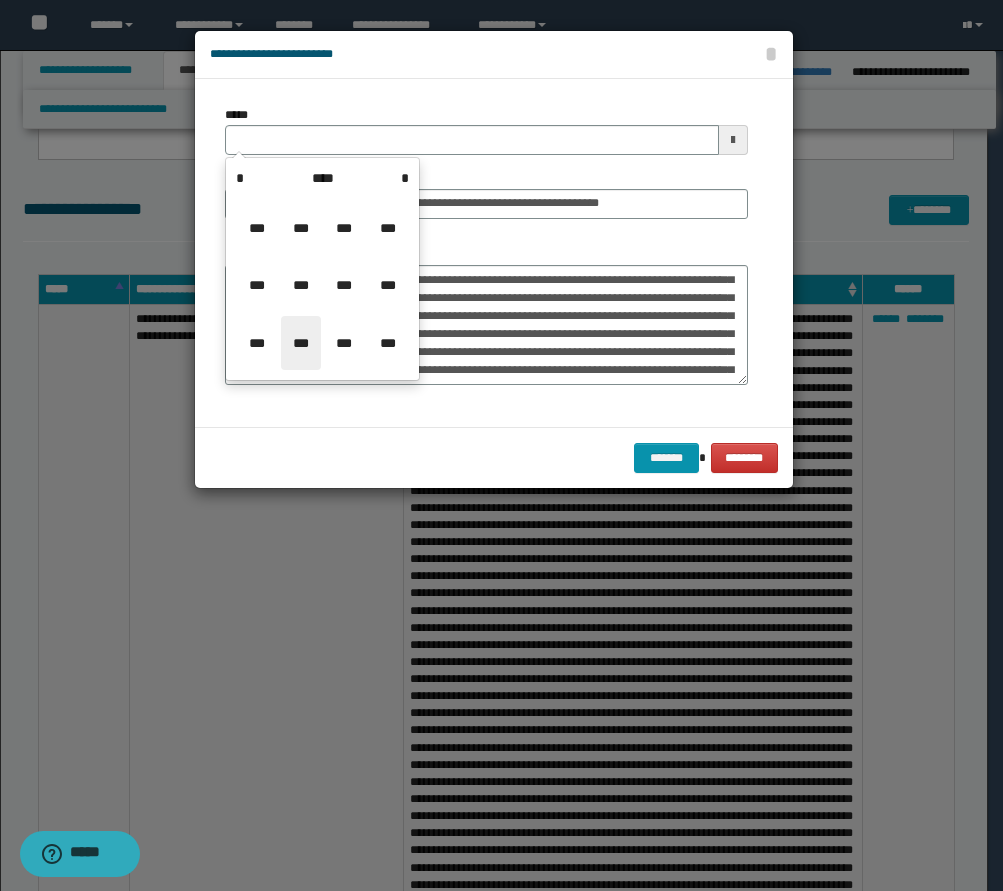 click on "***" at bounding box center [301, 343] 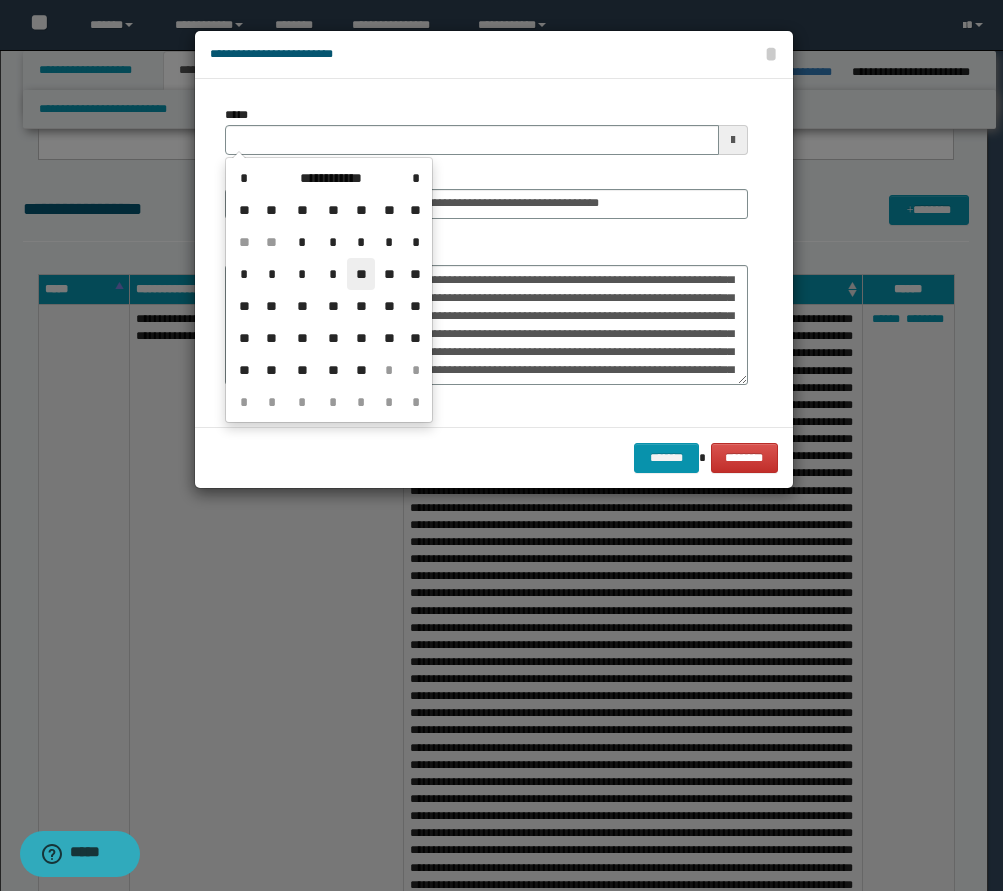 click on "**" at bounding box center (361, 274) 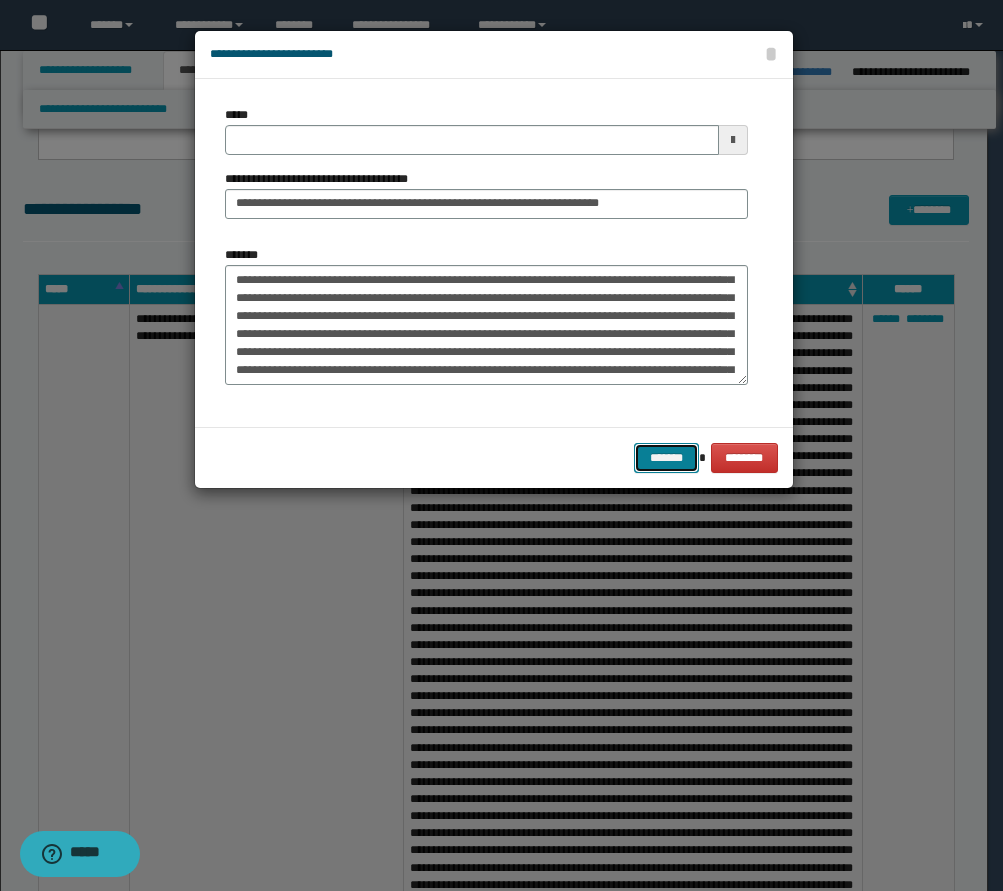 click on "*******" at bounding box center [666, 458] 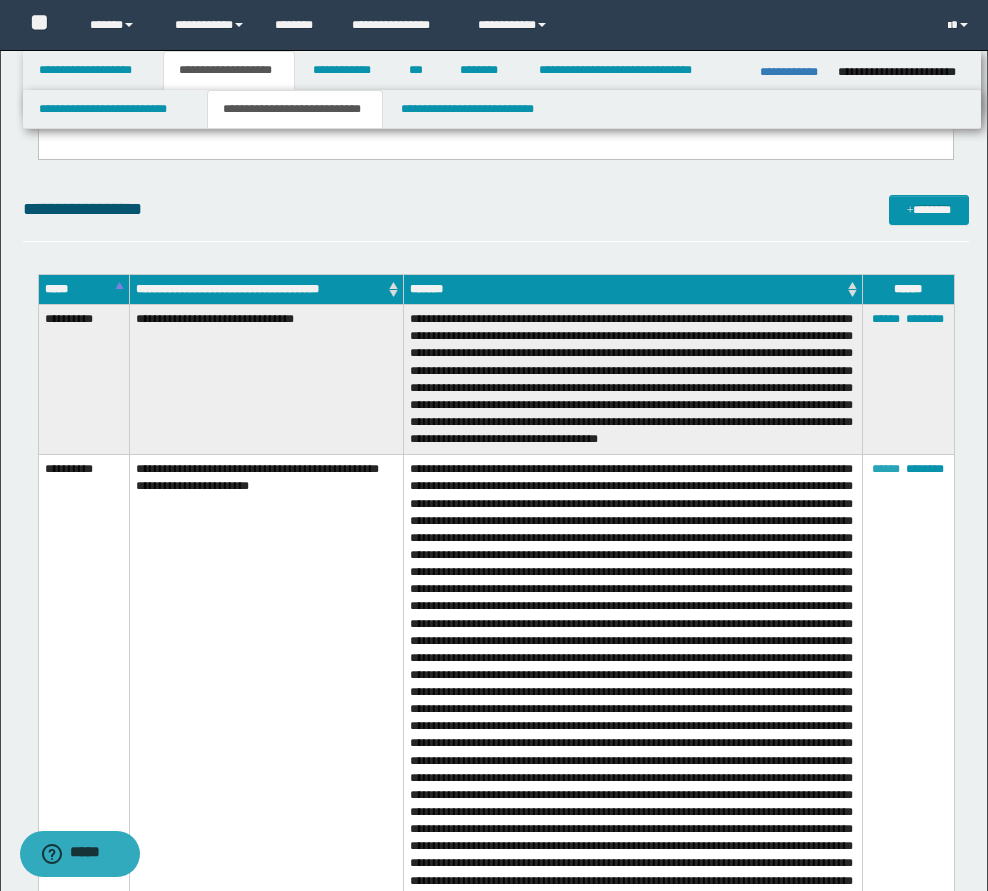 click on "******" at bounding box center [886, 469] 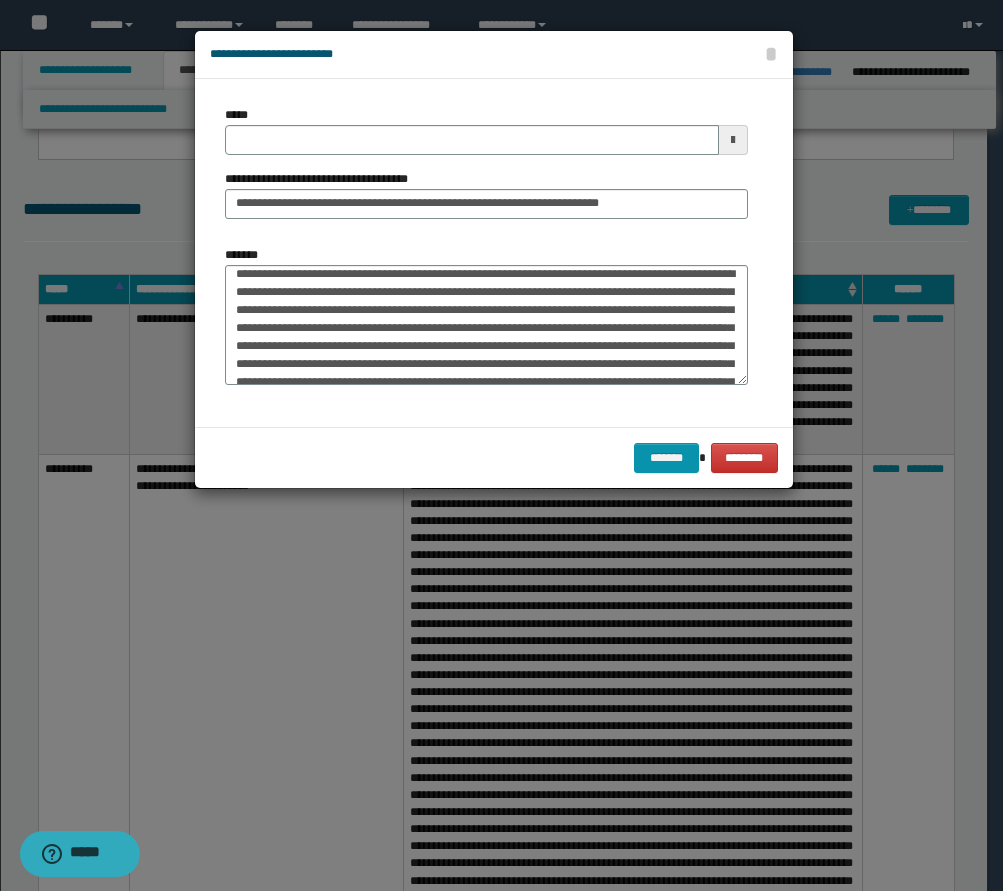 scroll, scrollTop: 0, scrollLeft: 0, axis: both 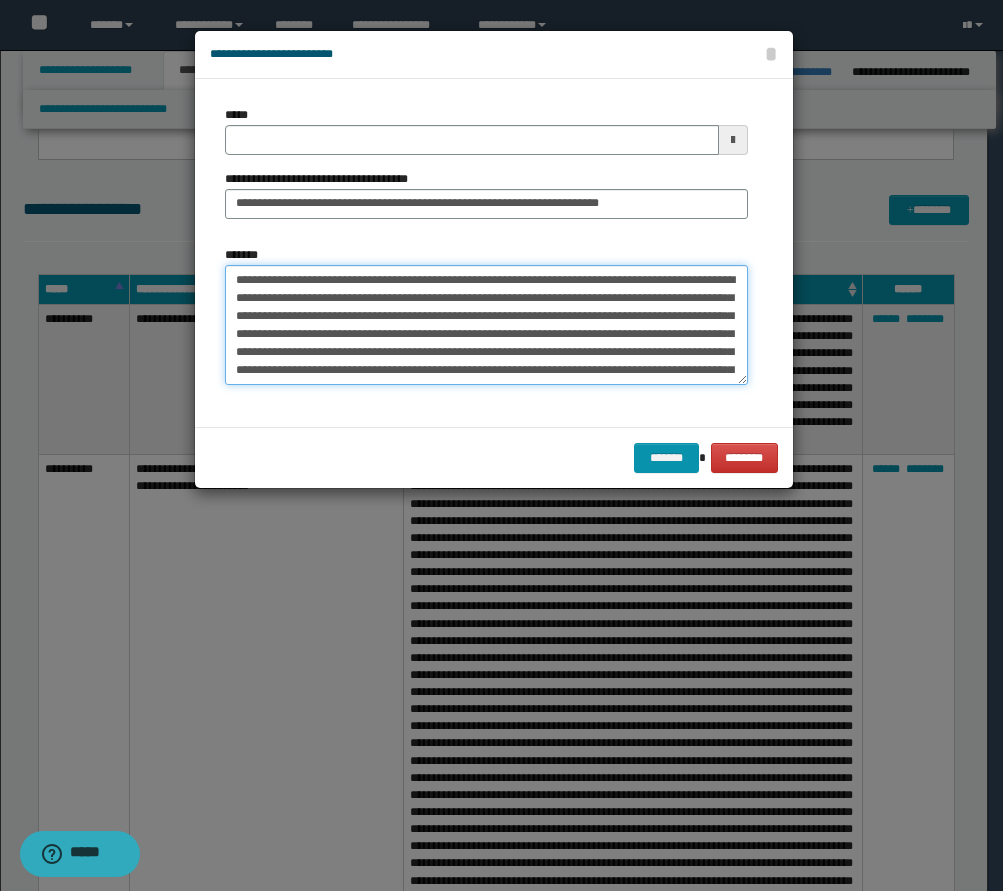 click on "*******" at bounding box center (486, 325) 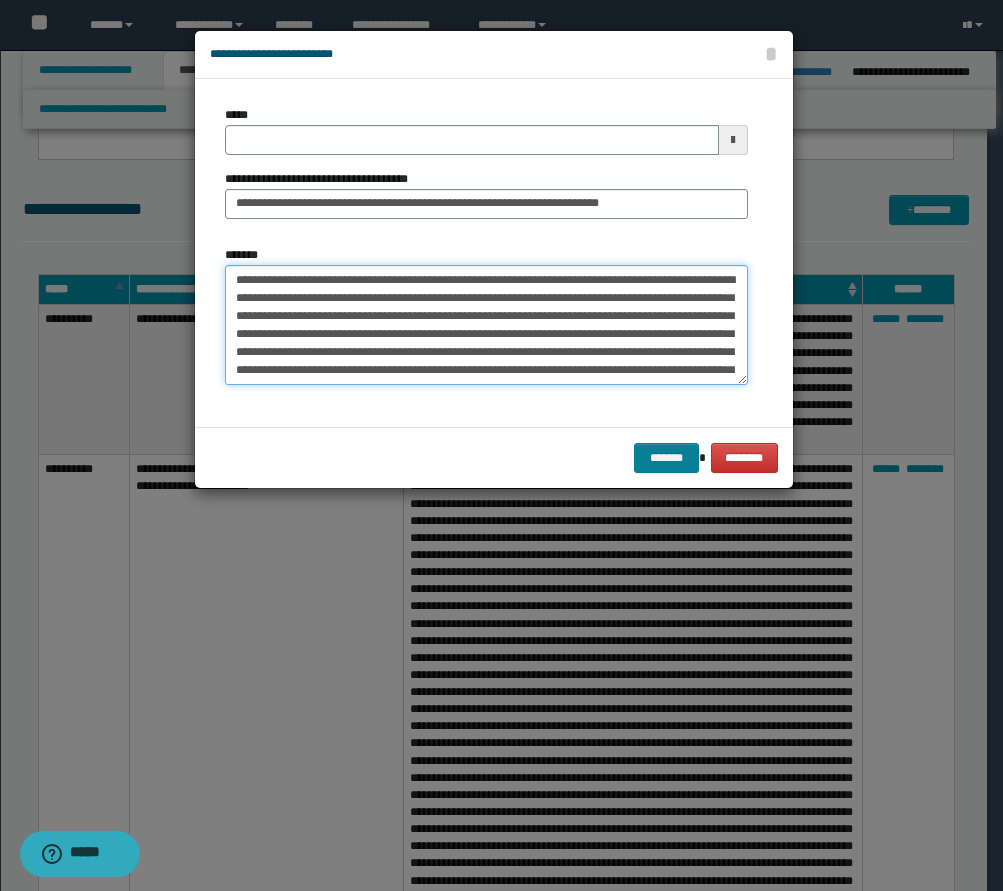 type on "**********" 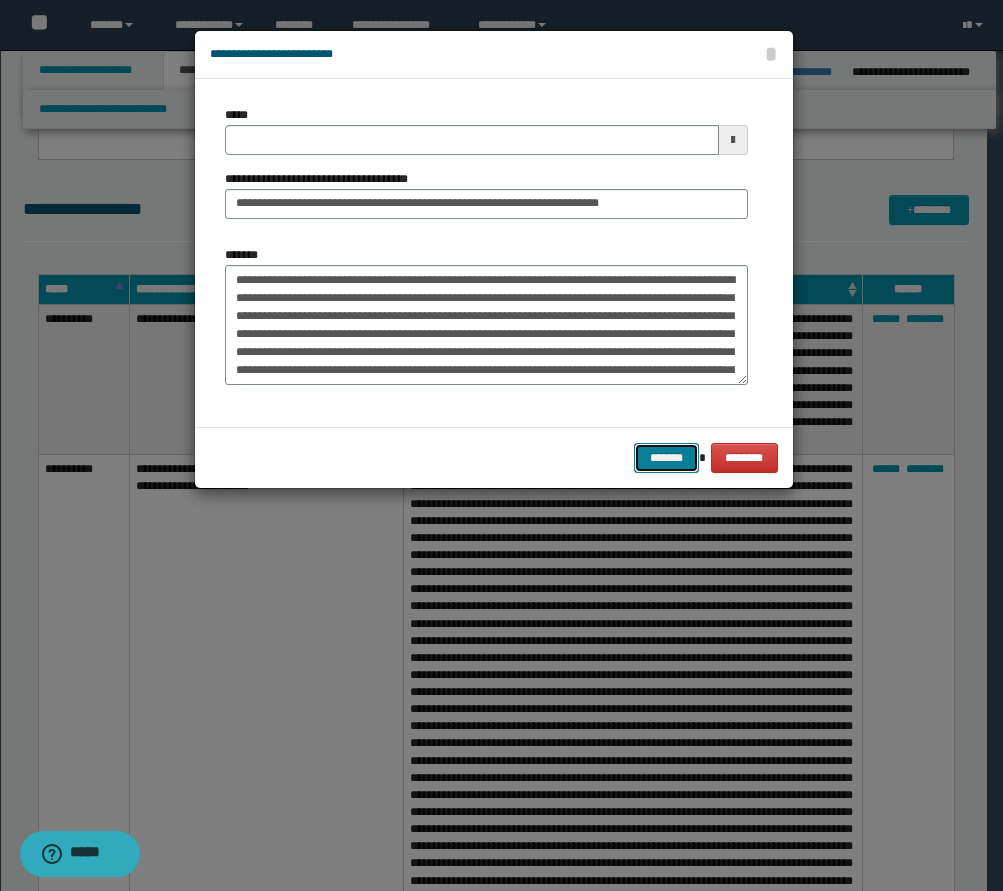 click on "*******" at bounding box center (666, 458) 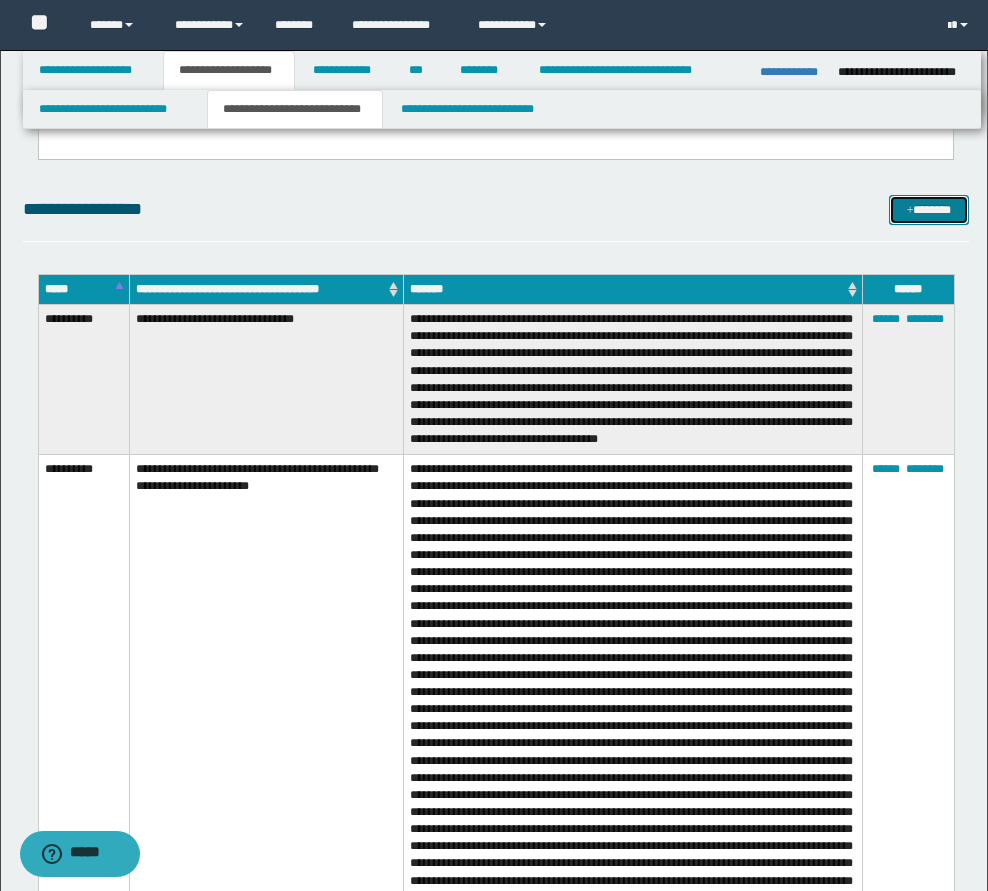 click on "*******" at bounding box center (929, 210) 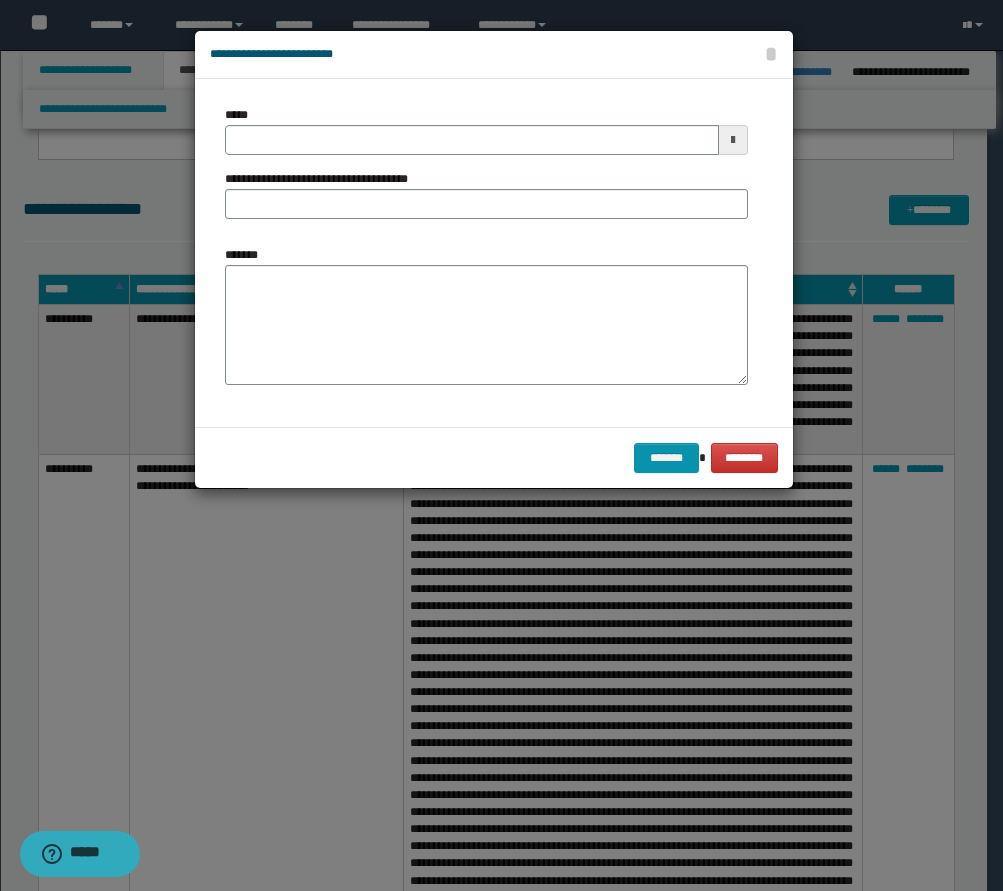 click at bounding box center [733, 140] 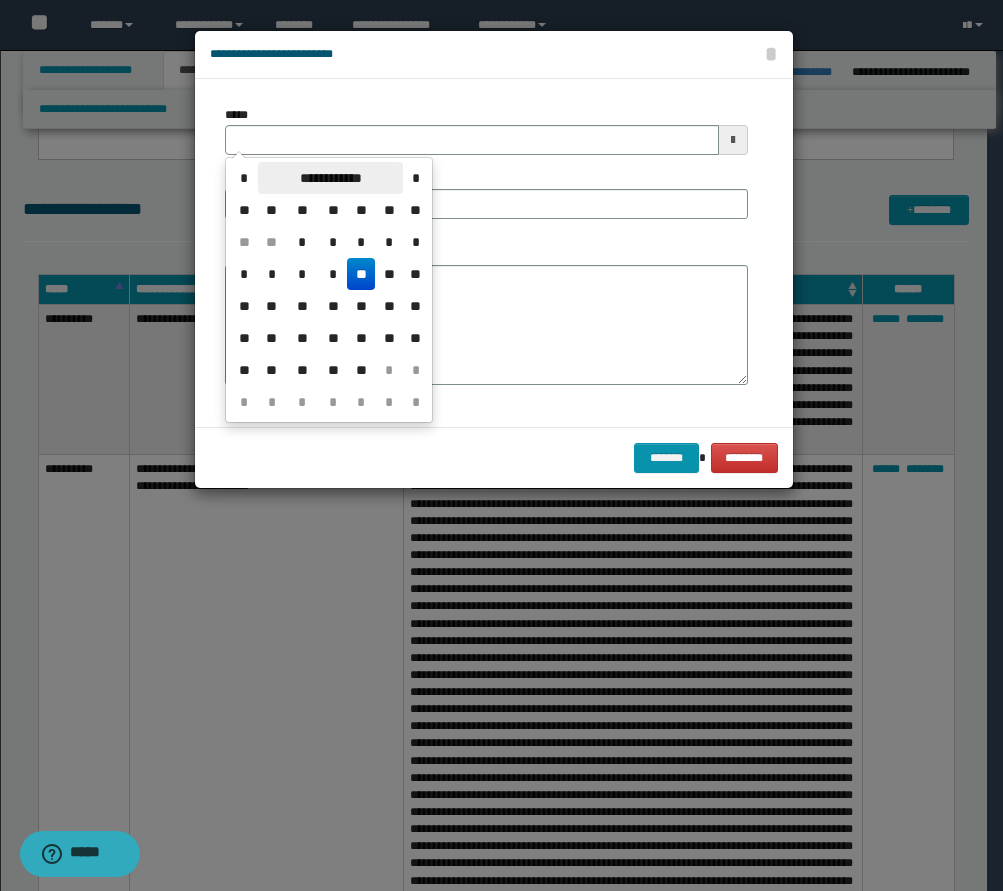 click on "**********" at bounding box center [330, 178] 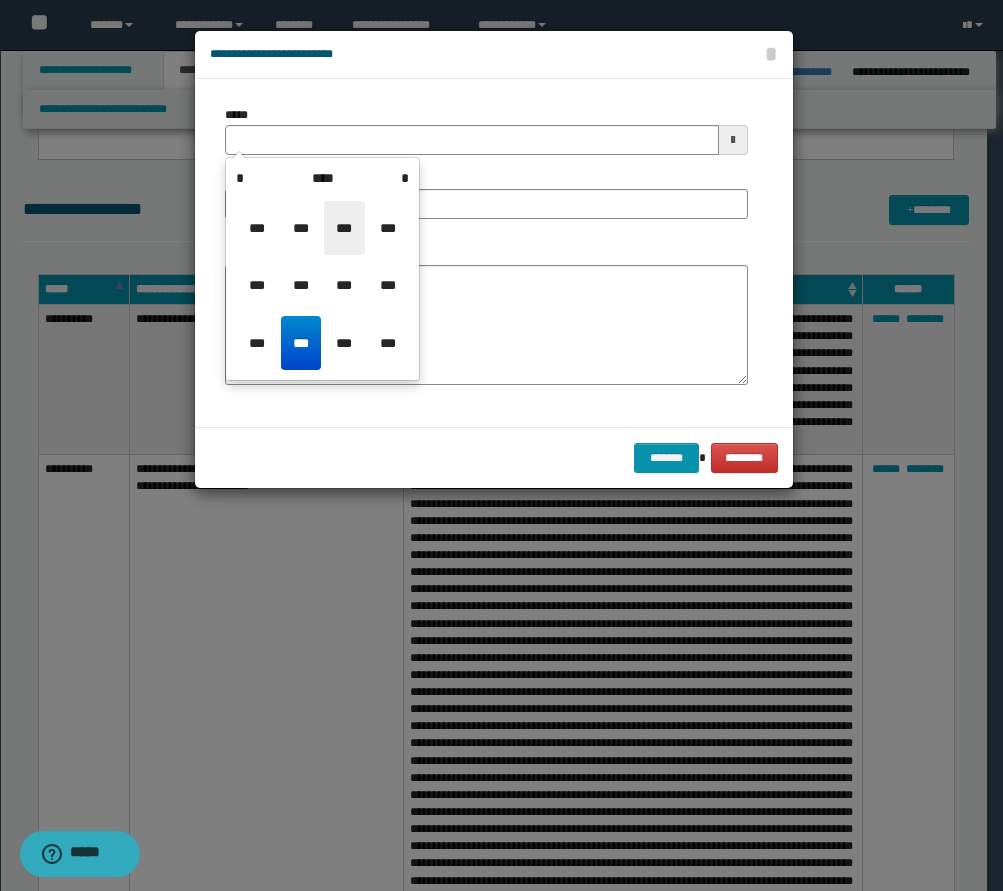 click on "***" at bounding box center [344, 228] 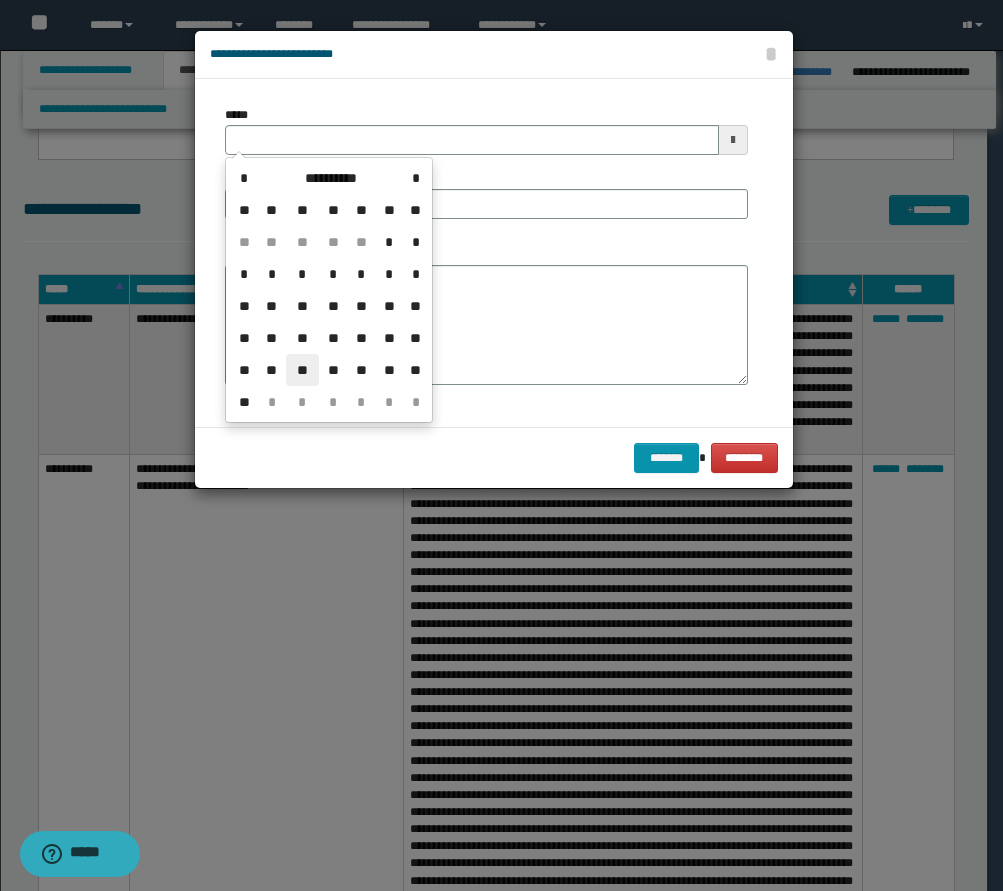 click on "**" at bounding box center (302, 370) 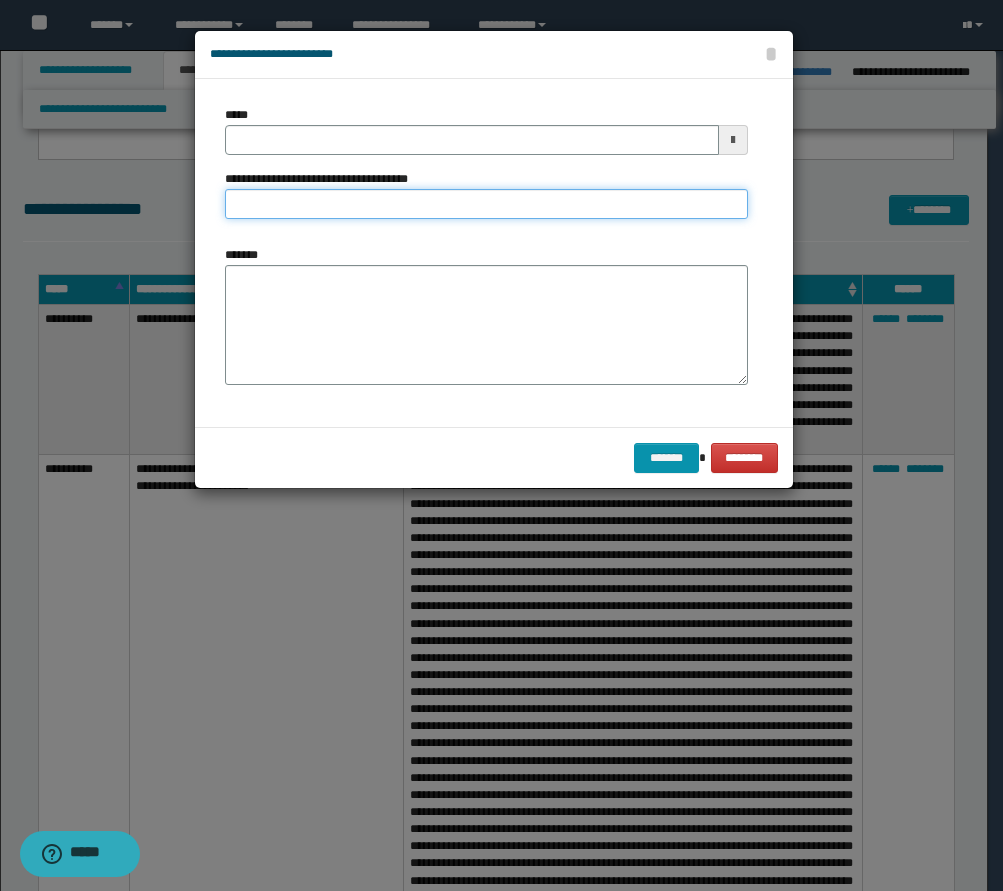 click on "**********" at bounding box center (486, 204) 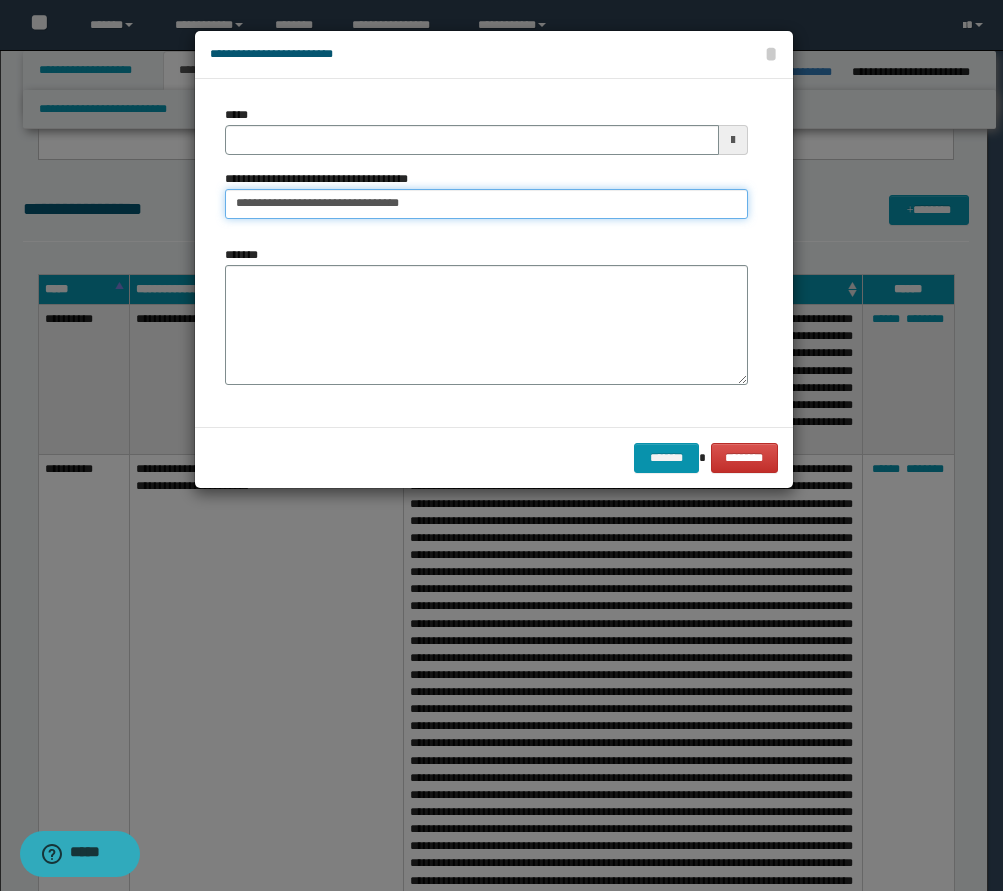 type on "**********" 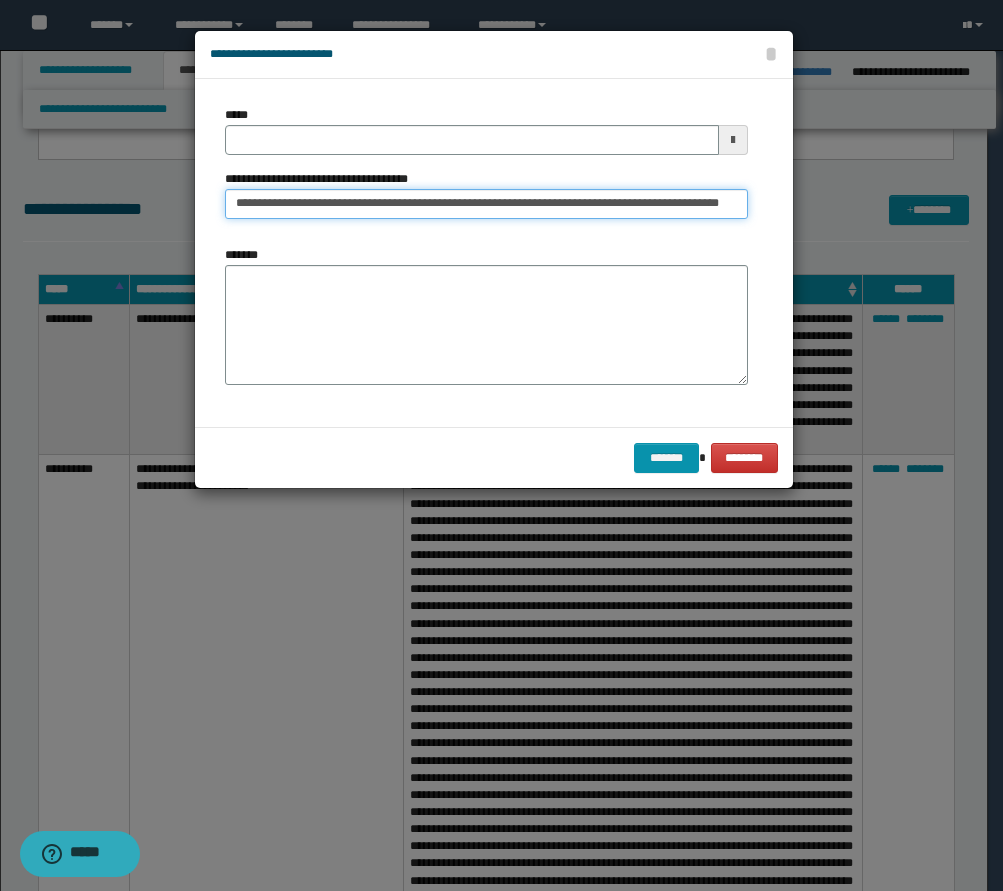 click on "**********" at bounding box center [486, 204] 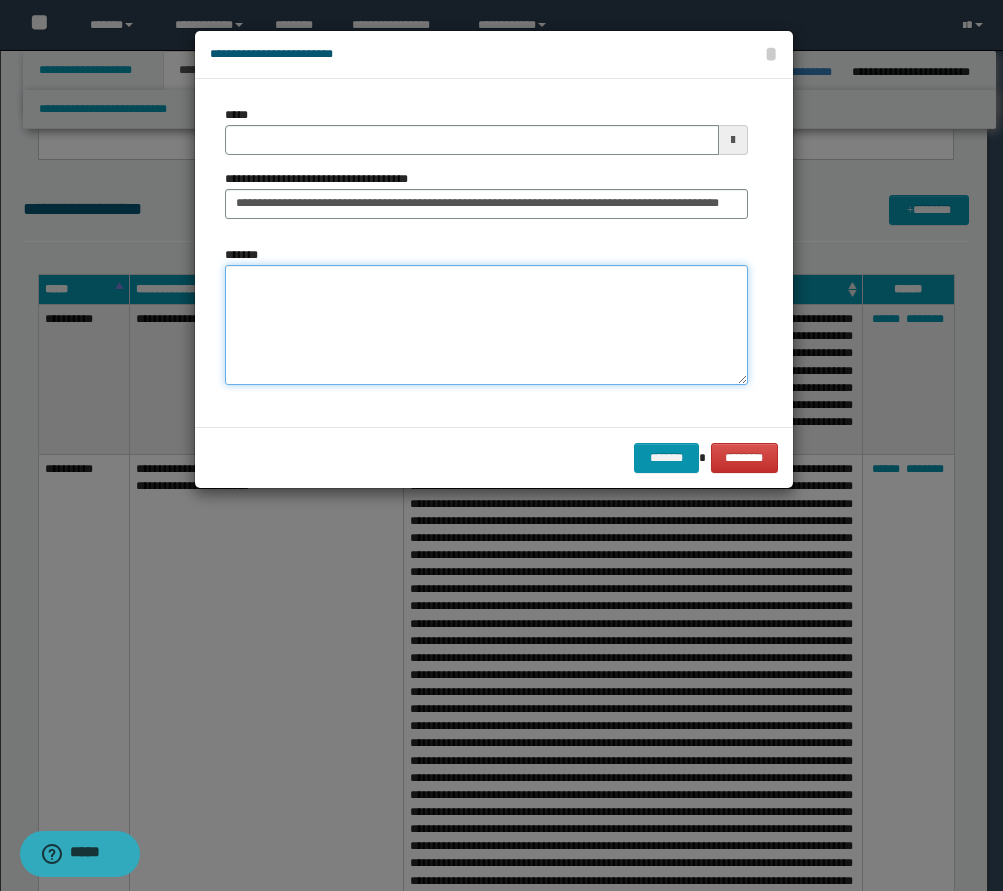 click on "*******" at bounding box center [486, 325] 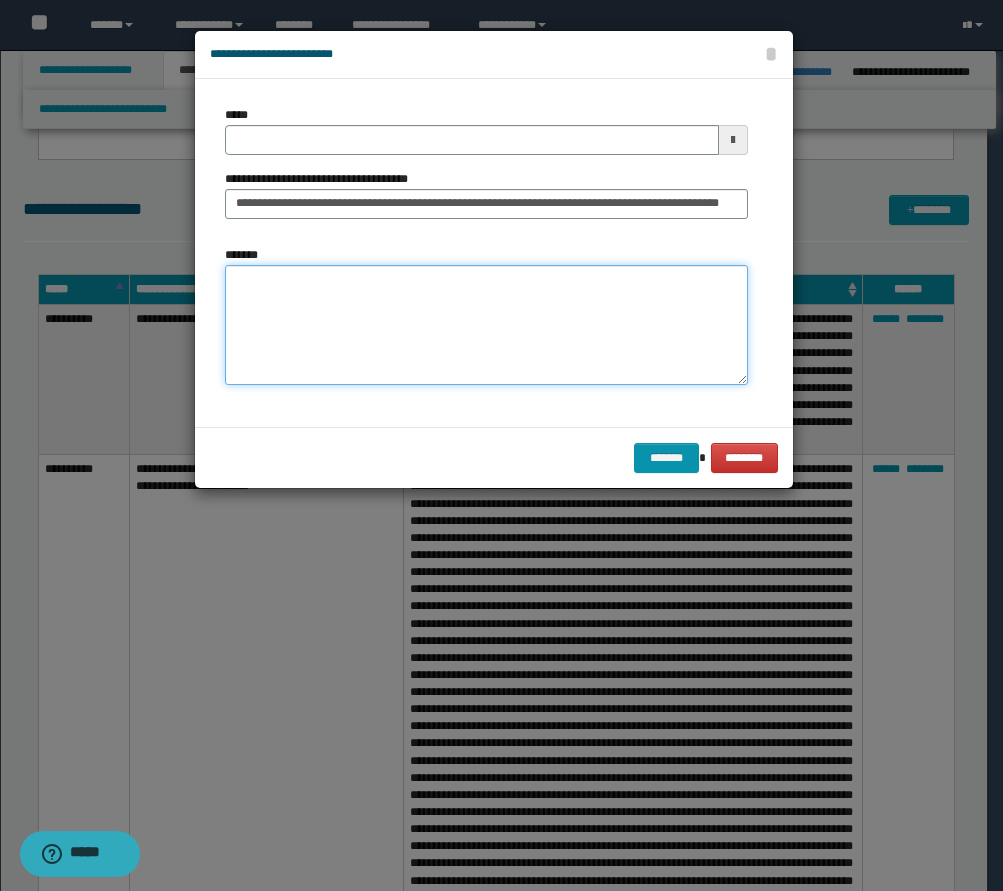 paste on "**********" 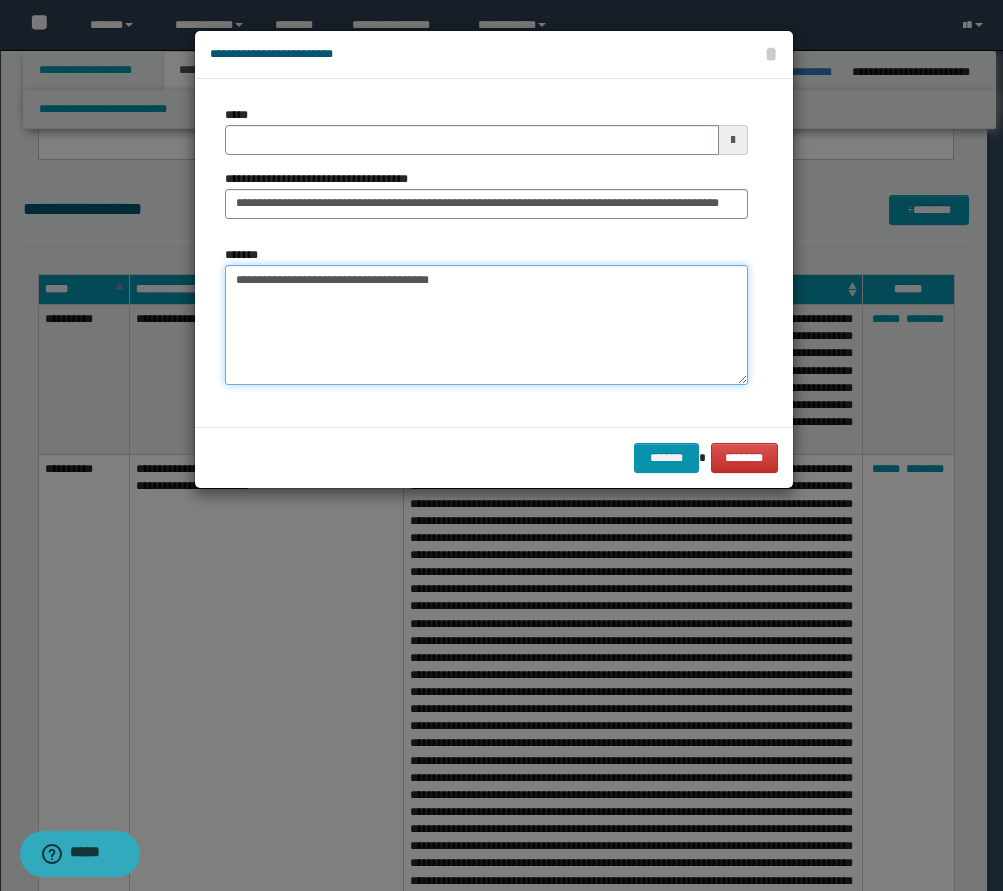 click on "**********" at bounding box center (486, 325) 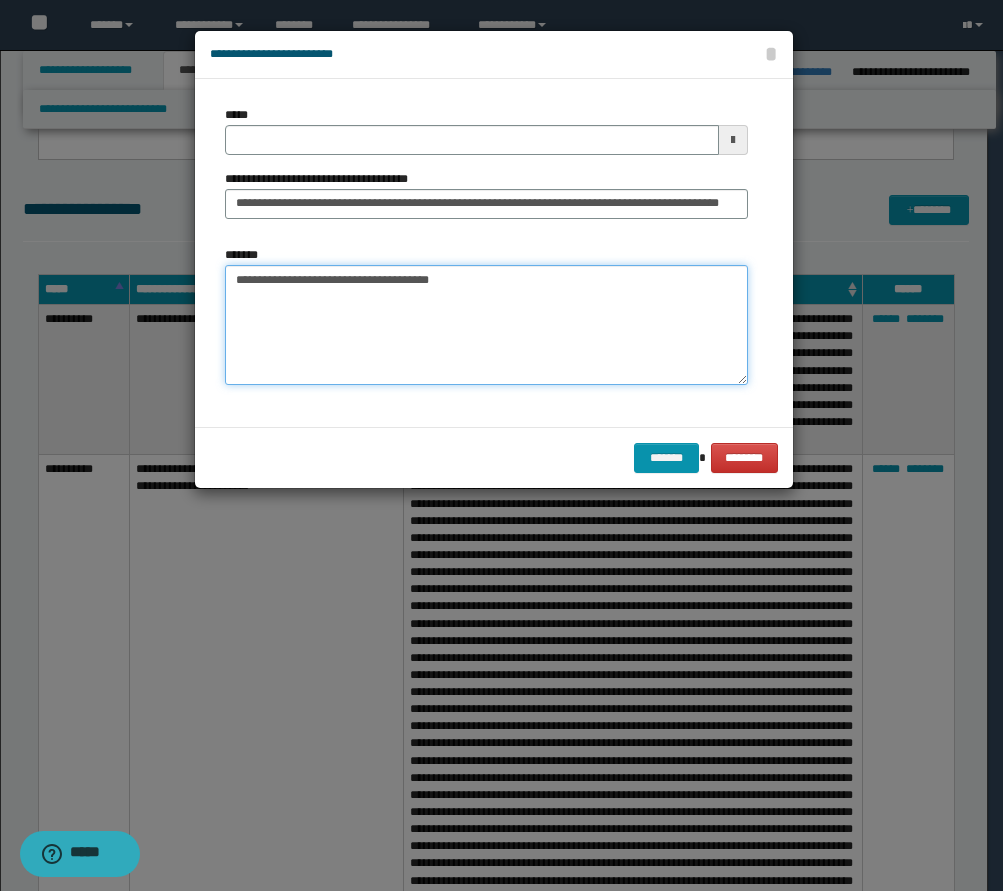 paste on "**********" 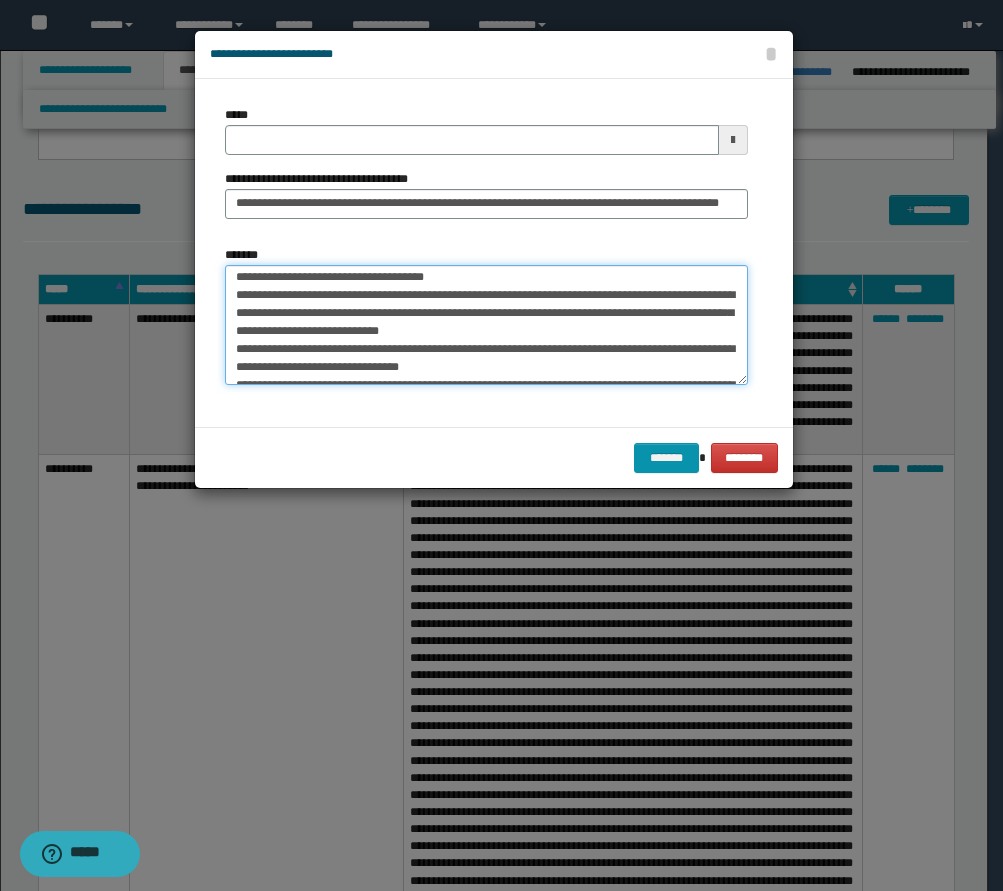 scroll, scrollTop: 0, scrollLeft: 0, axis: both 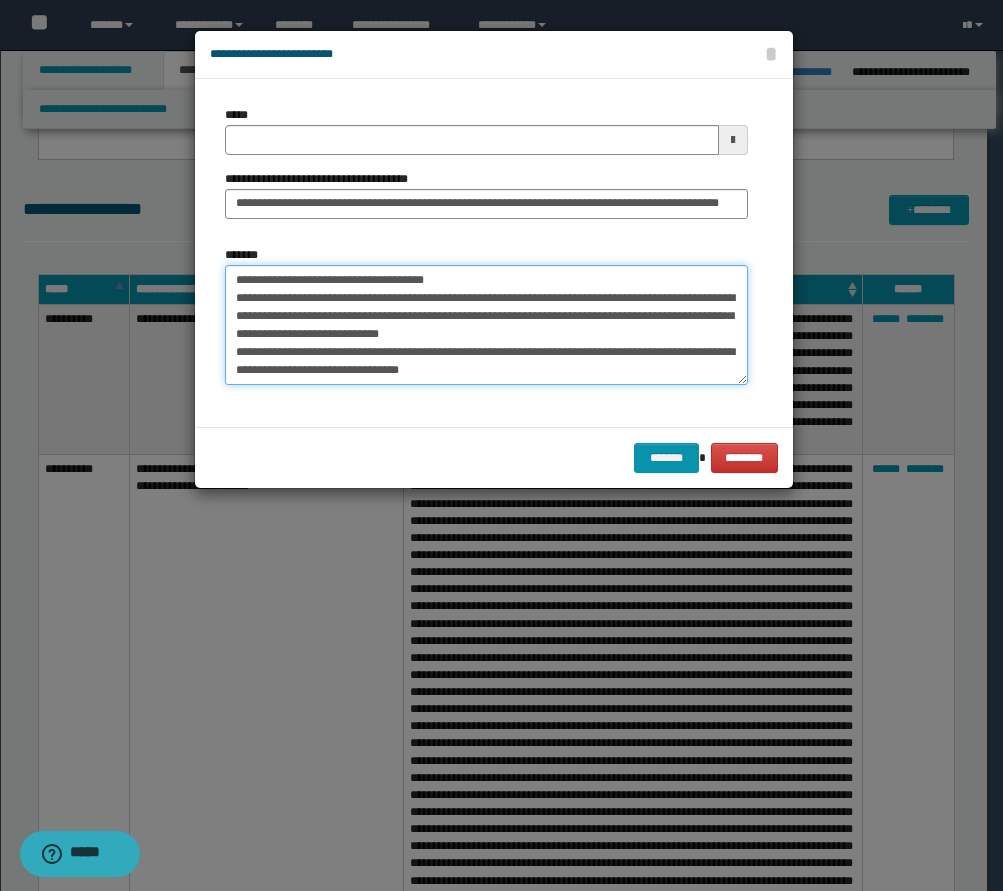 click on "**********" at bounding box center (486, 325) 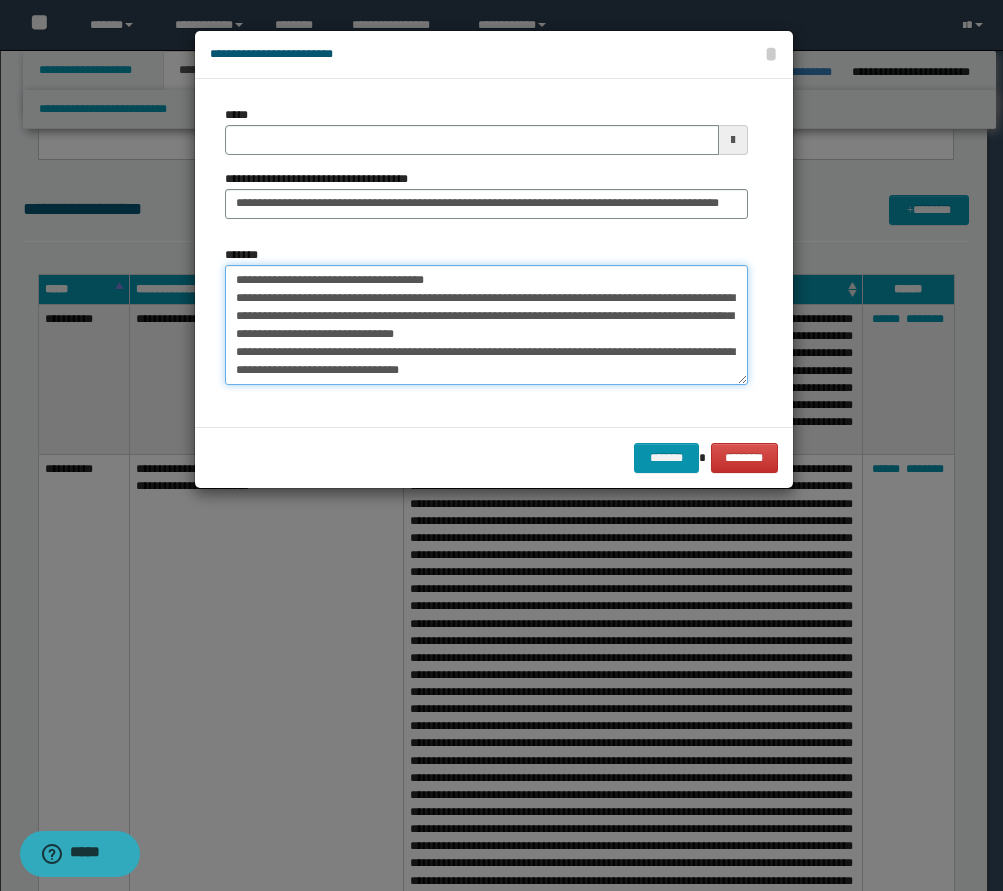 click on "**********" at bounding box center [486, 325] 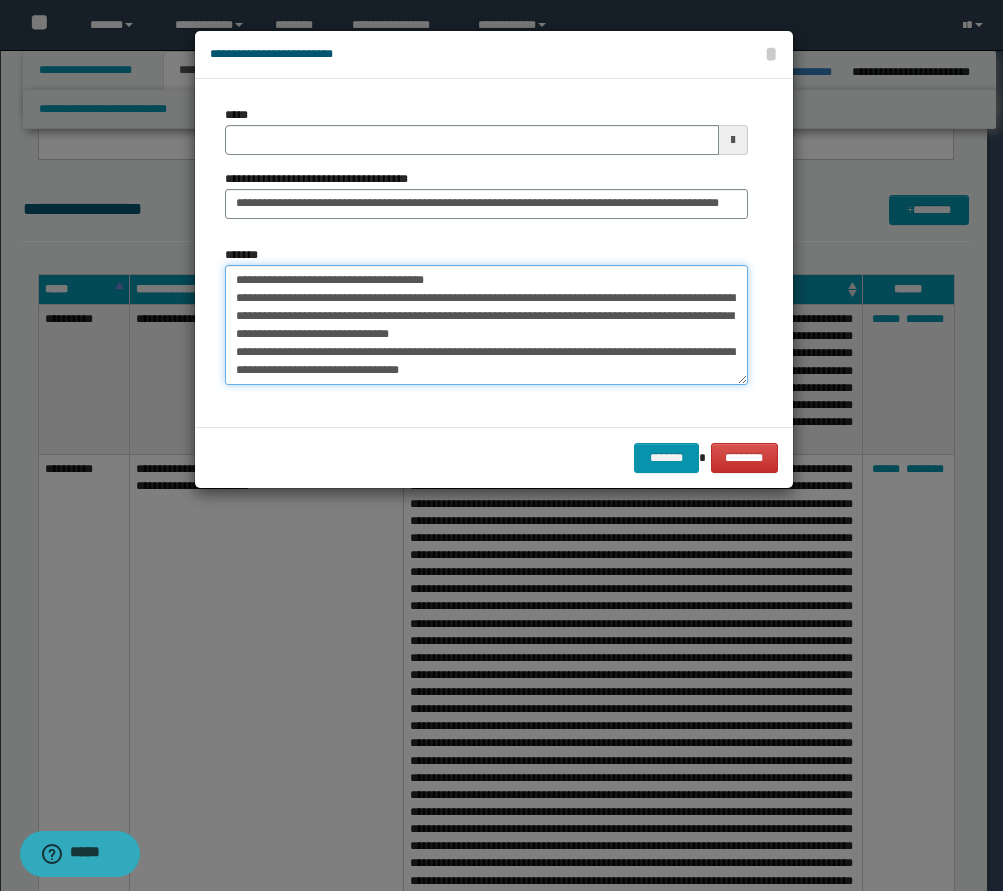 click on "**********" at bounding box center [486, 325] 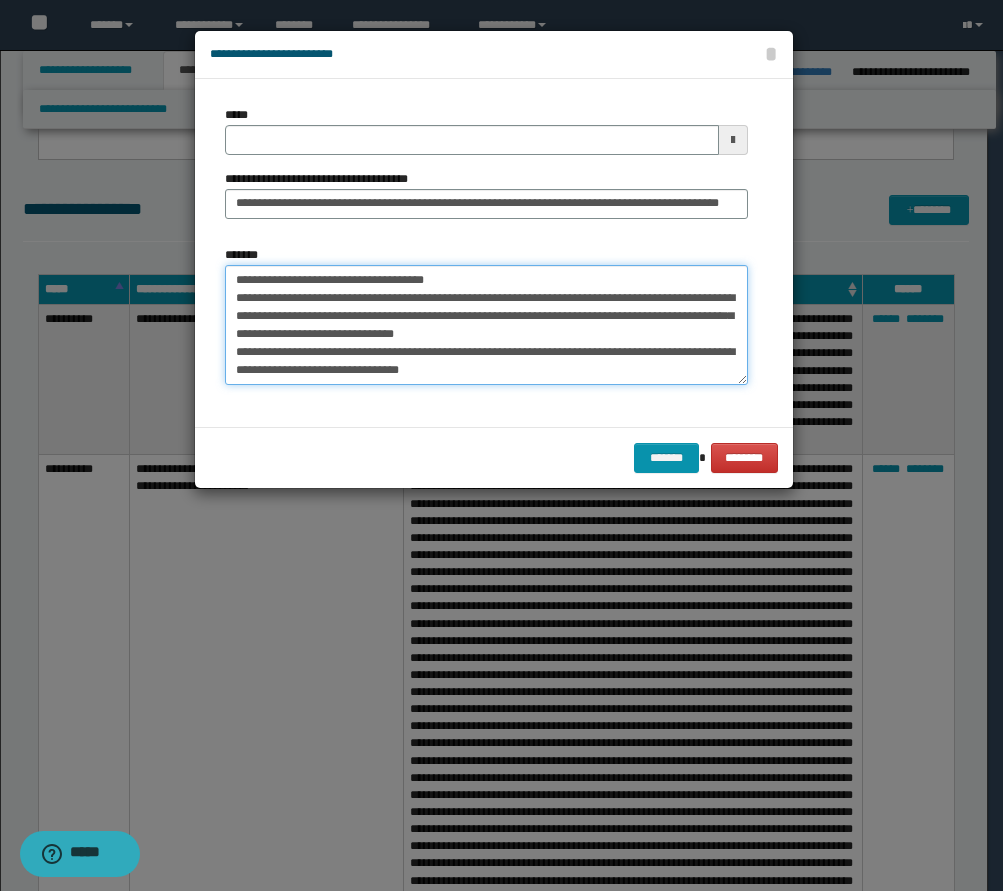 click on "**********" at bounding box center [486, 325] 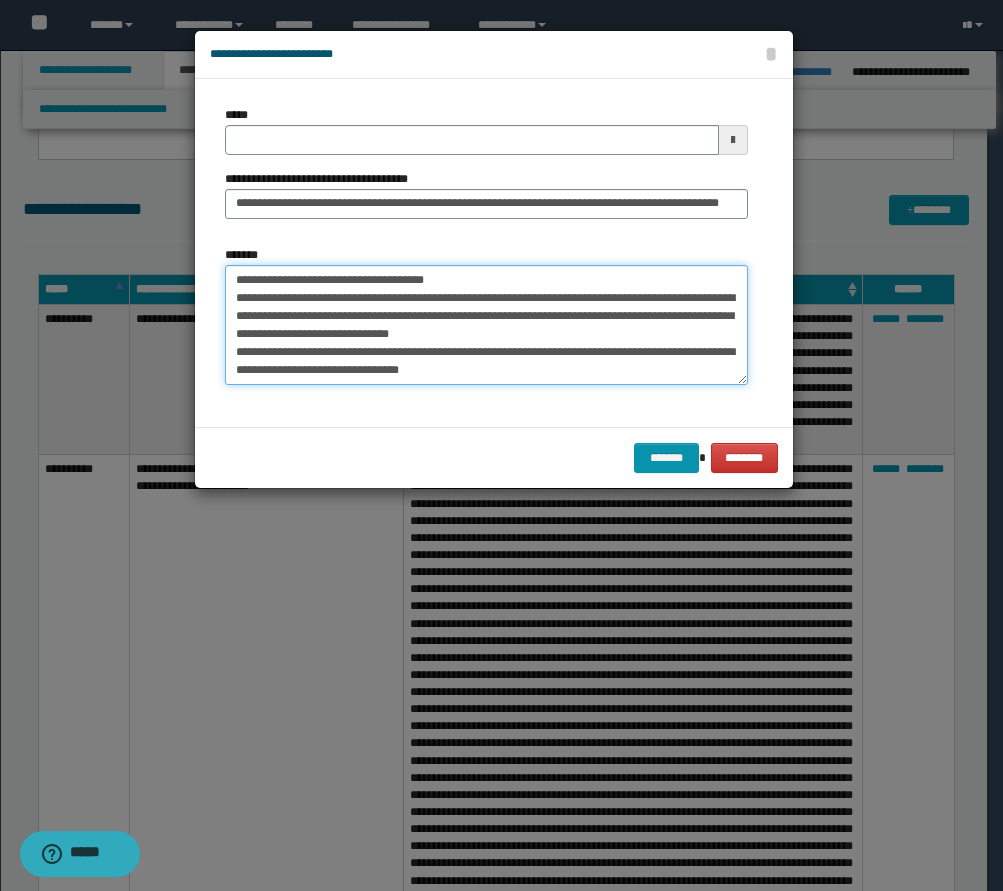click on "**********" at bounding box center [486, 325] 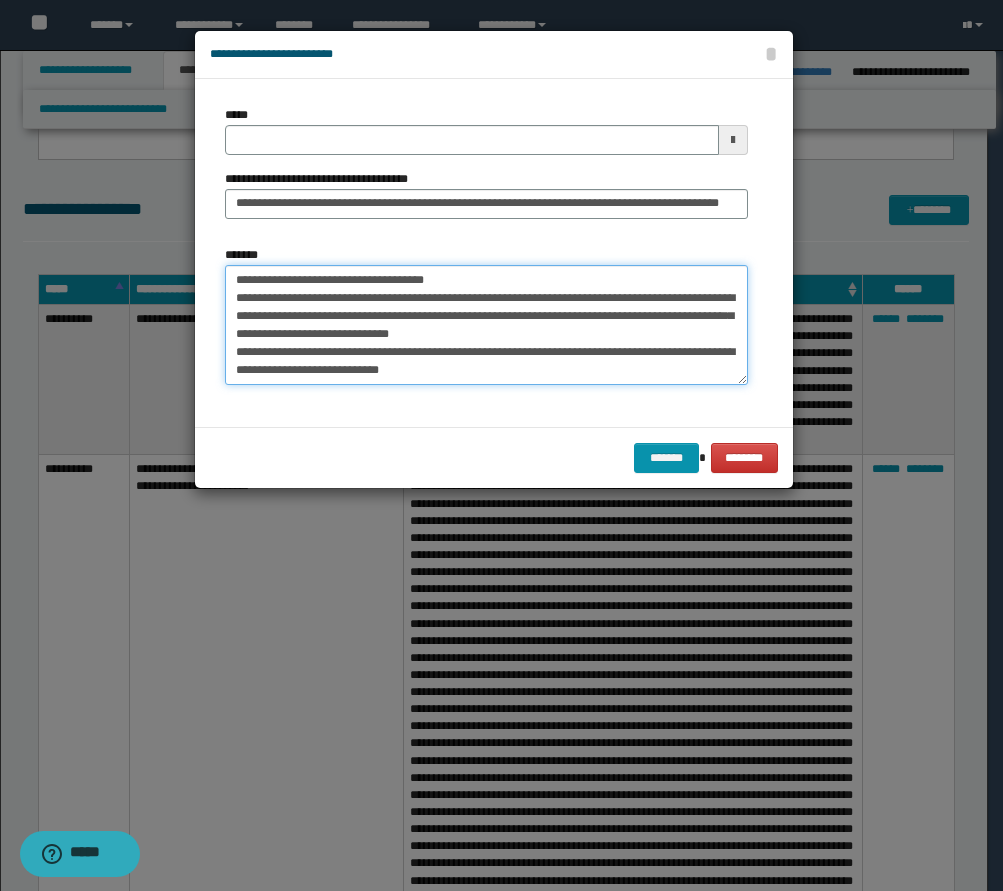 click on "**********" at bounding box center [486, 325] 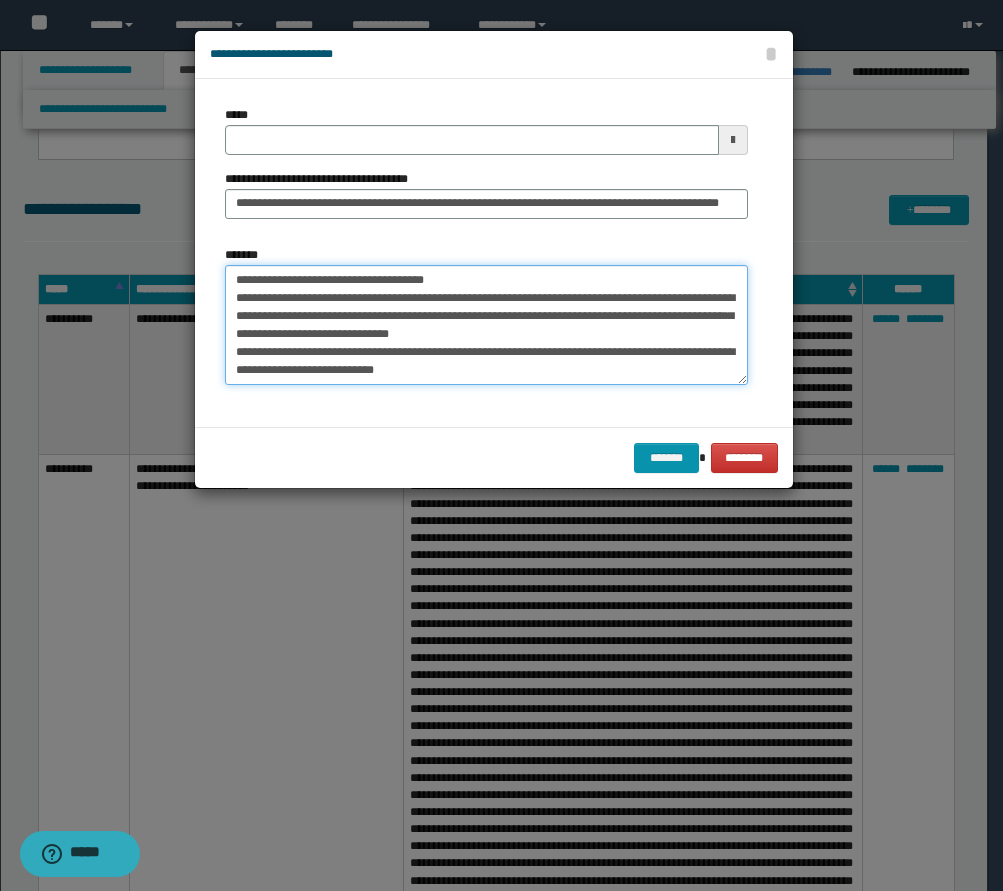 click on "**********" at bounding box center [486, 325] 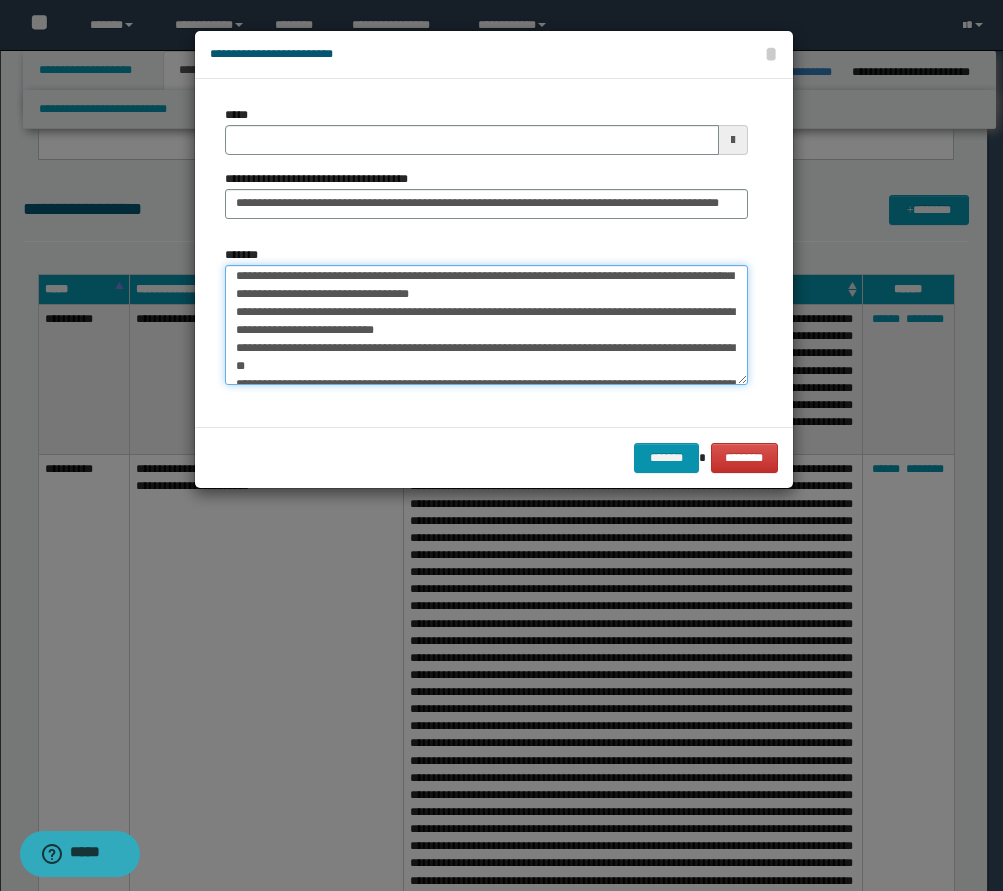 scroll, scrollTop: 80, scrollLeft: 0, axis: vertical 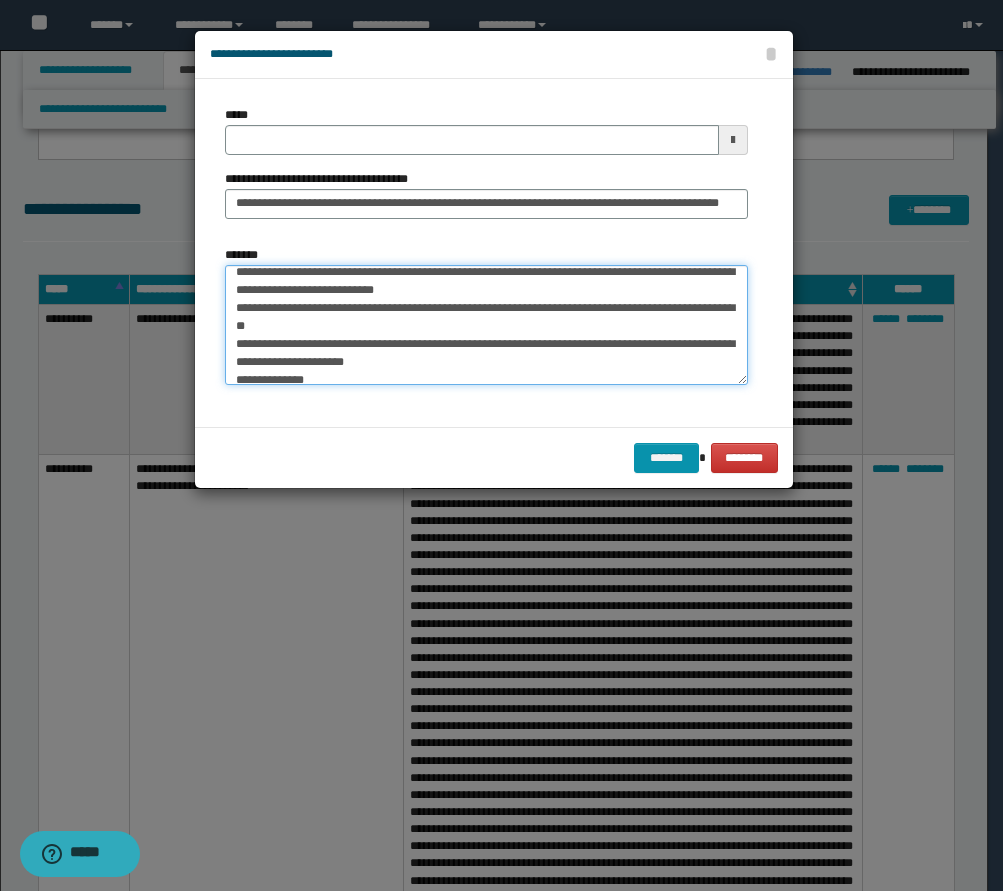 click on "**********" at bounding box center [486, 325] 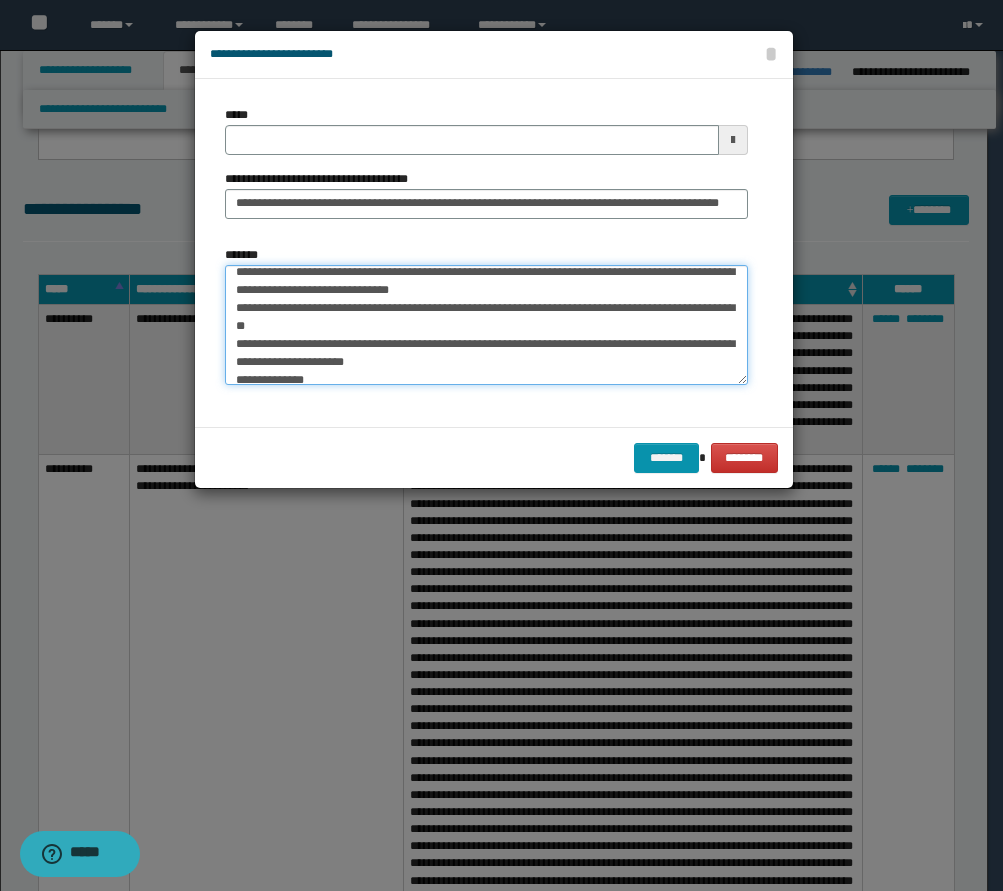 click on "**********" at bounding box center [486, 325] 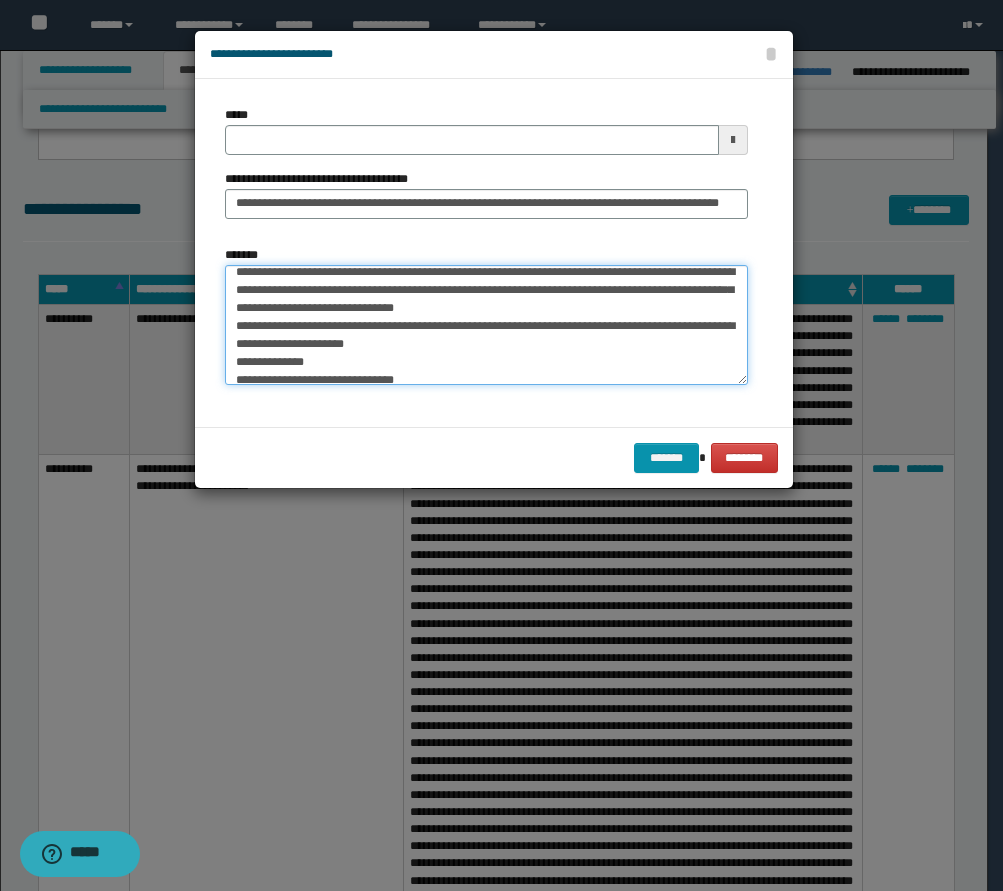click on "**********" at bounding box center (486, 325) 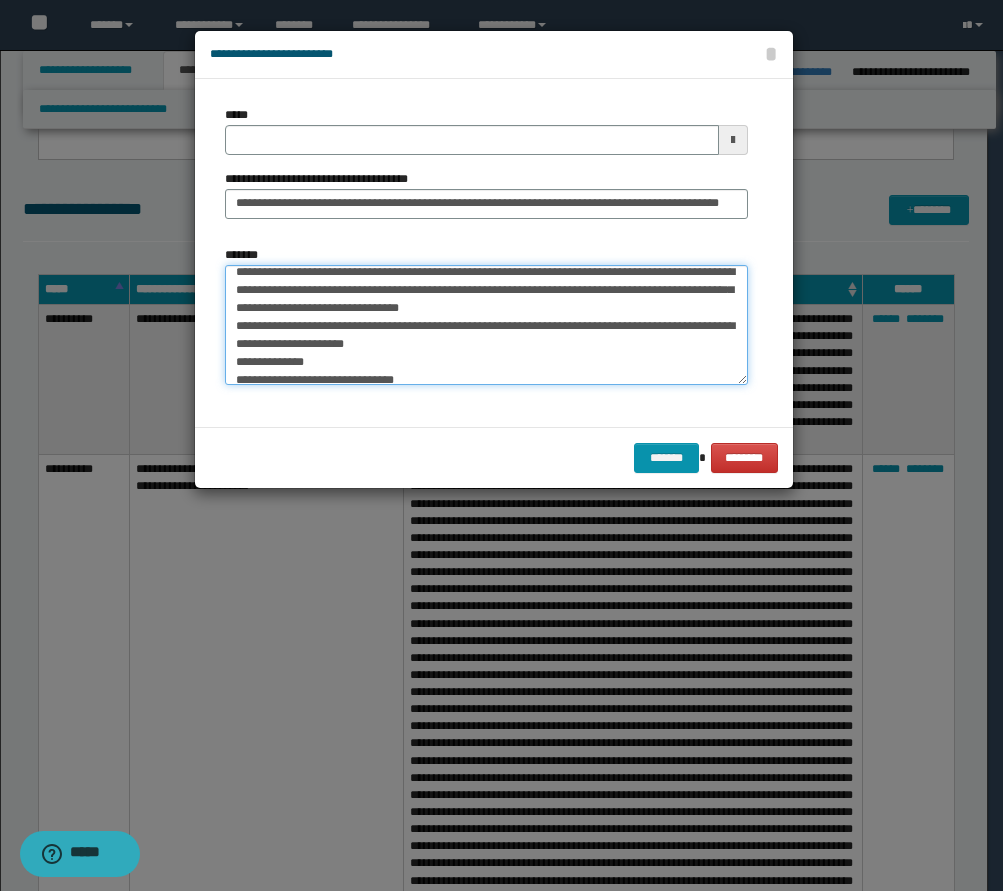 click on "**********" at bounding box center (486, 325) 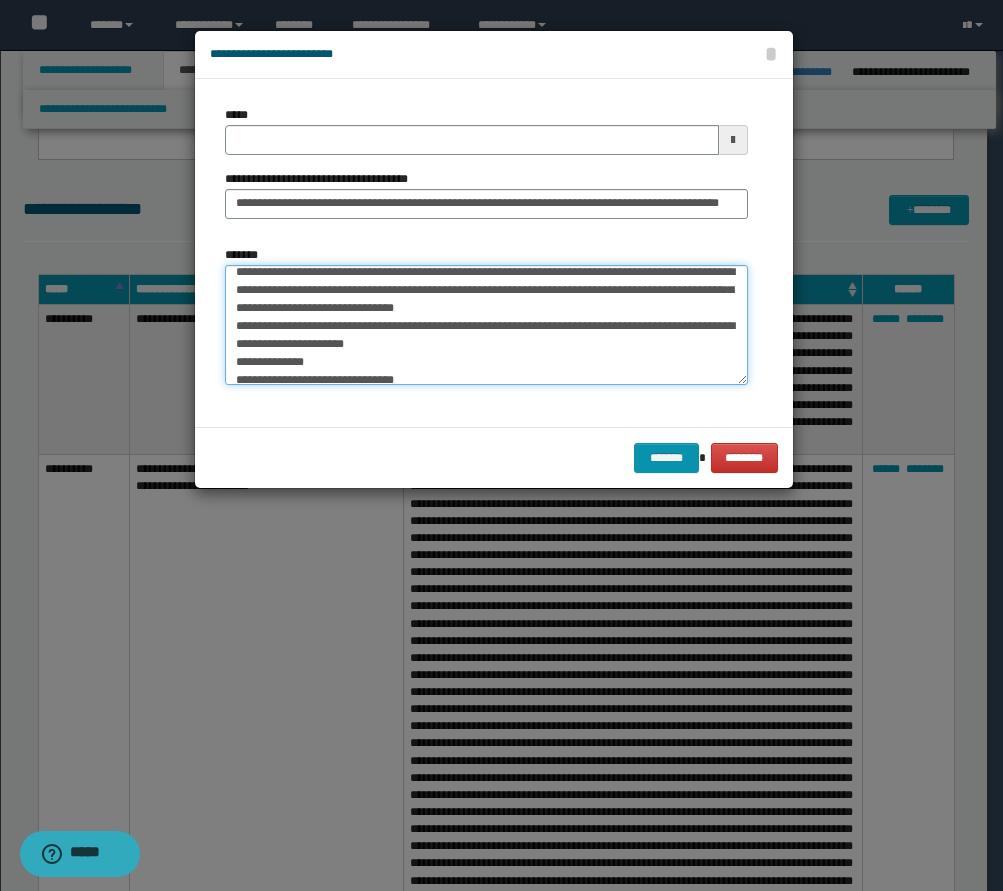 click on "**********" at bounding box center (486, 325) 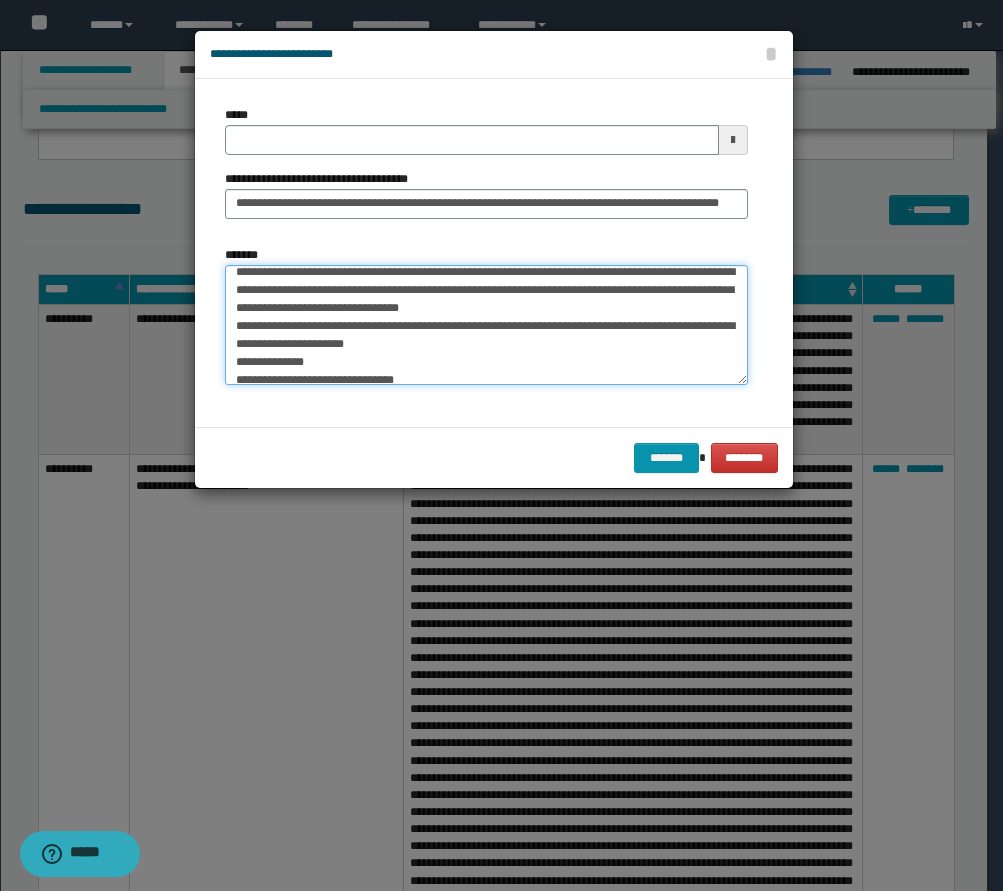 click on "**********" at bounding box center [486, 325] 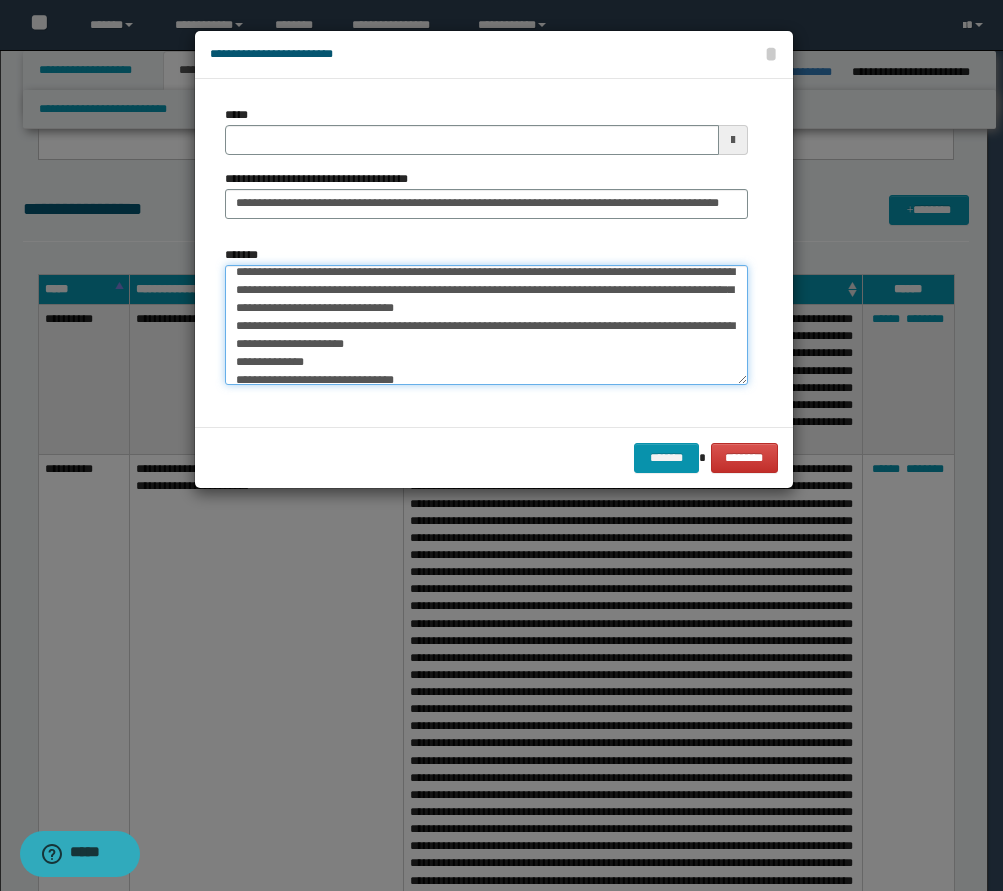 click on "**********" at bounding box center (486, 325) 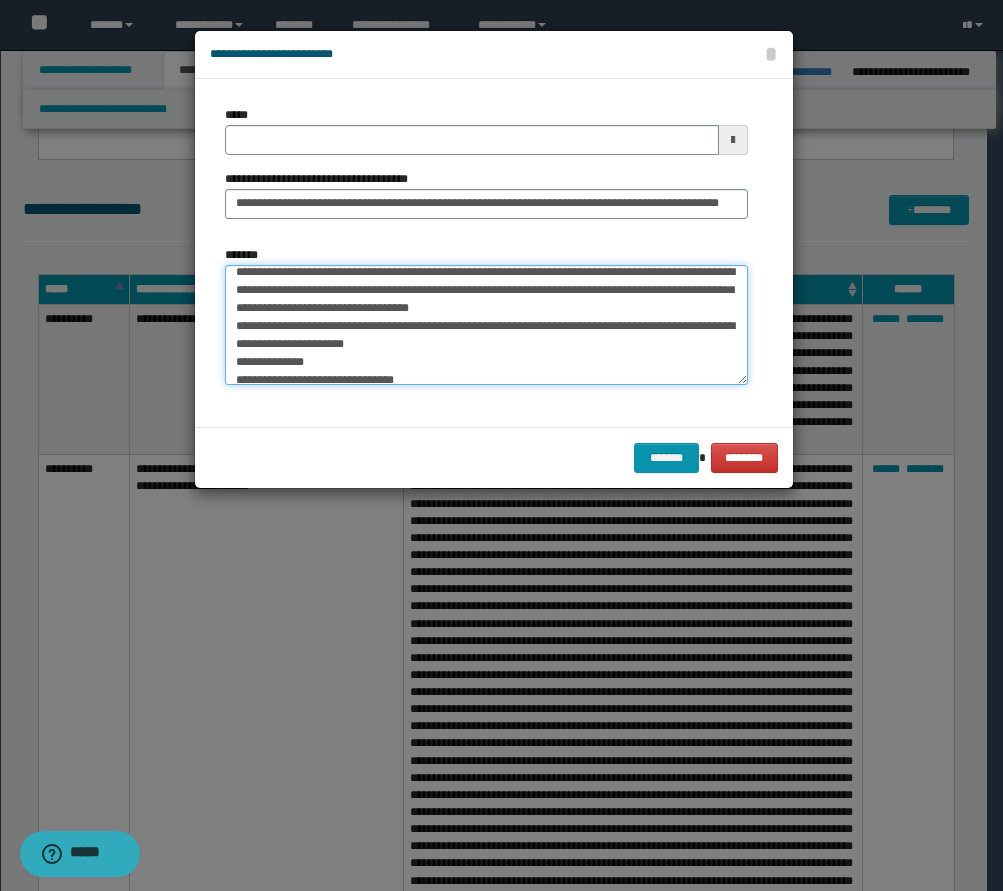 click on "**********" at bounding box center [486, 325] 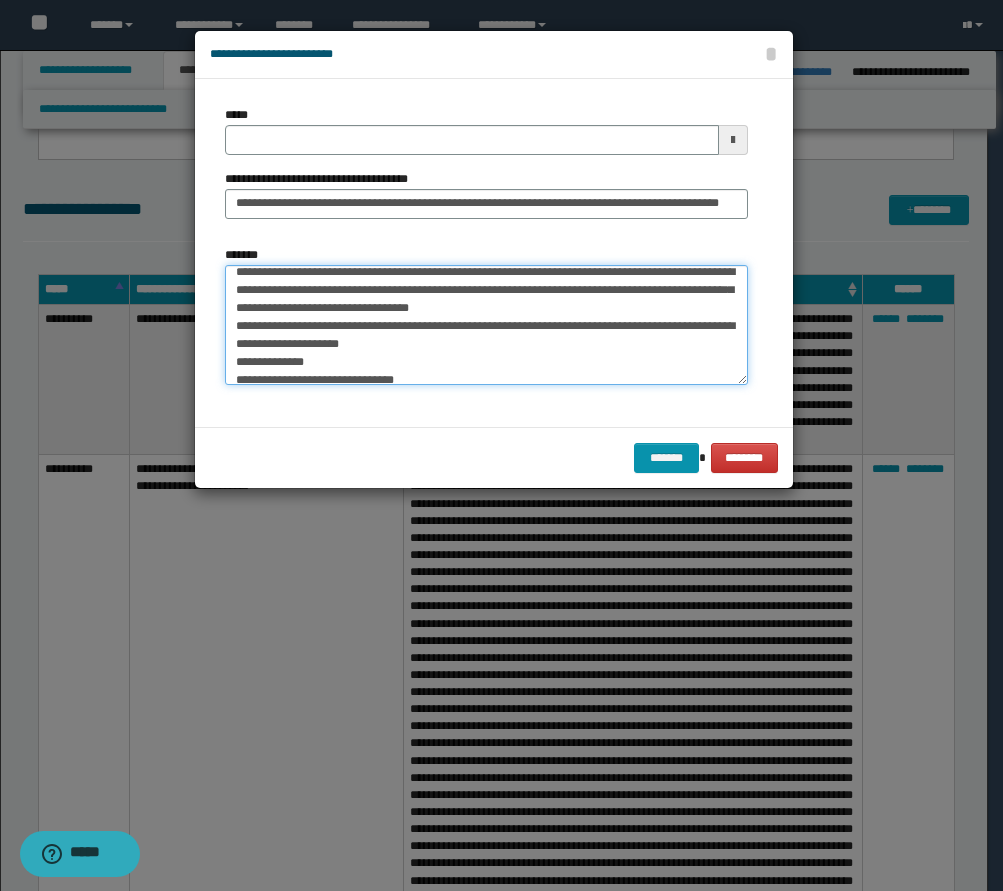 click on "**********" at bounding box center (486, 325) 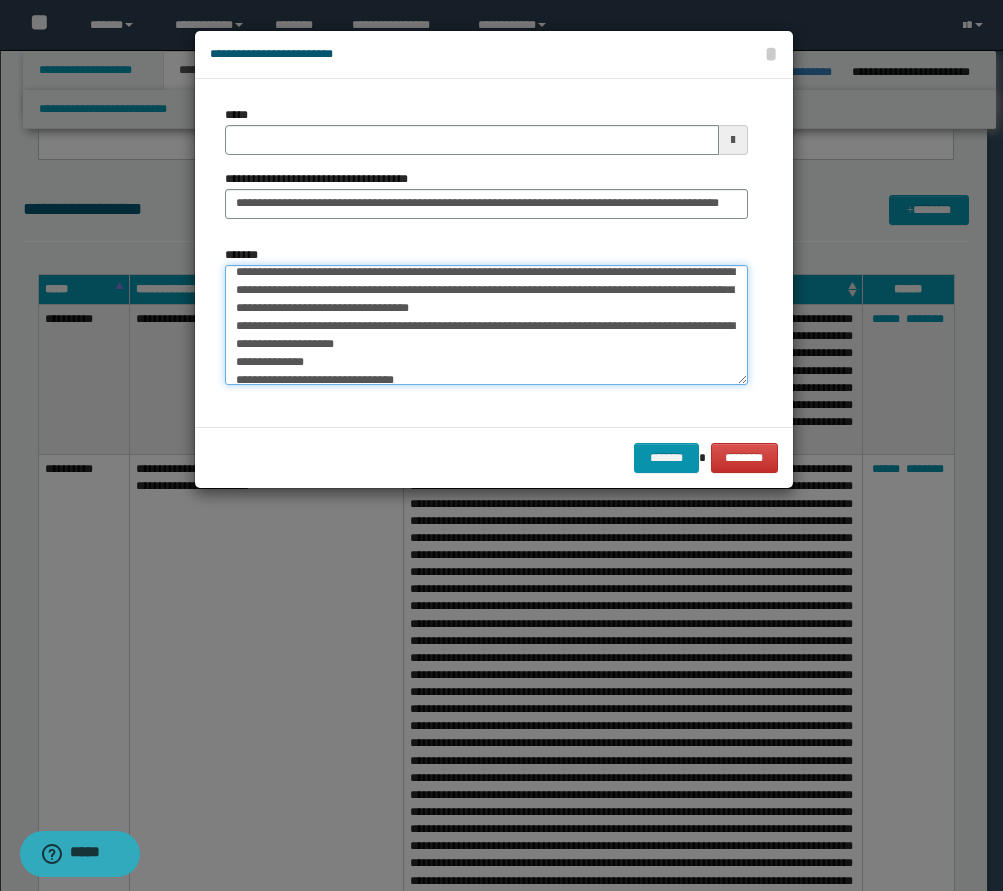click on "**********" at bounding box center [486, 325] 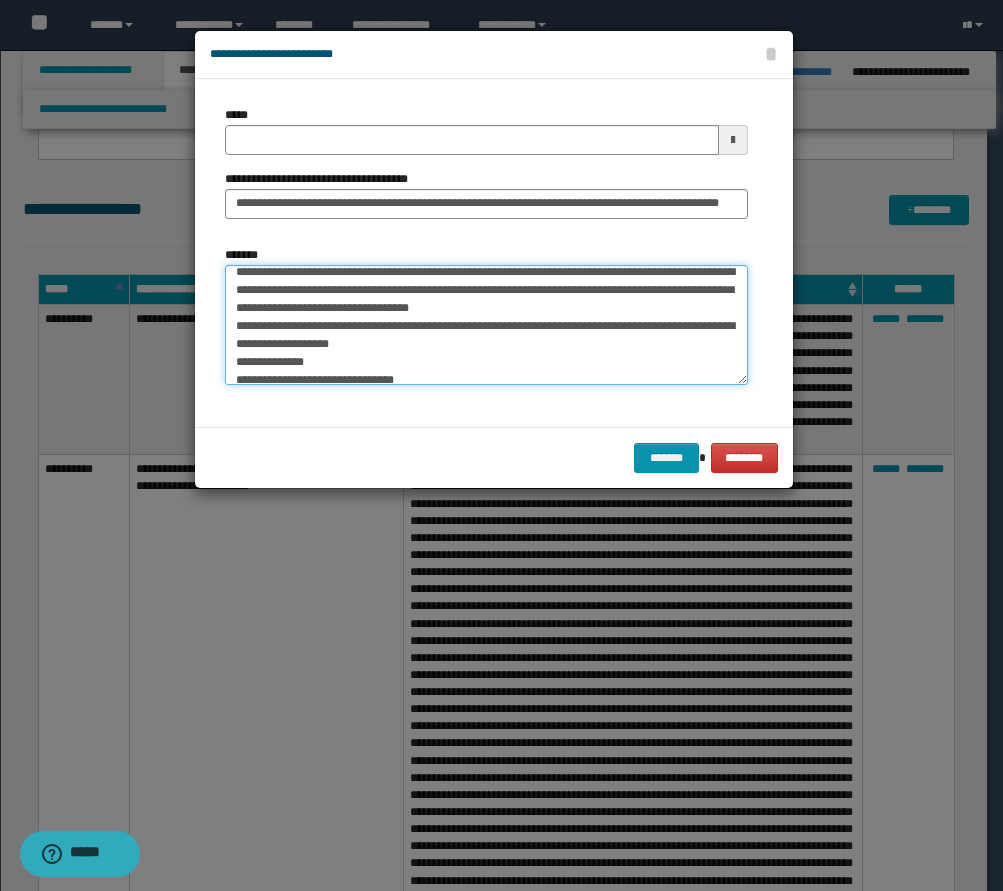 click on "**********" at bounding box center (486, 325) 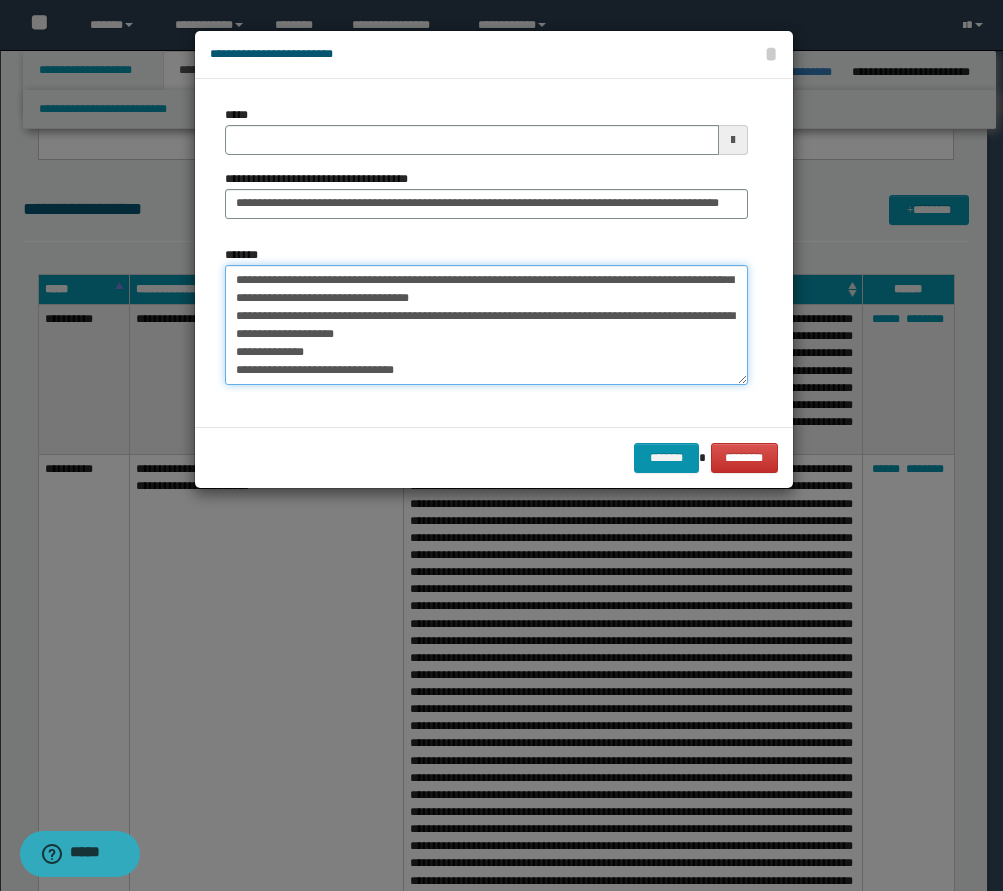 scroll, scrollTop: 120, scrollLeft: 0, axis: vertical 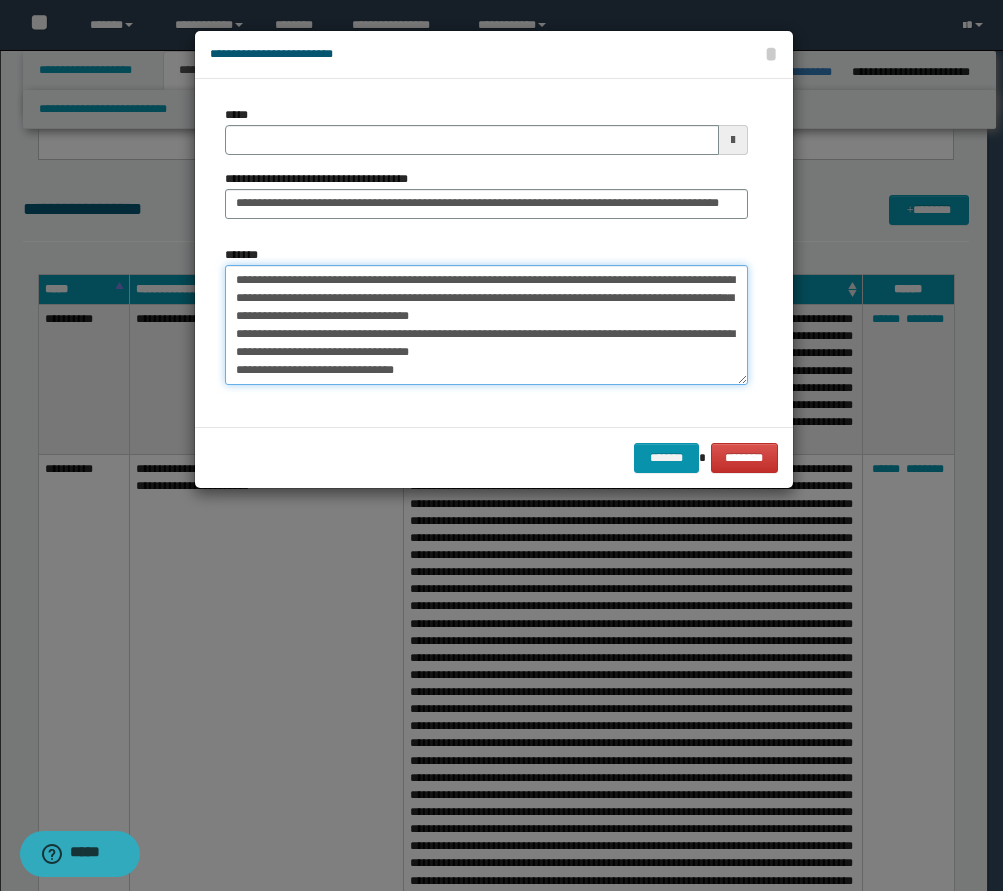 click on "**********" at bounding box center (486, 325) 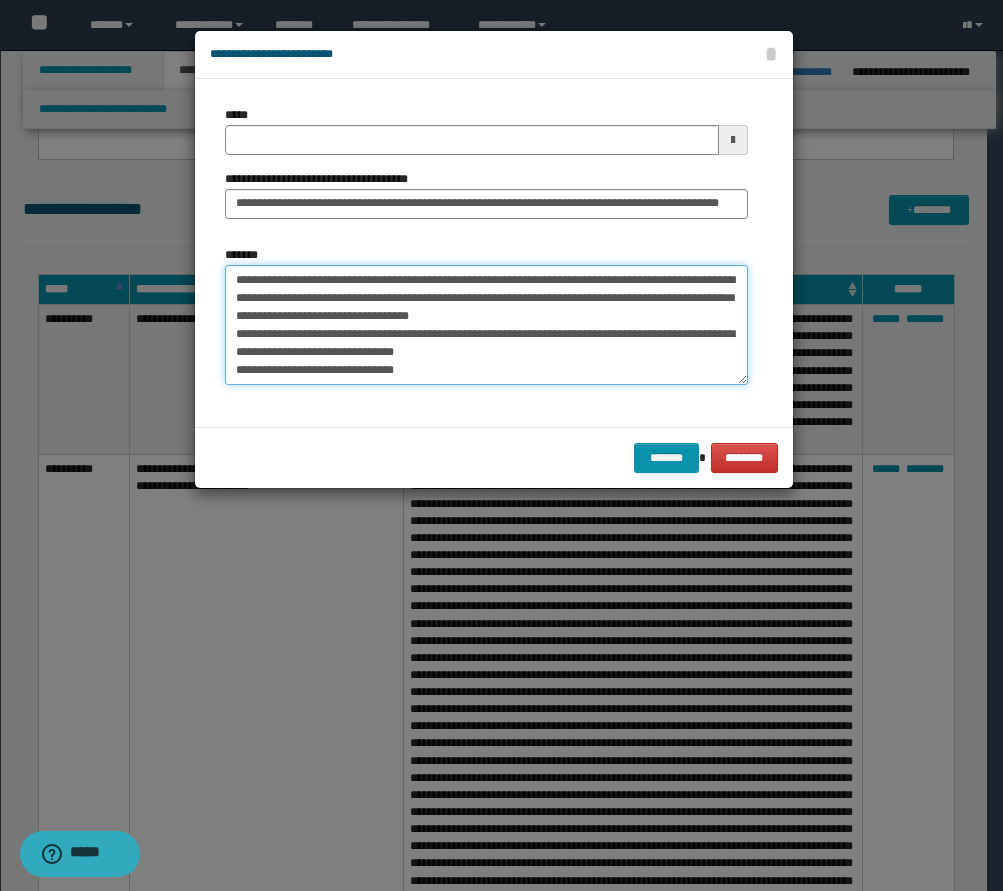 click on "**********" at bounding box center (486, 325) 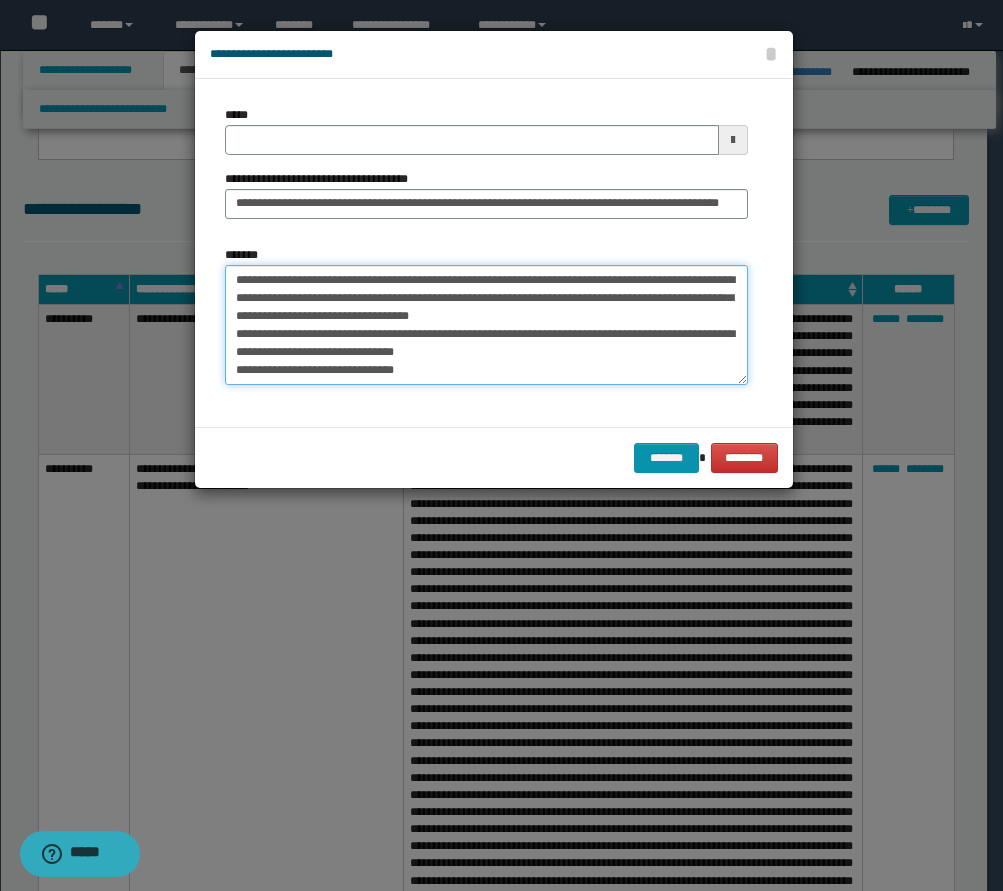 click on "**********" at bounding box center [486, 325] 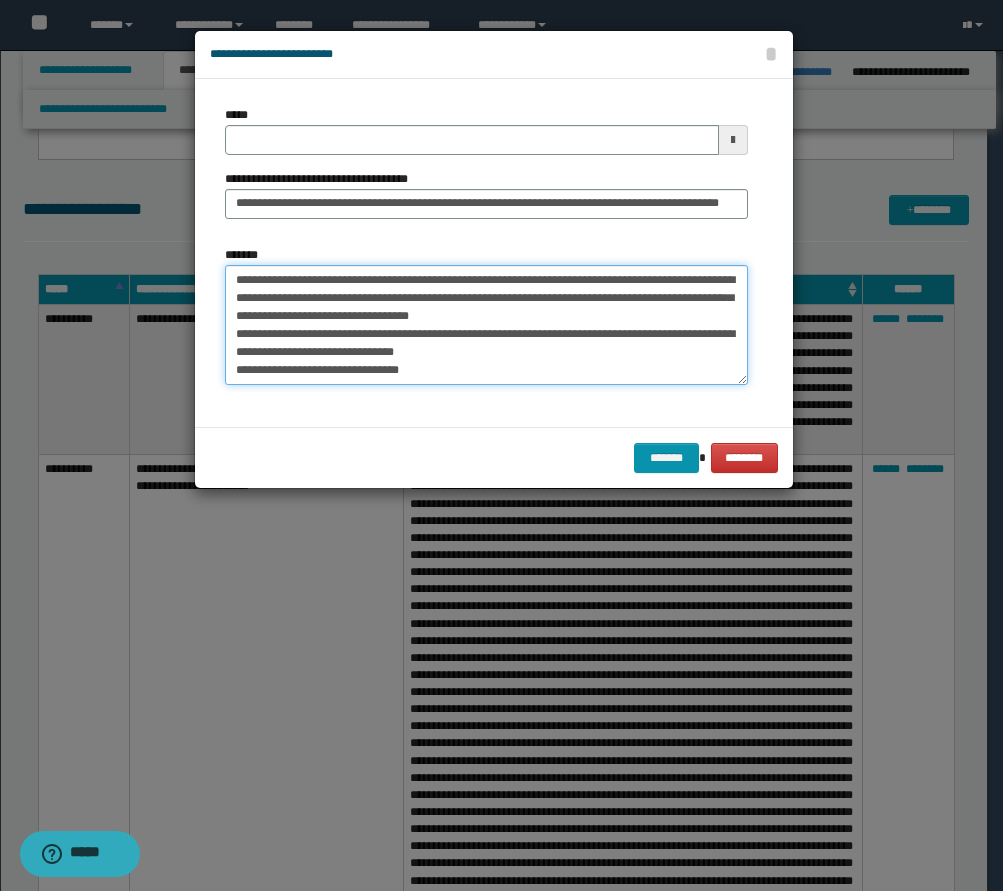 click on "**********" at bounding box center (486, 325) 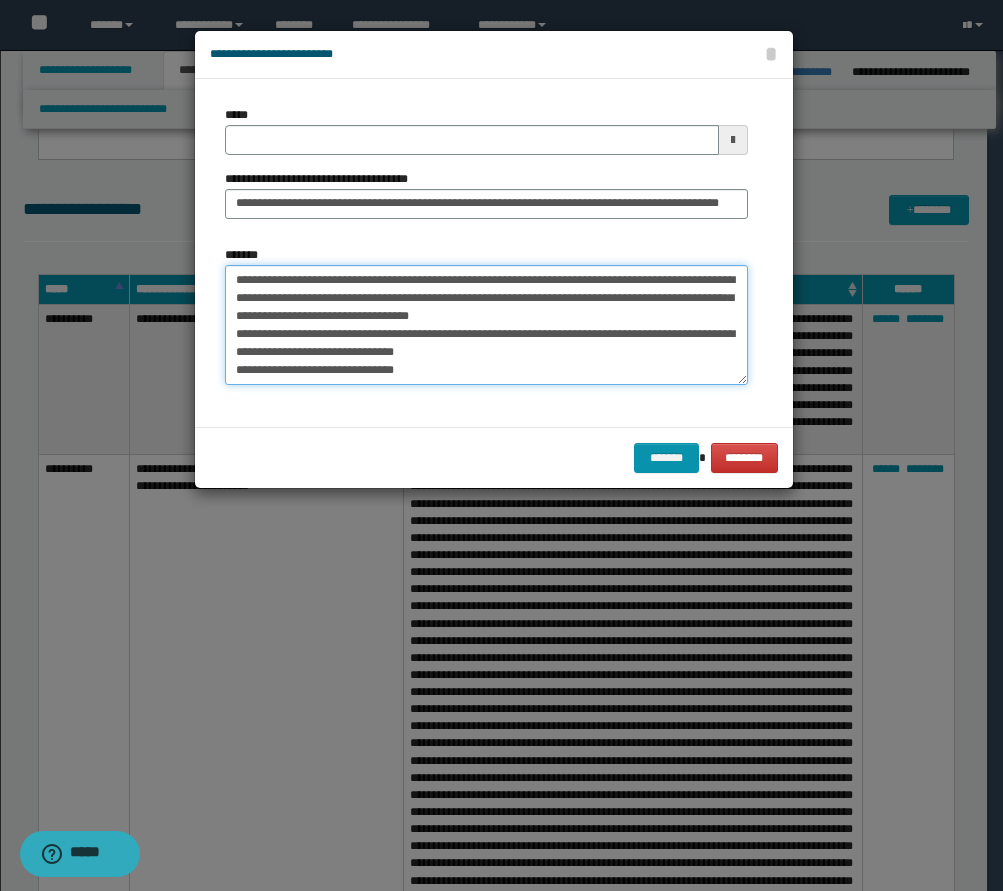 click on "**********" at bounding box center [486, 325] 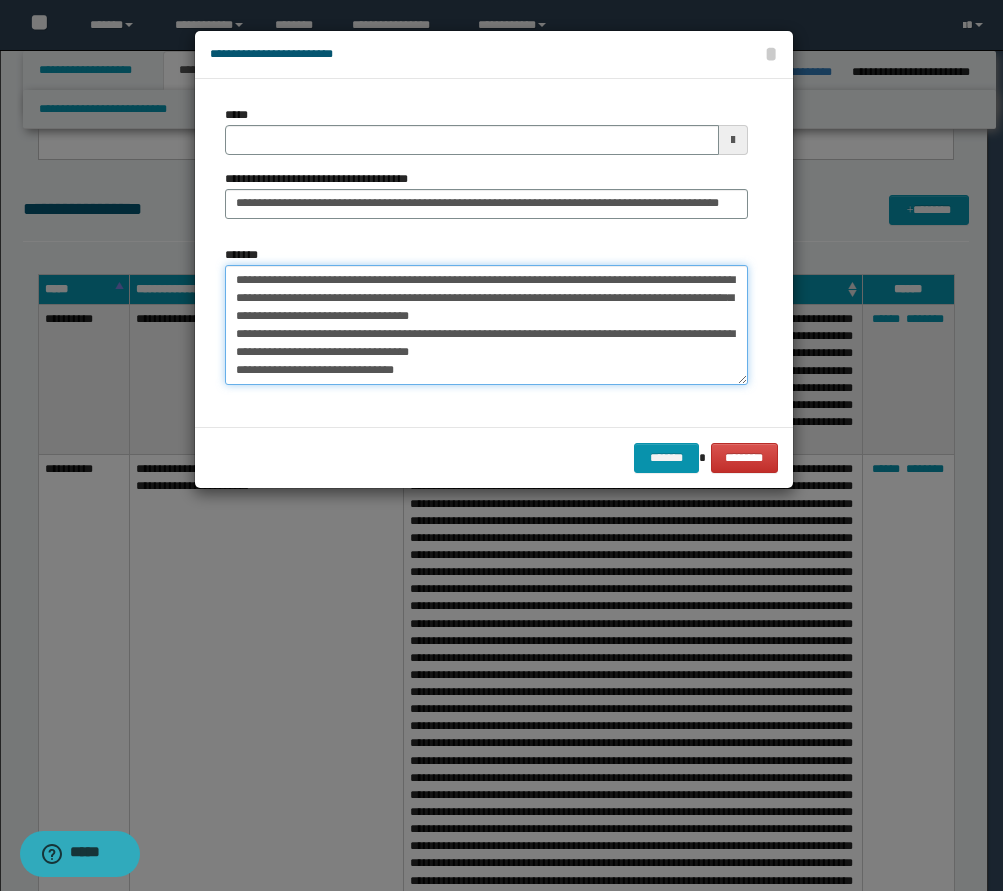click on "**********" at bounding box center [486, 325] 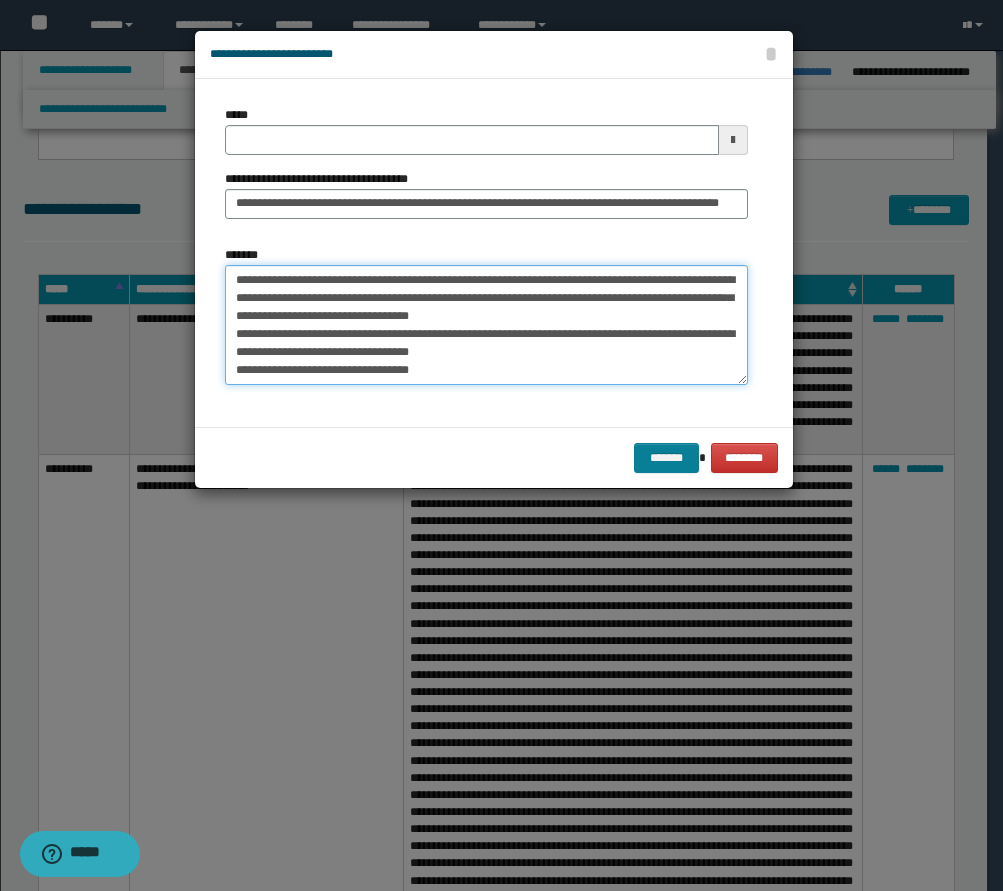 type on "**********" 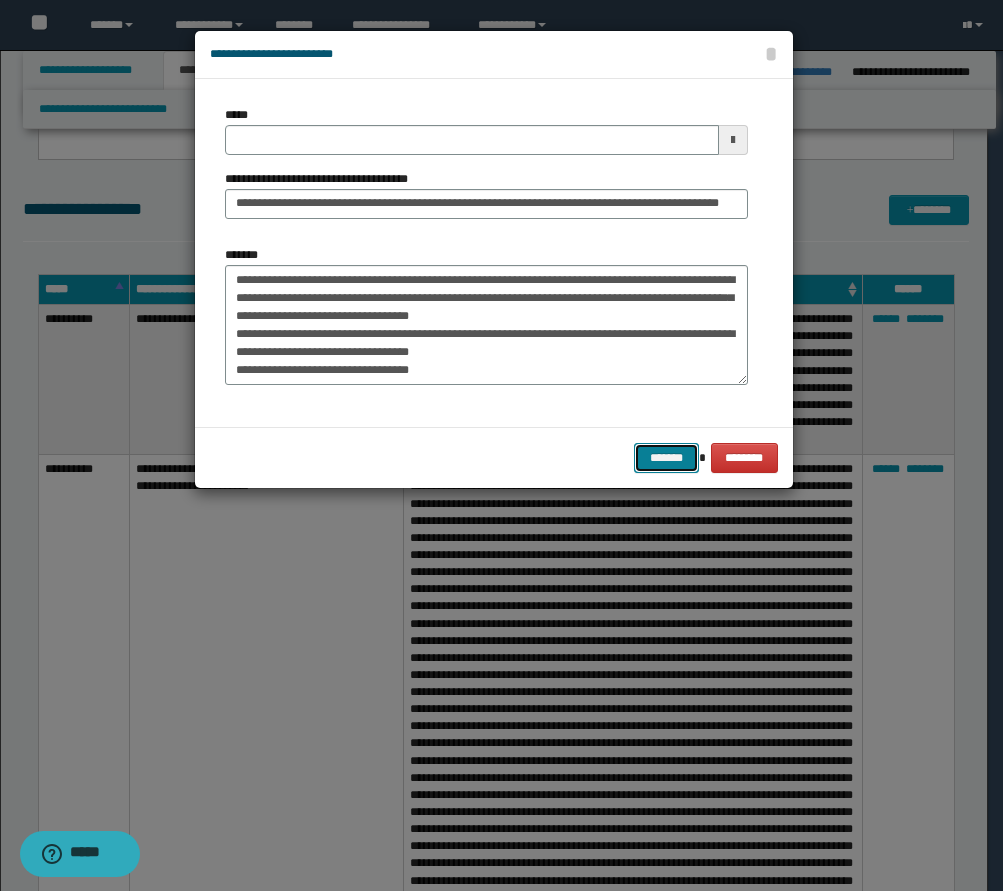 click on "*******" at bounding box center [666, 458] 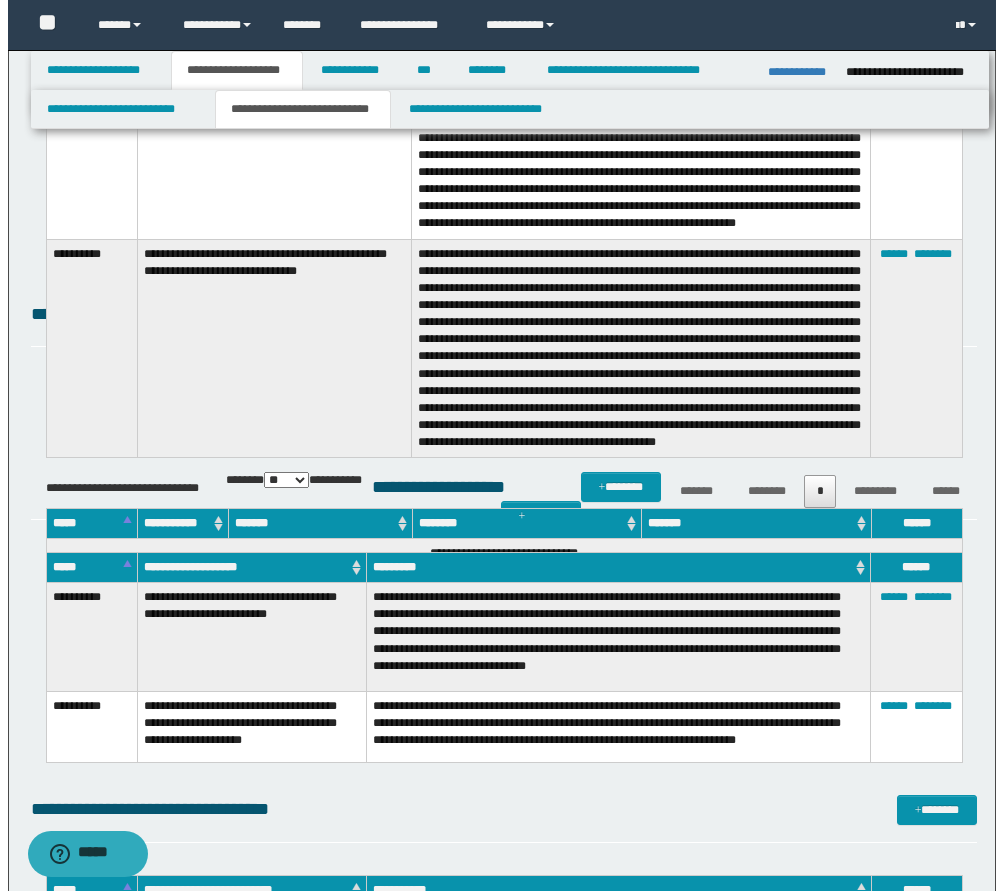 scroll, scrollTop: 2600, scrollLeft: 0, axis: vertical 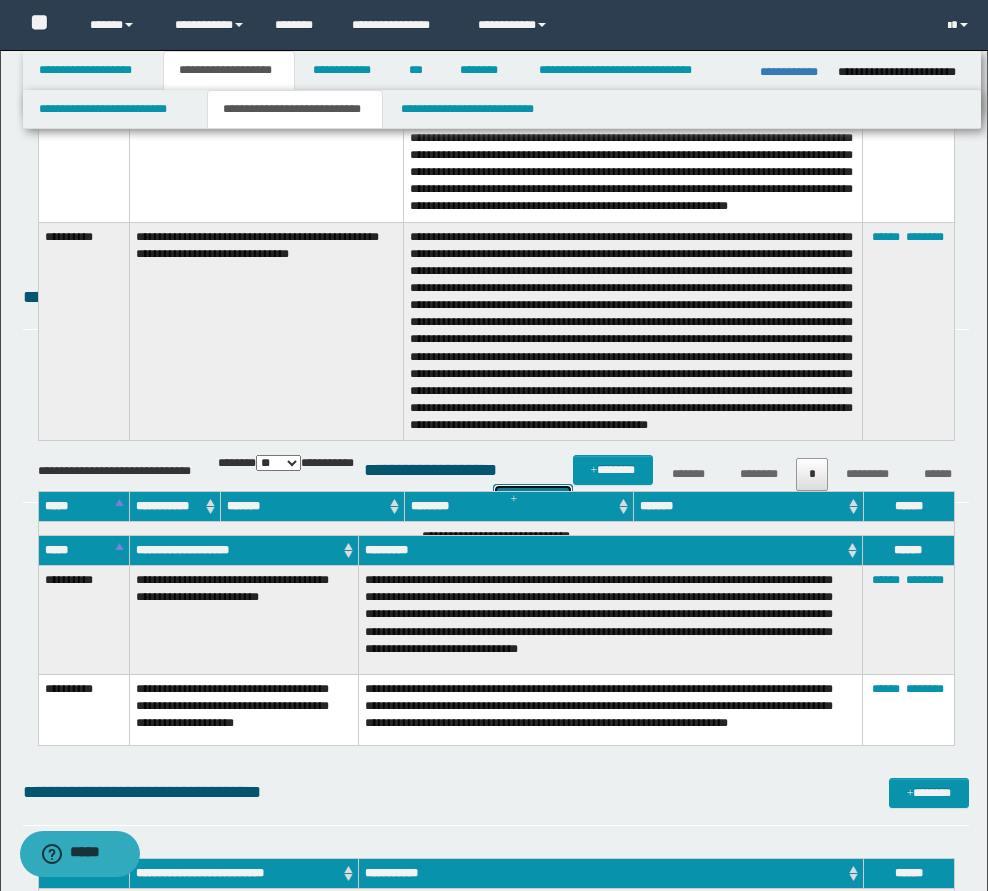 click on "*******" at bounding box center (533, 499) 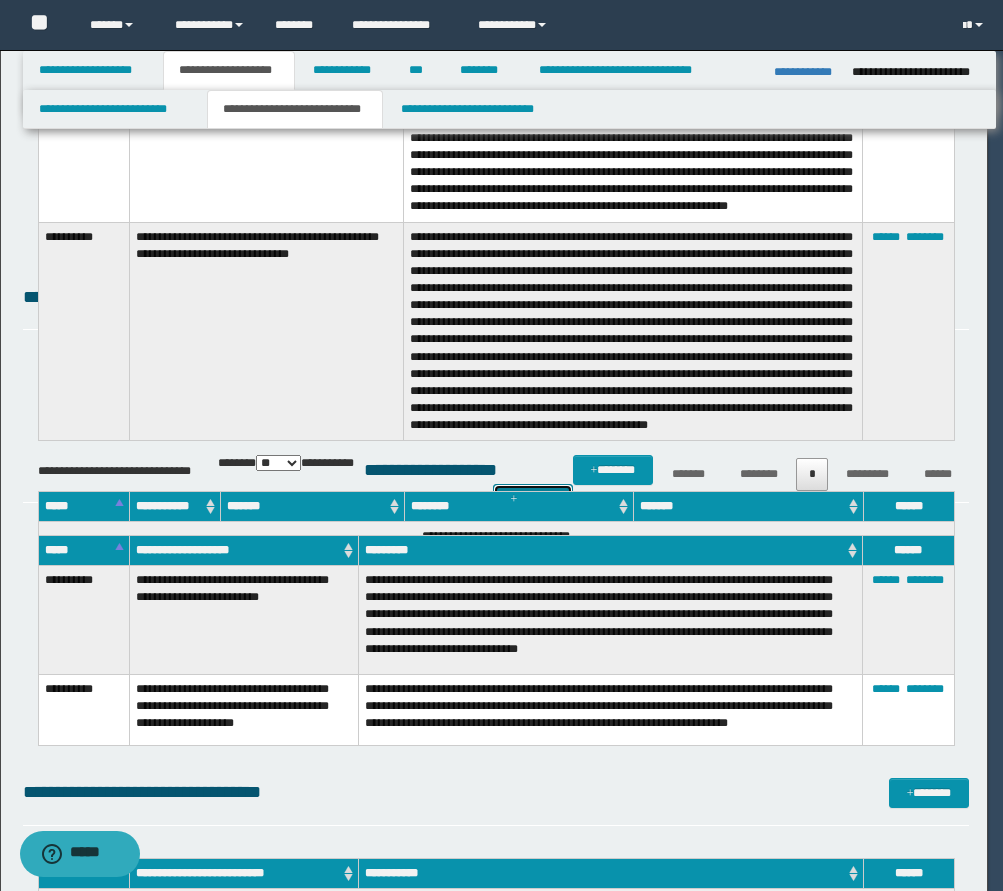 scroll, scrollTop: 0, scrollLeft: 0, axis: both 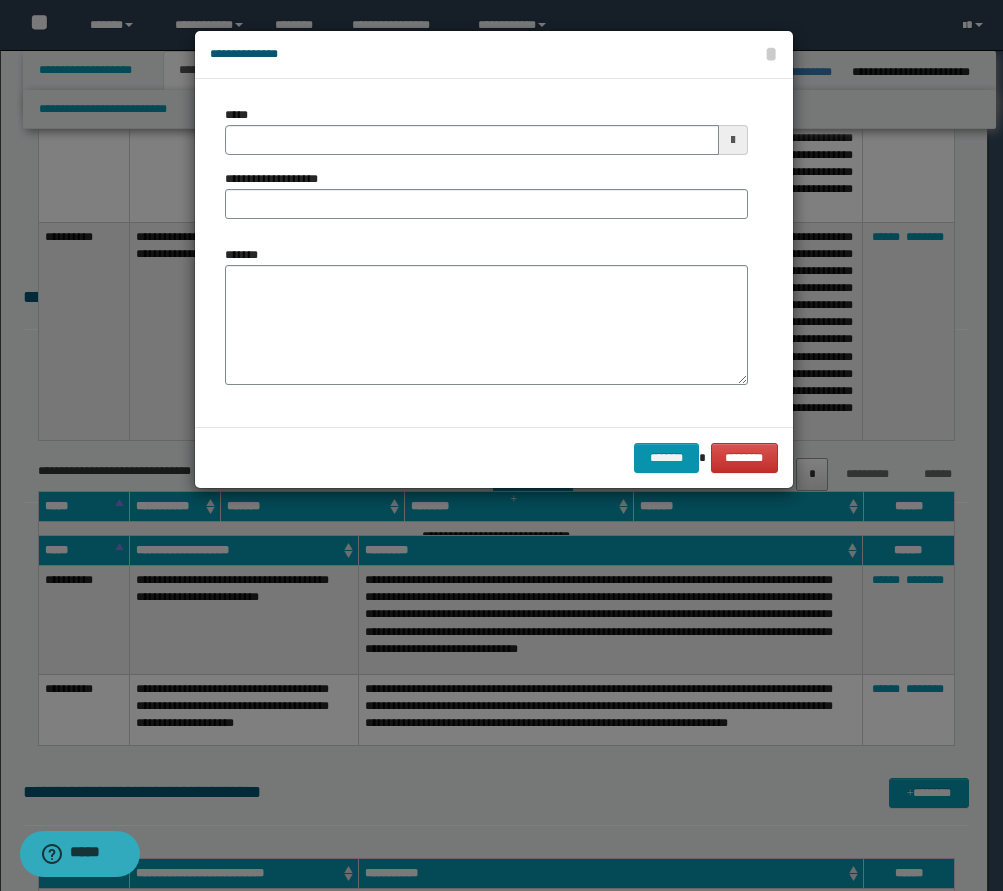 click at bounding box center [733, 140] 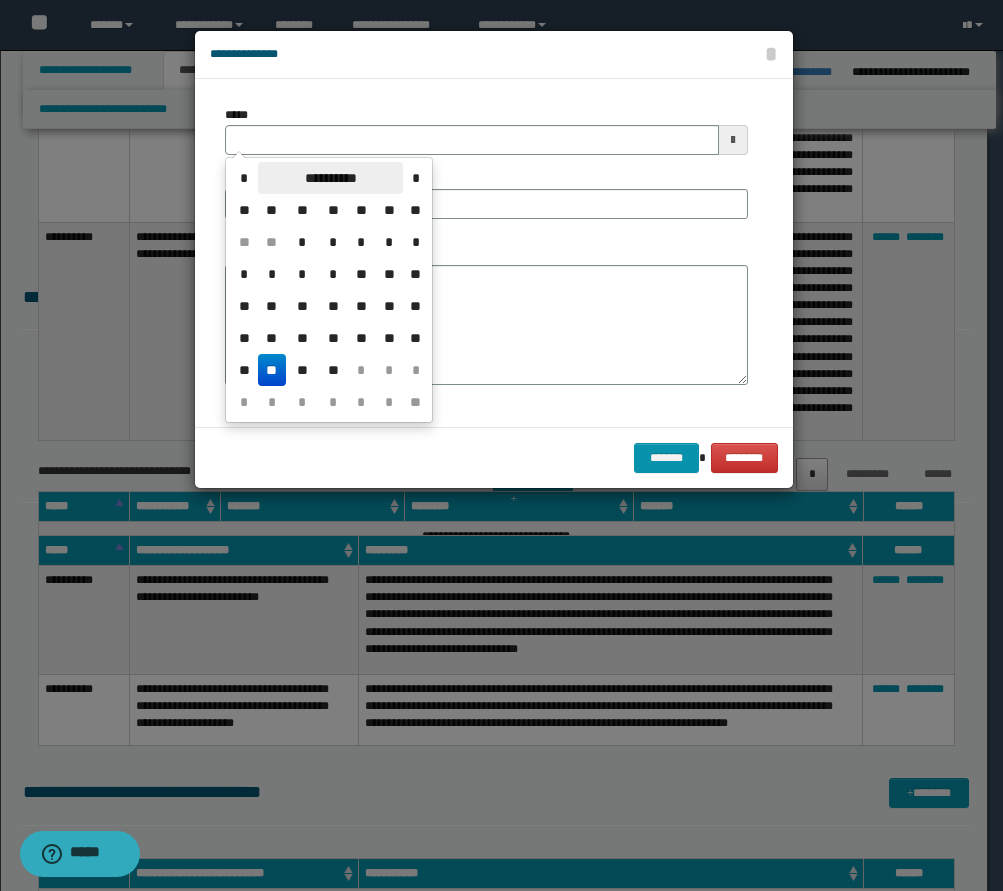 click on "**********" at bounding box center (330, 178) 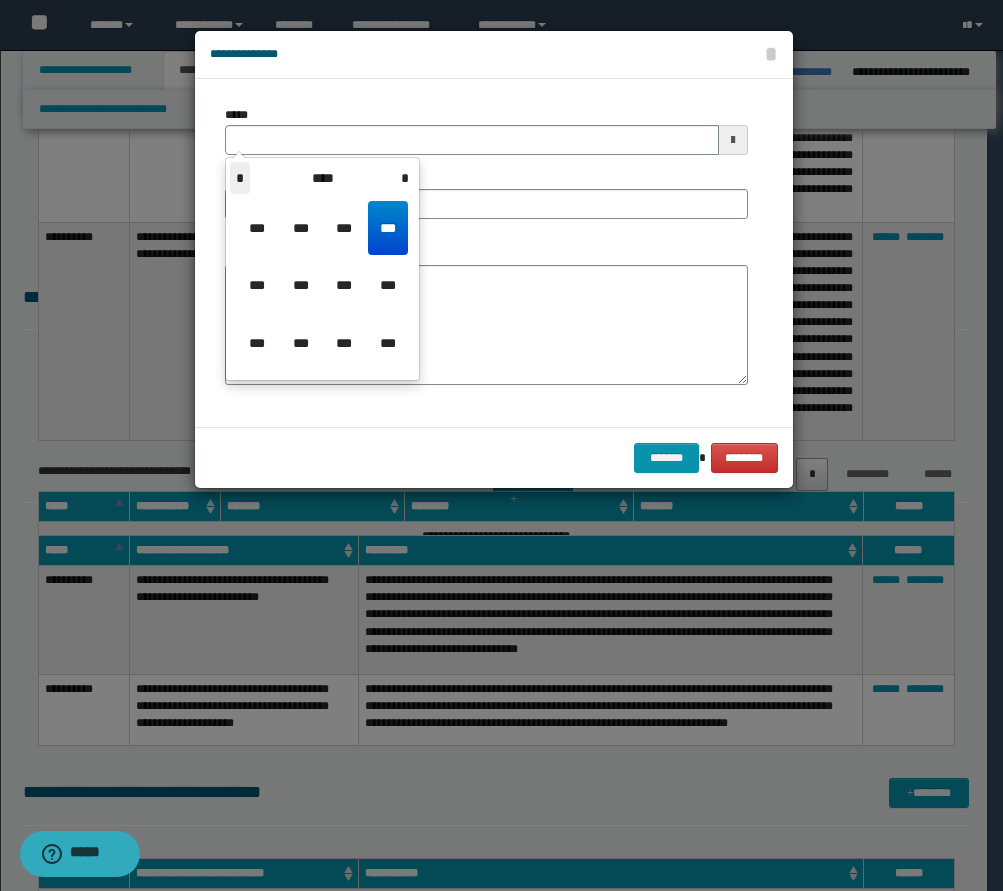 click on "*" at bounding box center (240, 178) 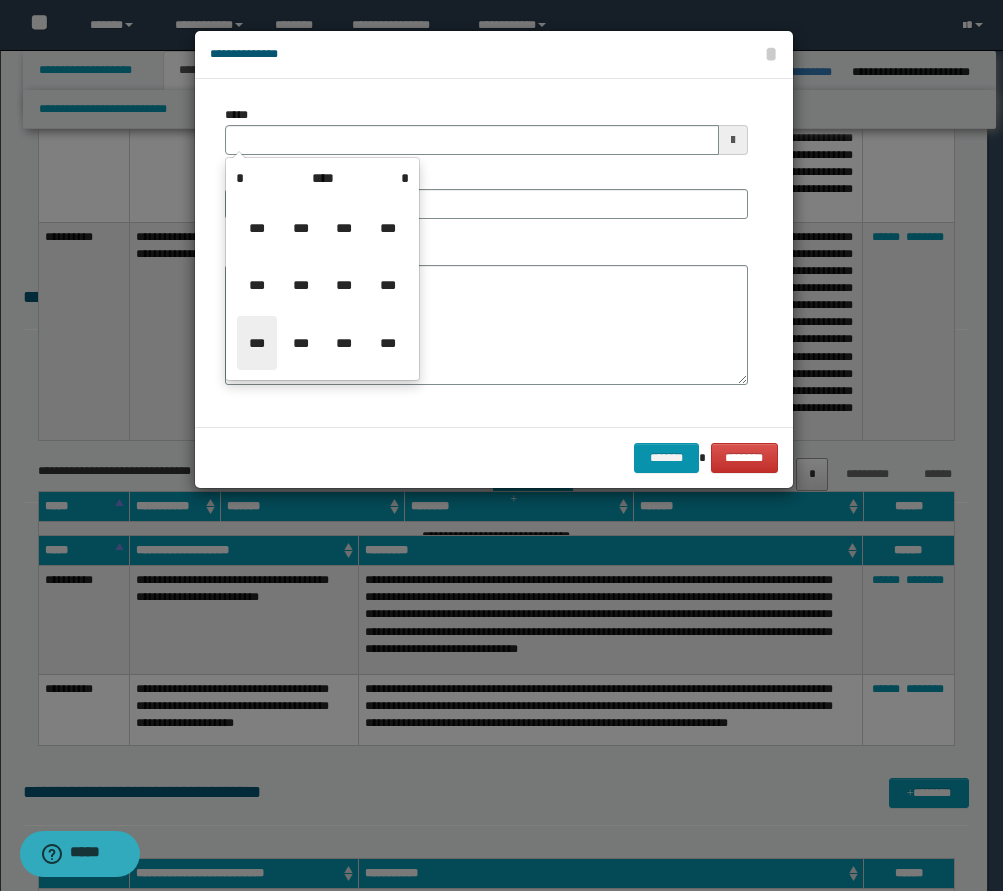 click on "***" at bounding box center (257, 343) 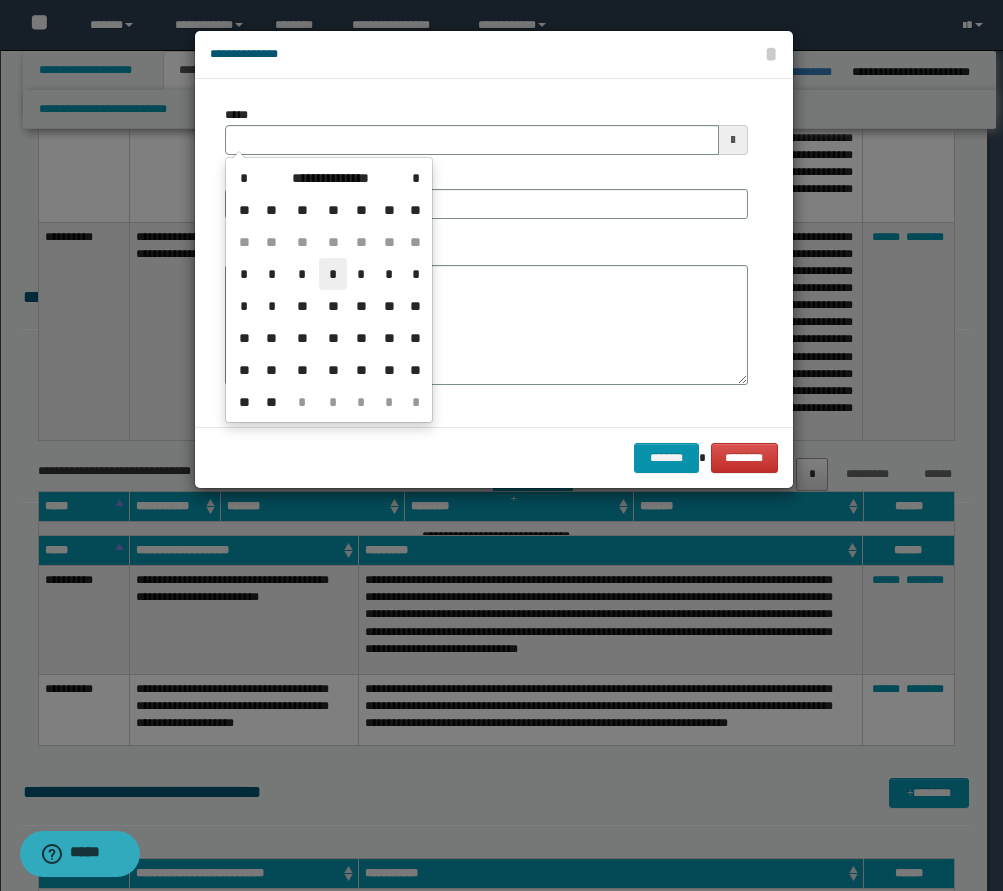 click on "*" at bounding box center [333, 274] 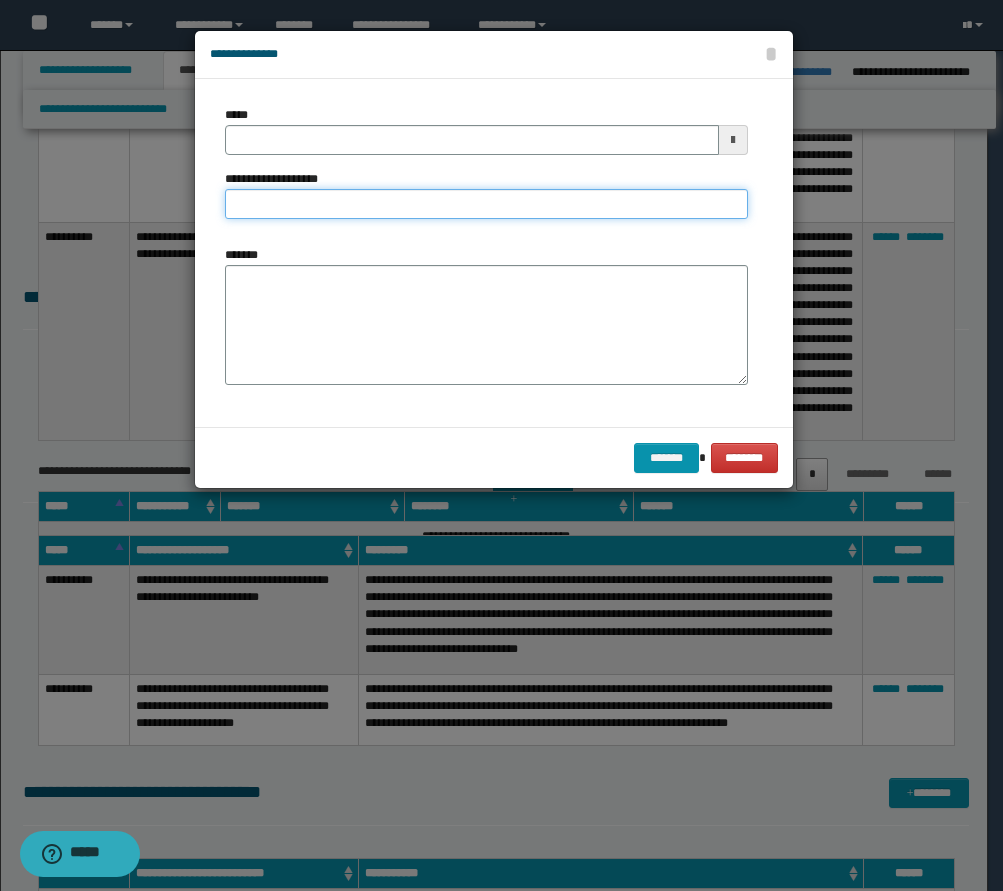 click on "**********" at bounding box center [486, 204] 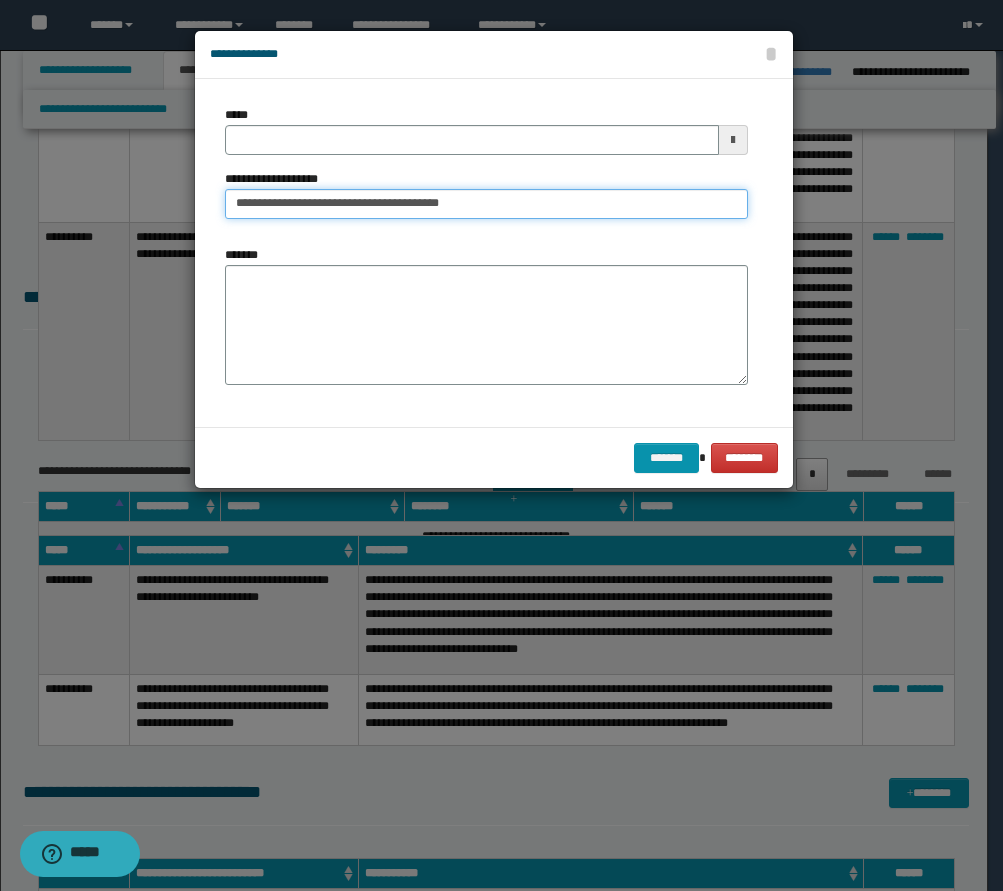type on "**********" 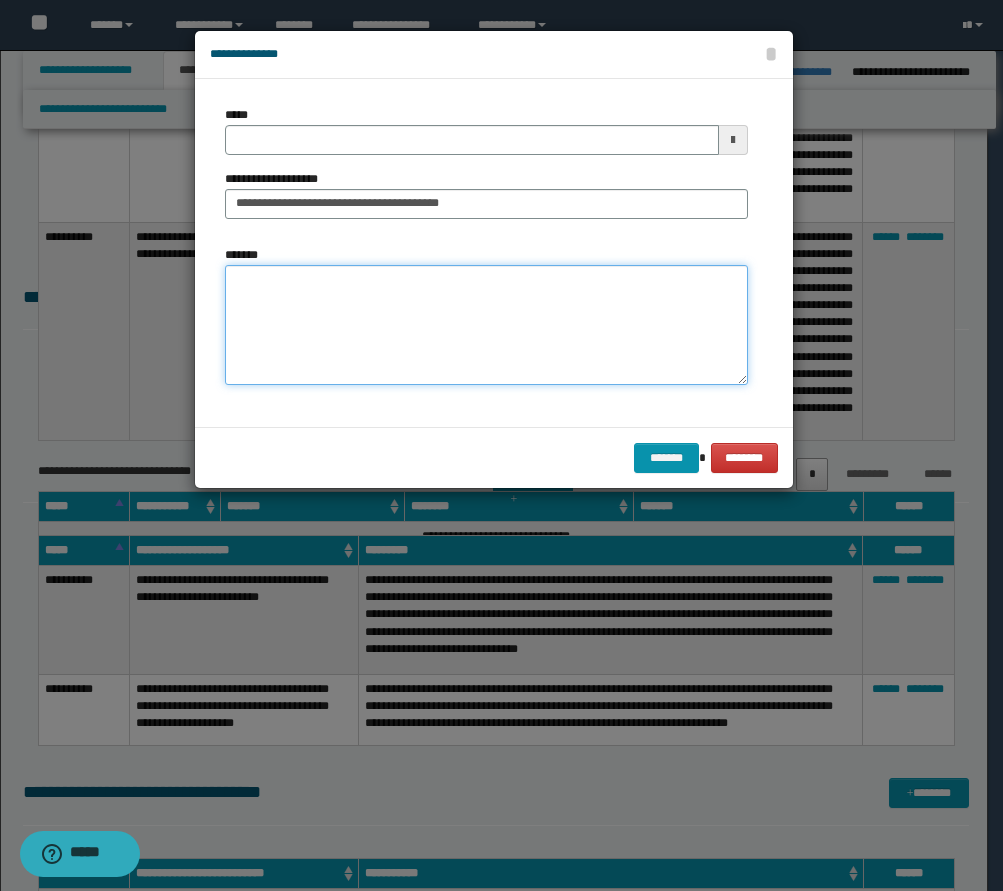 click on "*******" at bounding box center [486, 325] 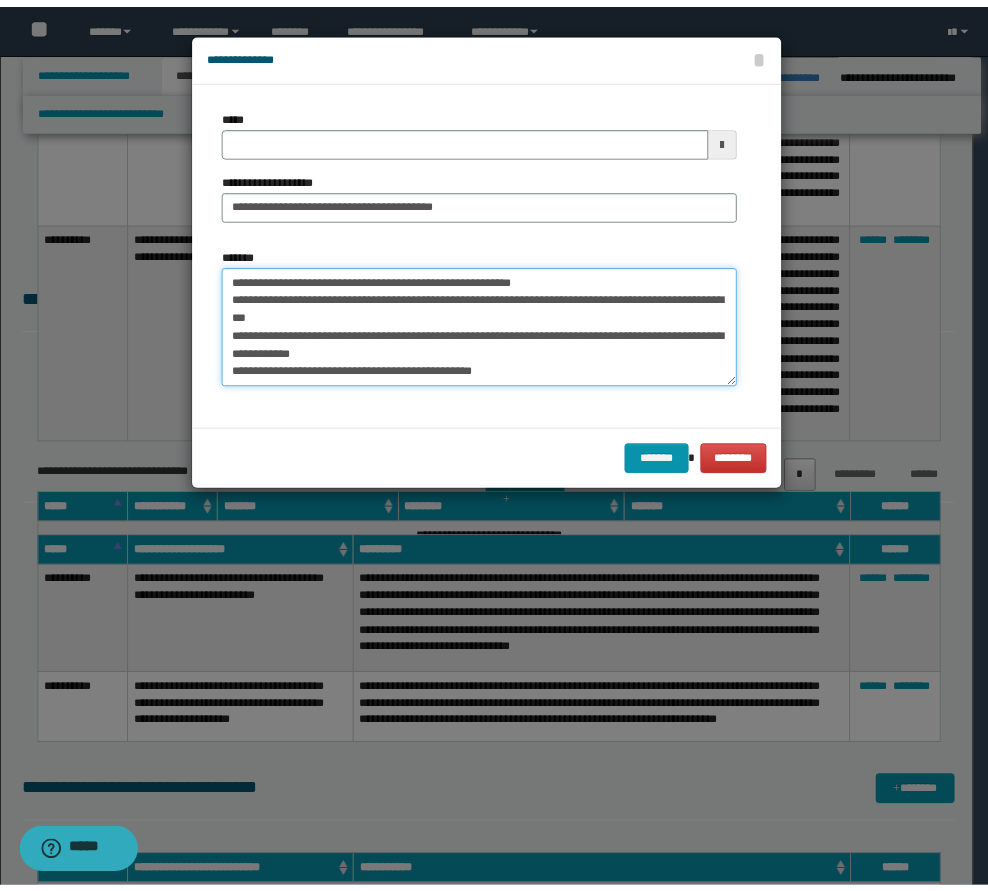 scroll, scrollTop: 66, scrollLeft: 0, axis: vertical 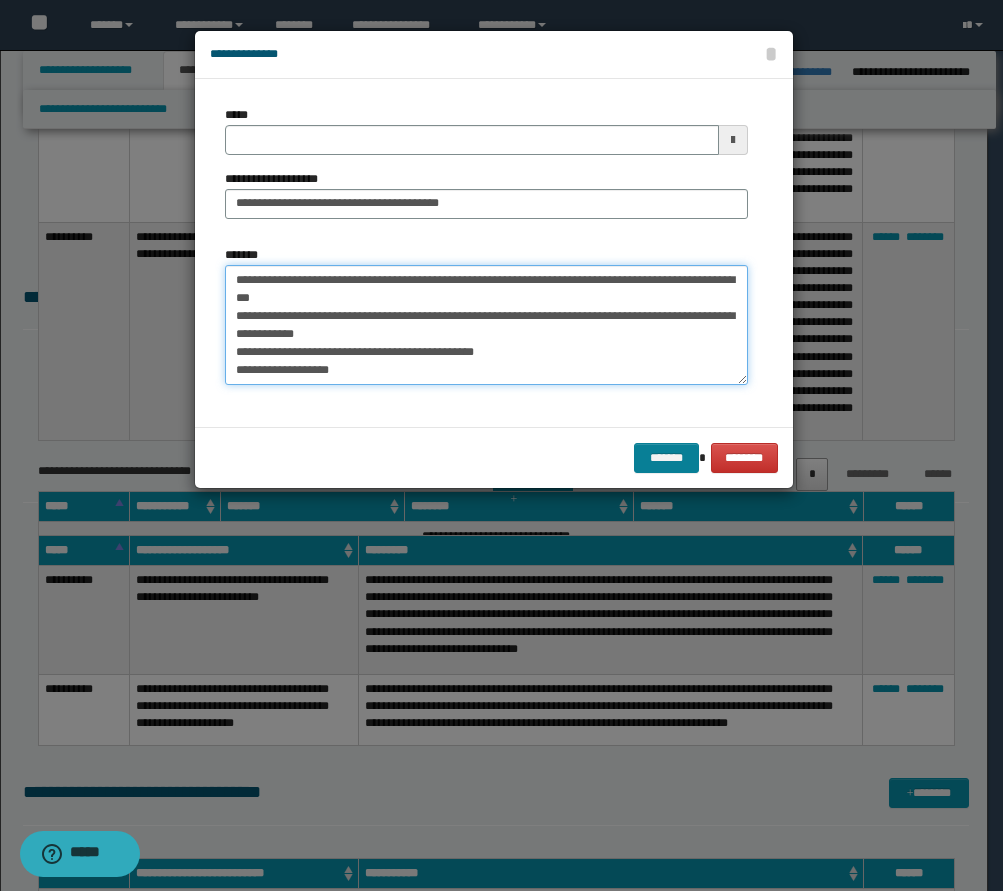 type on "**********" 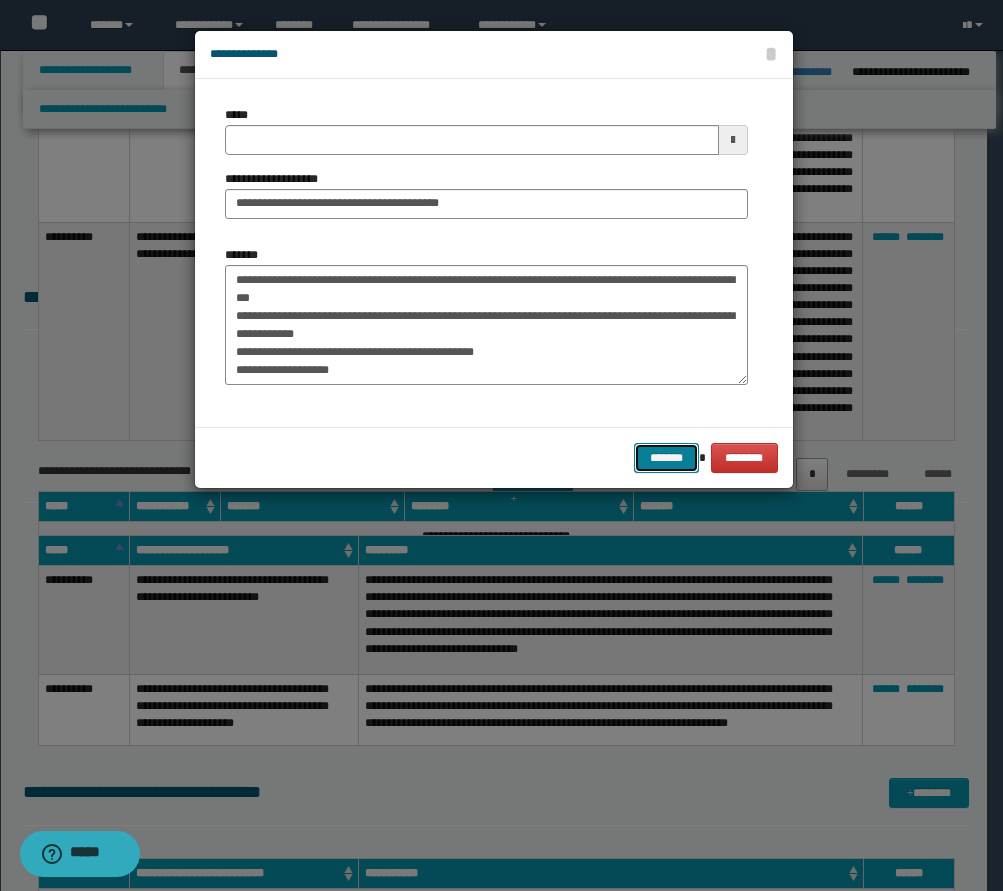 click on "*******" at bounding box center [666, 458] 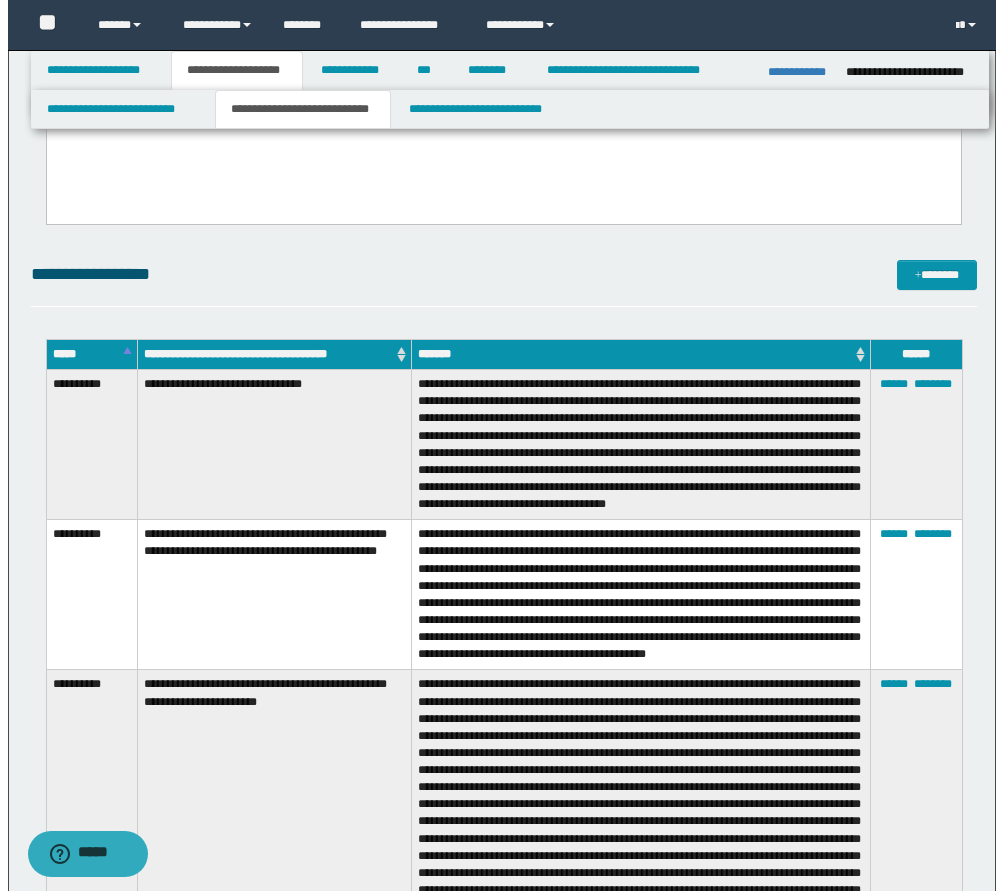 scroll, scrollTop: 600, scrollLeft: 0, axis: vertical 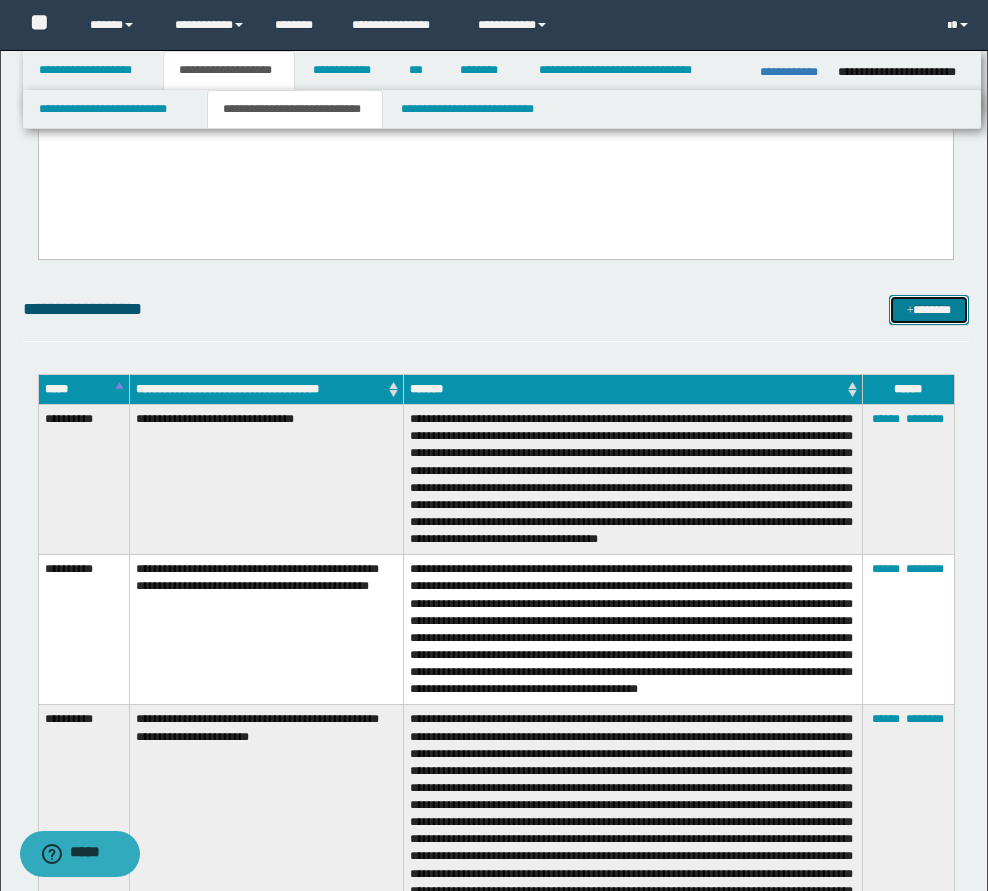 click on "*******" at bounding box center (929, 310) 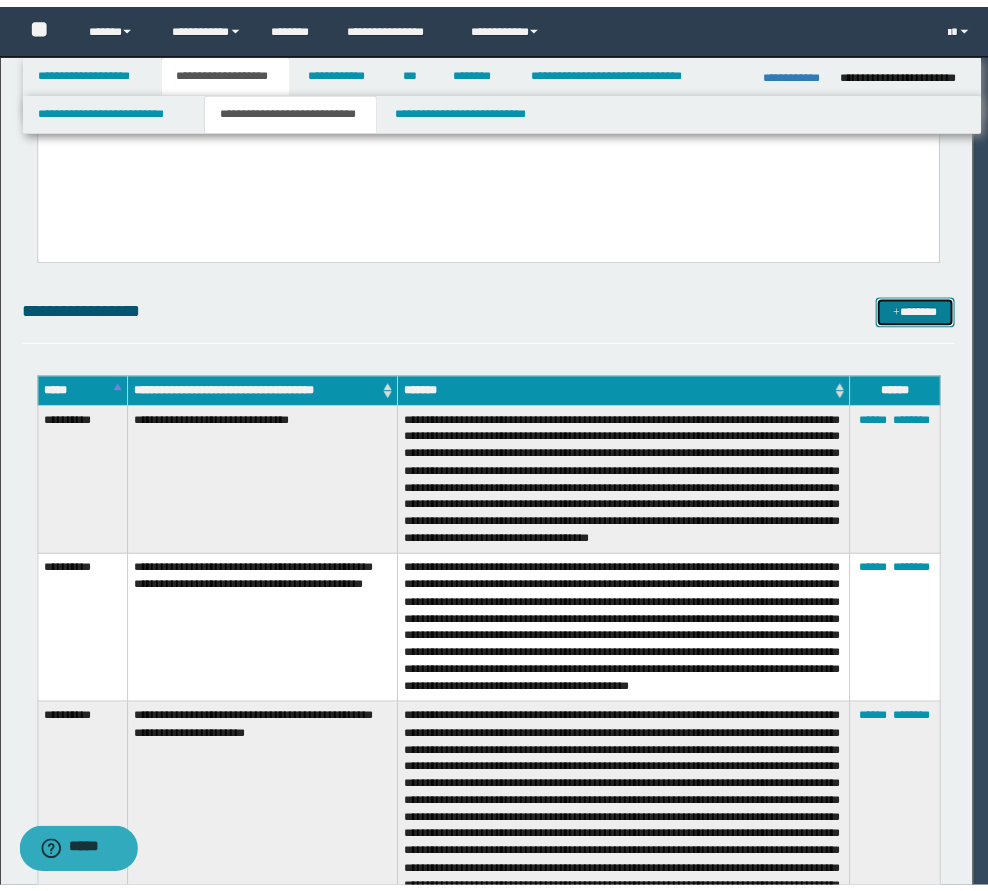 scroll, scrollTop: 0, scrollLeft: 0, axis: both 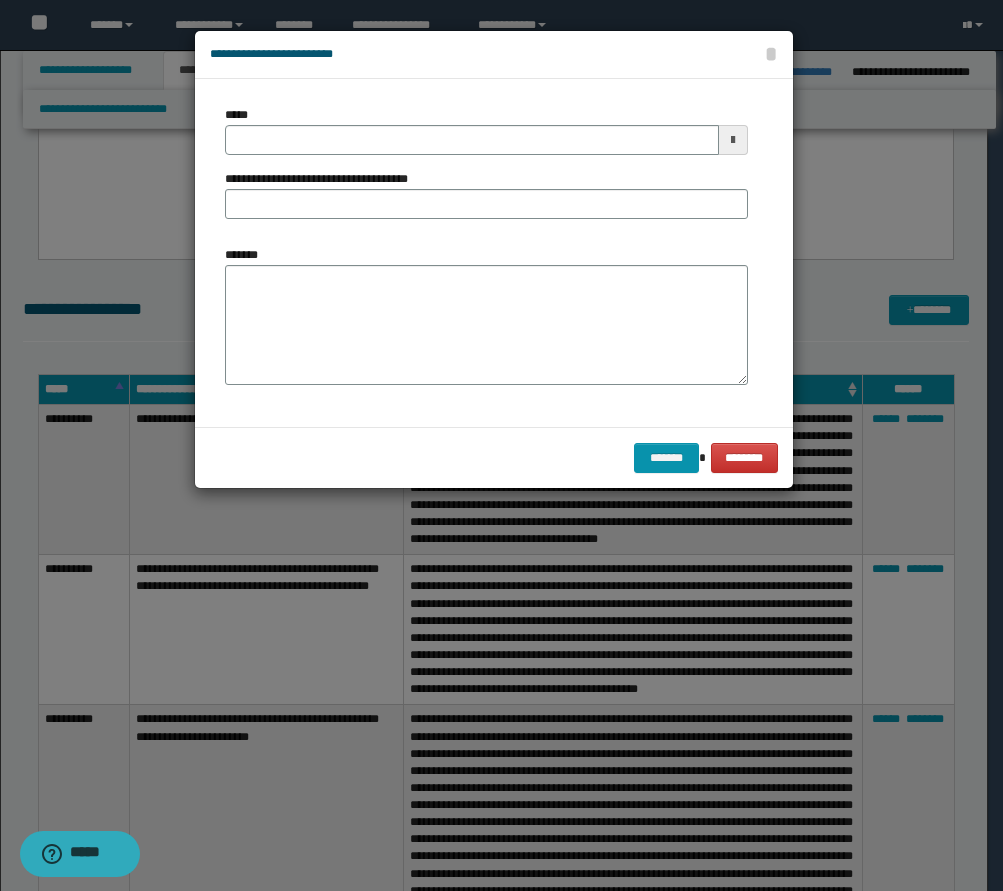 click at bounding box center [733, 140] 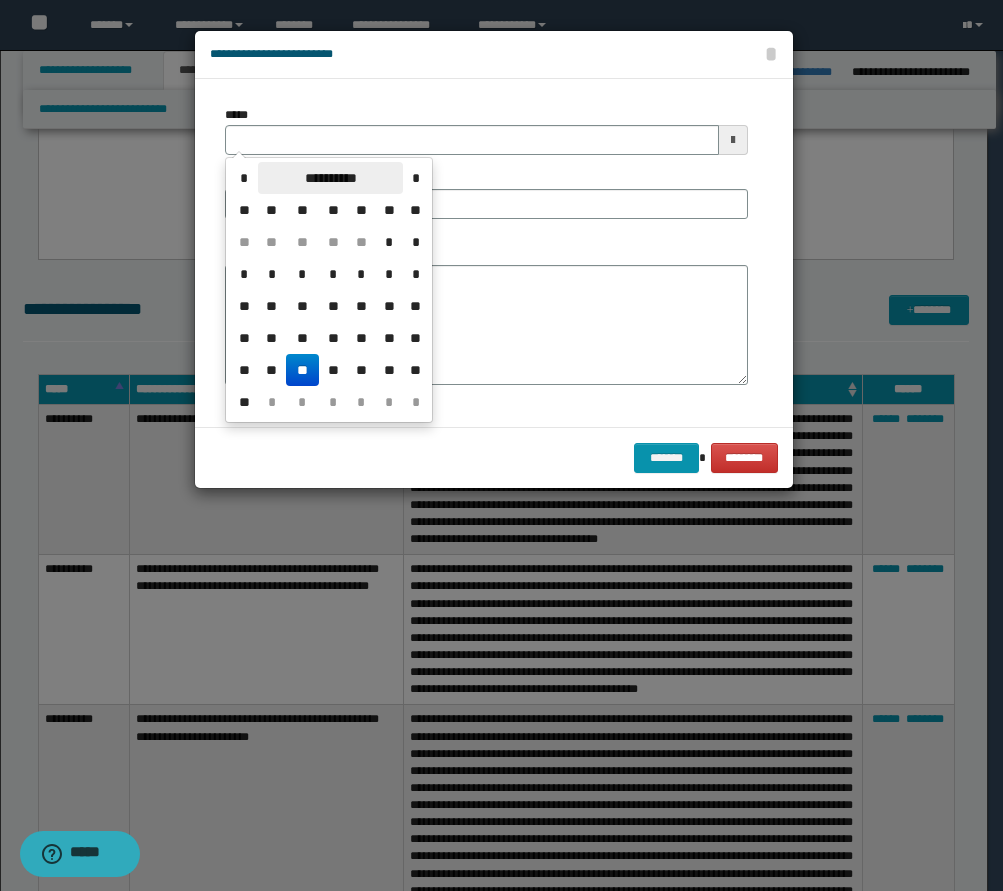 click on "**********" at bounding box center [330, 178] 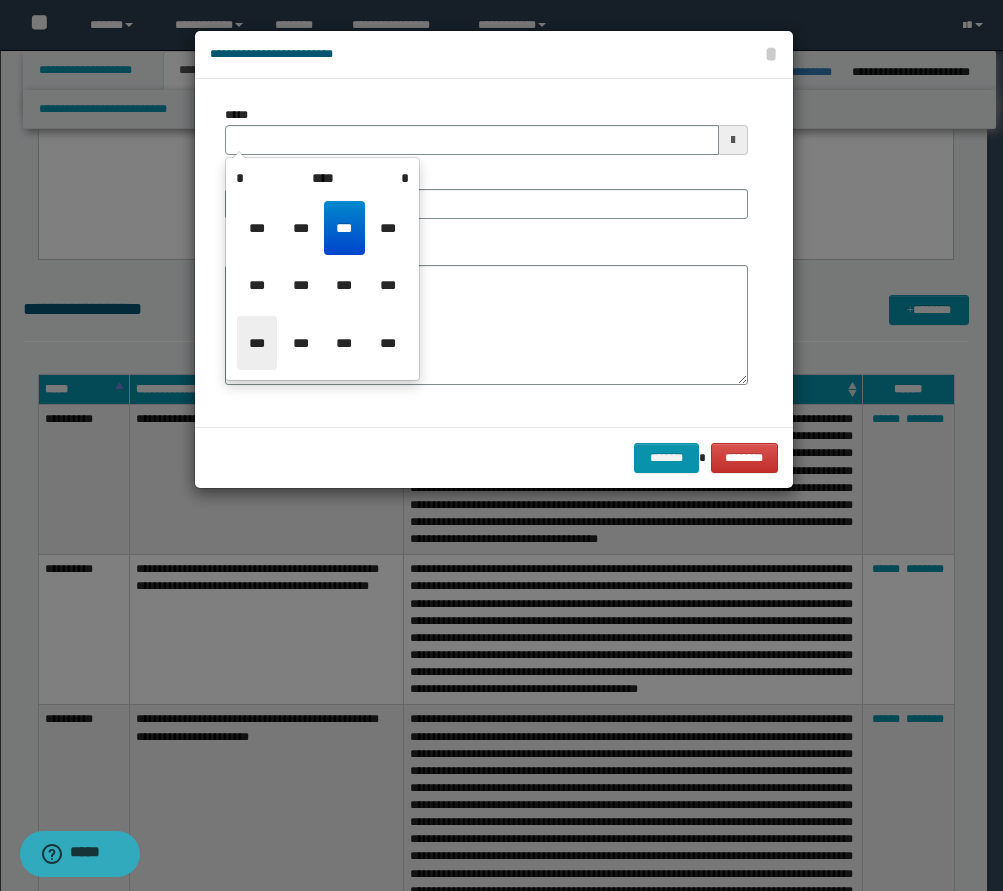 click on "***" at bounding box center (257, 343) 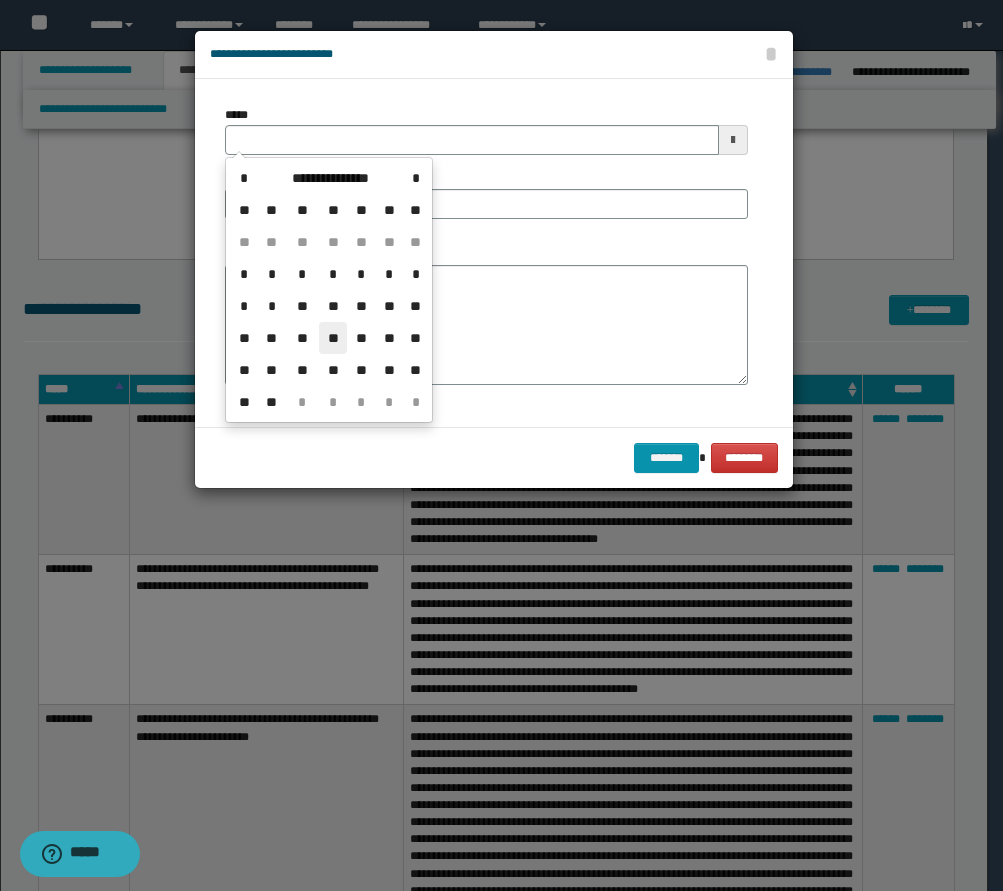 click on "**" at bounding box center (333, 338) 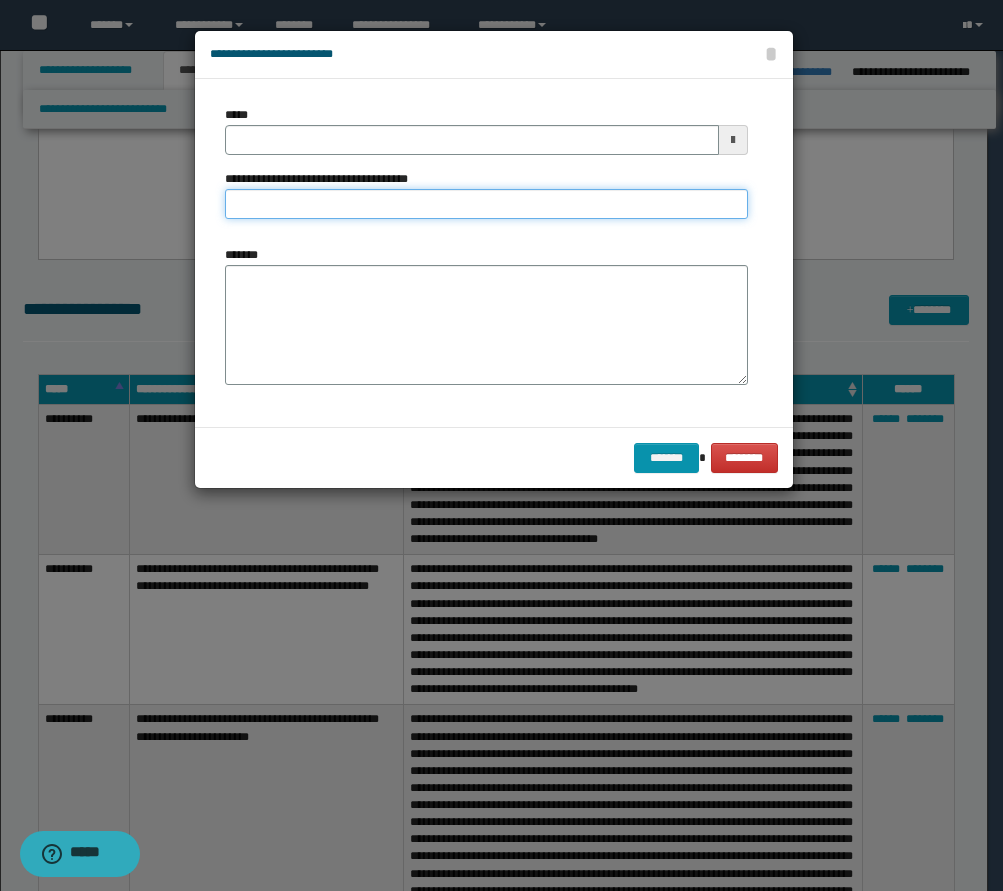 click on "**********" at bounding box center (486, 204) 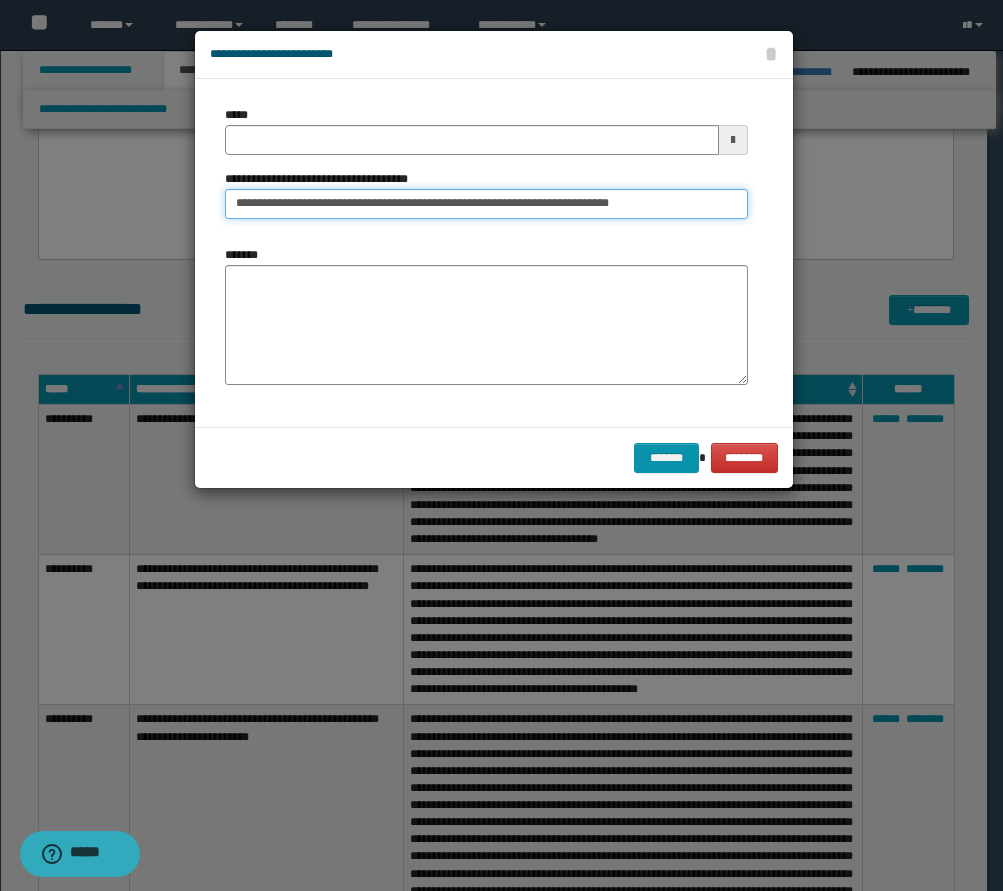 type on "**********" 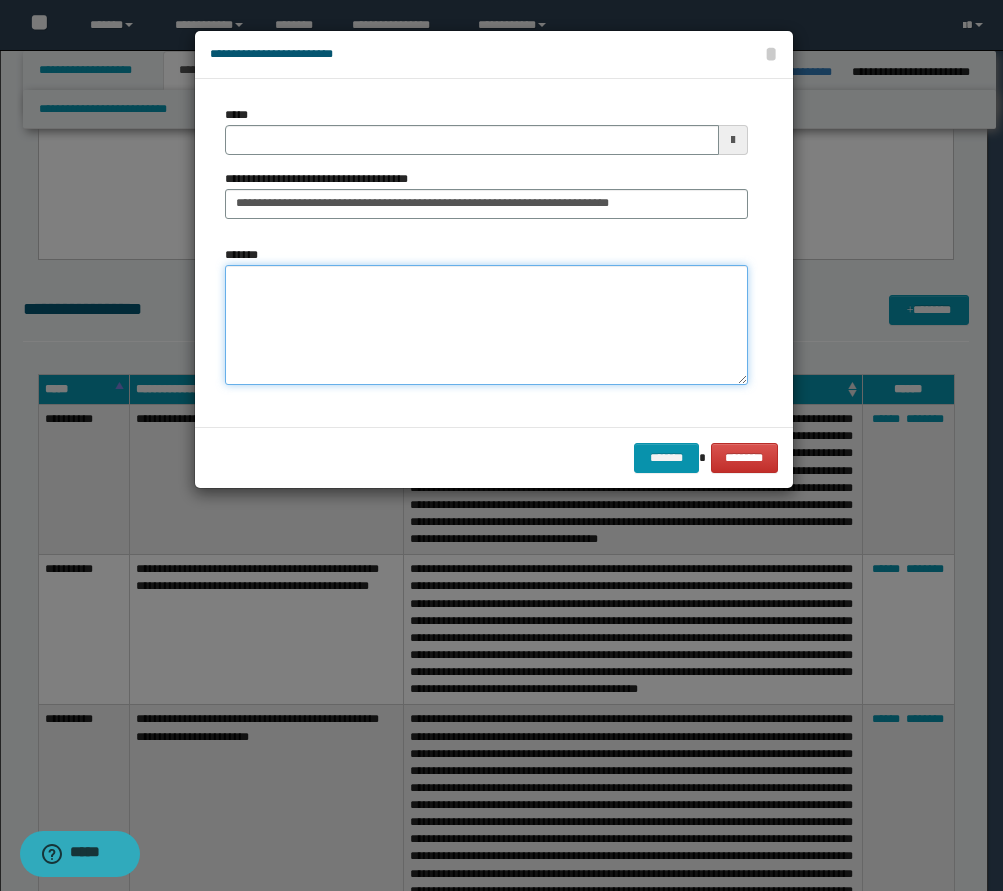 click on "*******" at bounding box center (486, 325) 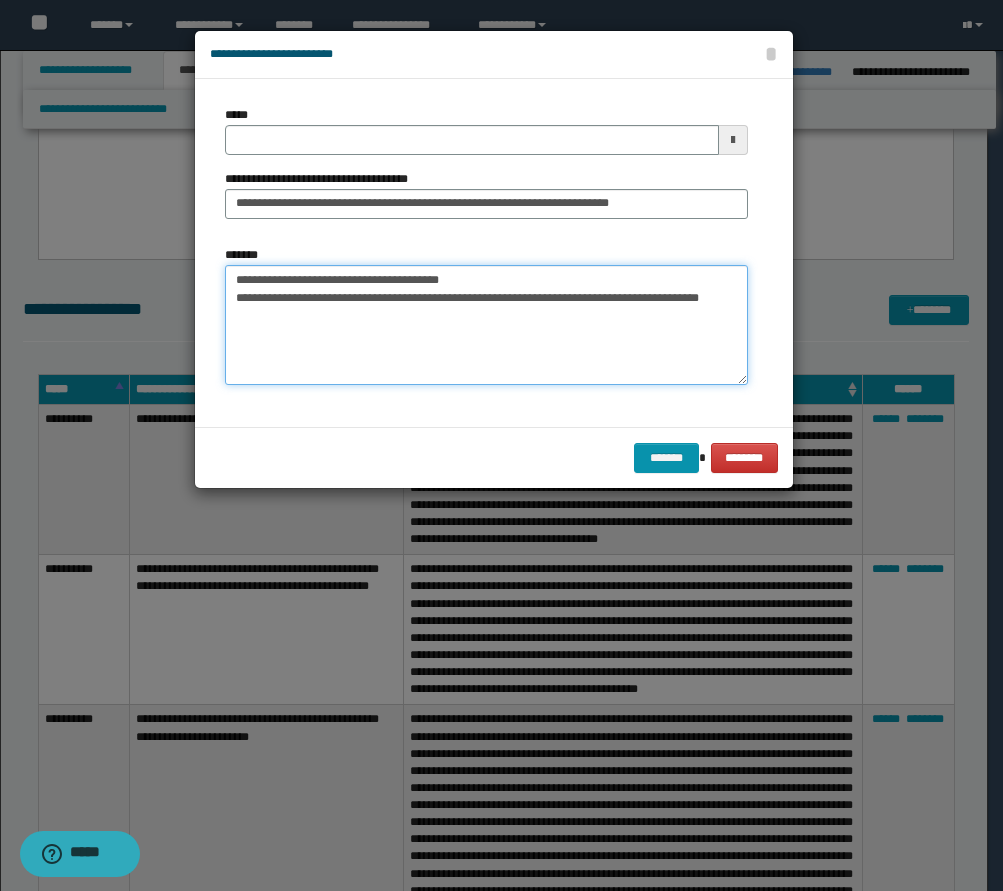 click on "**********" at bounding box center [486, 325] 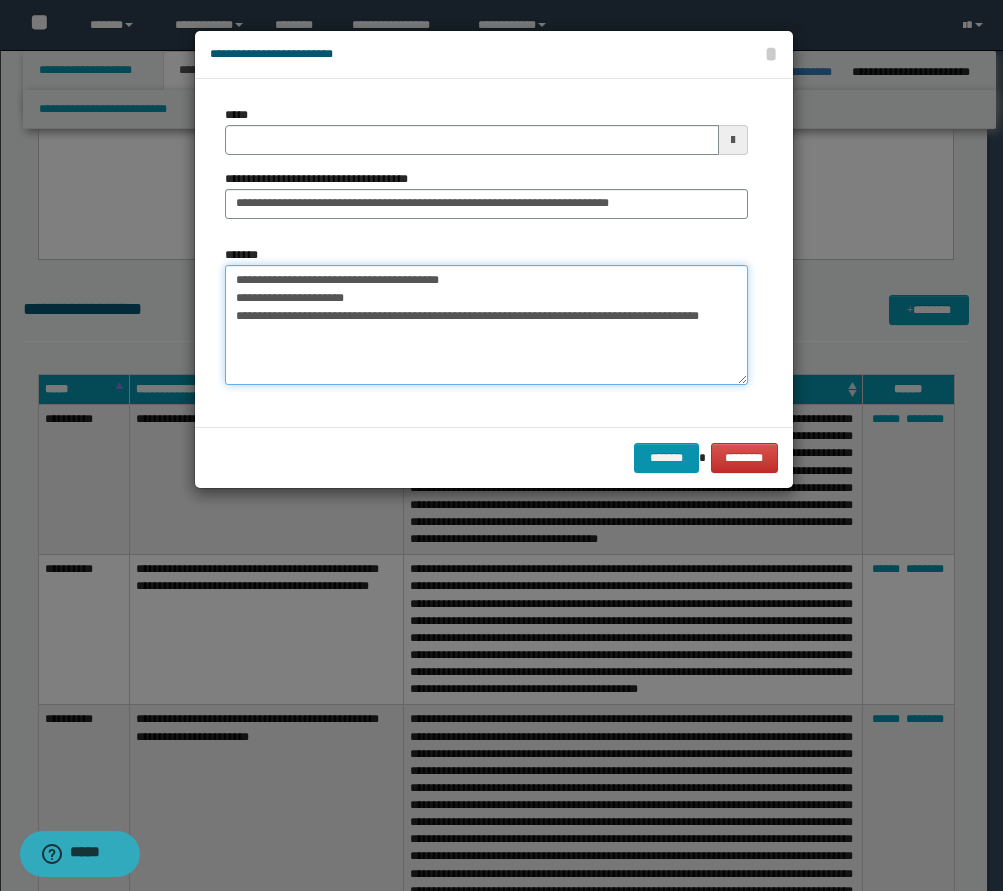 click on "**********" at bounding box center [486, 325] 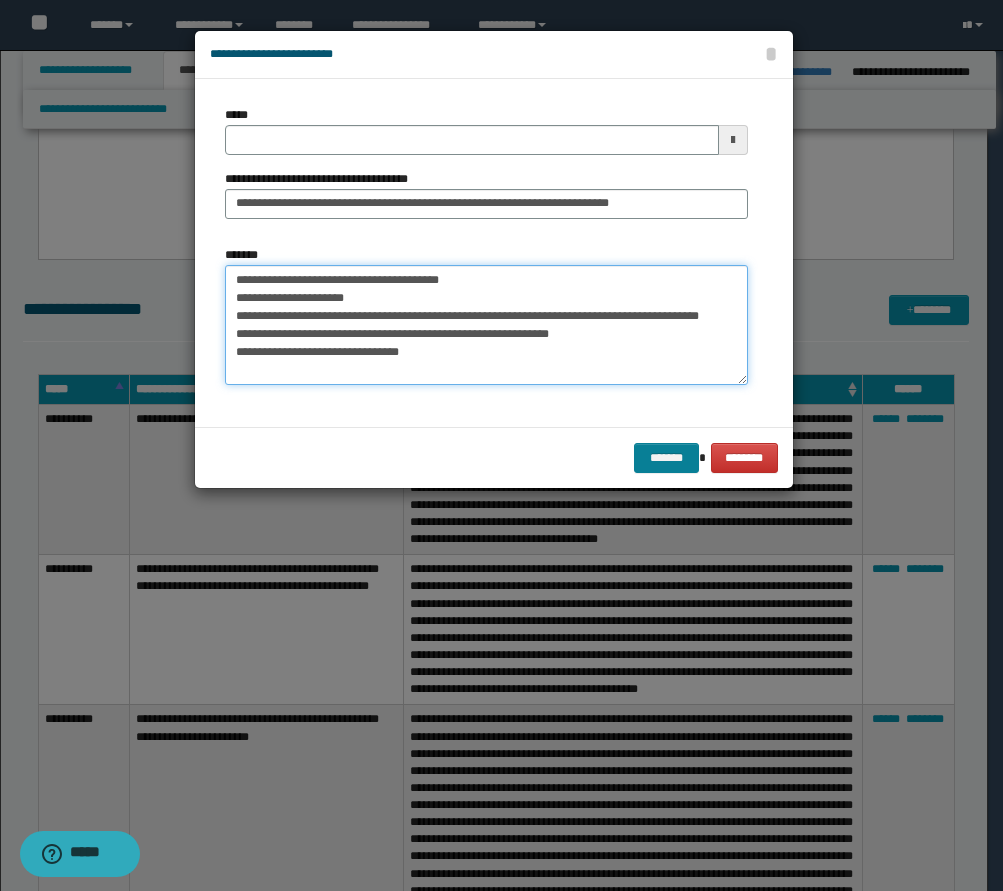 type on "**********" 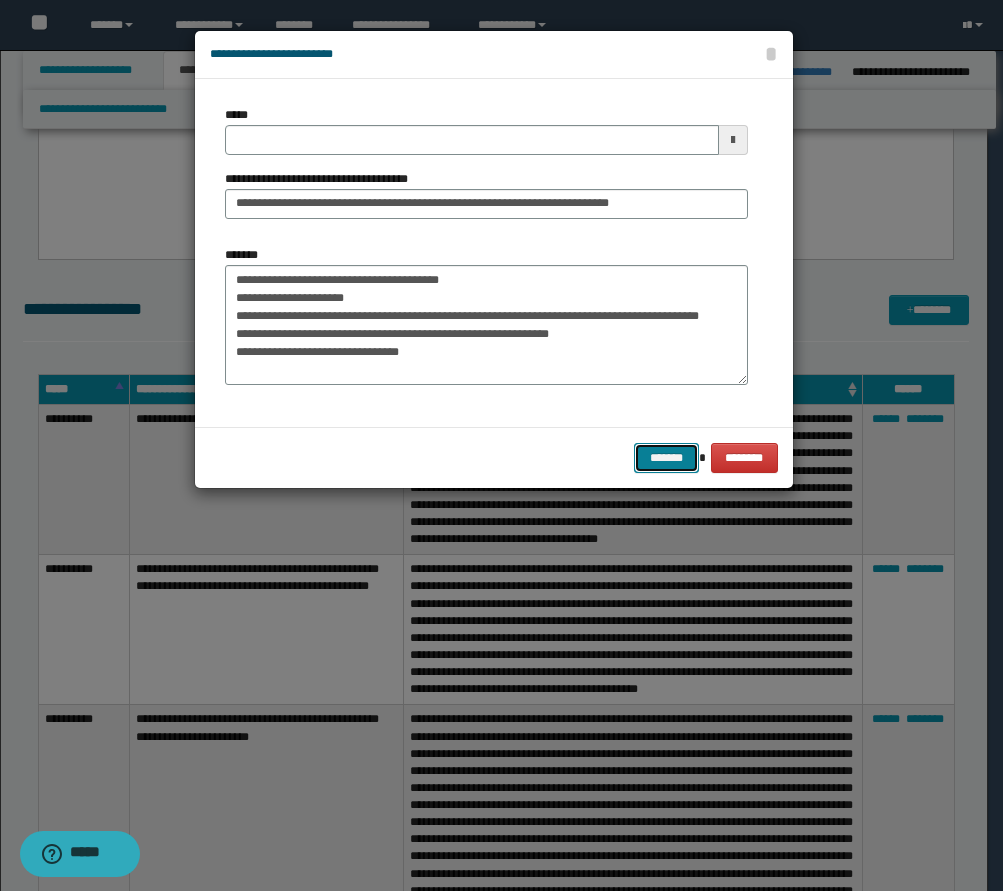 click on "*******" at bounding box center [666, 458] 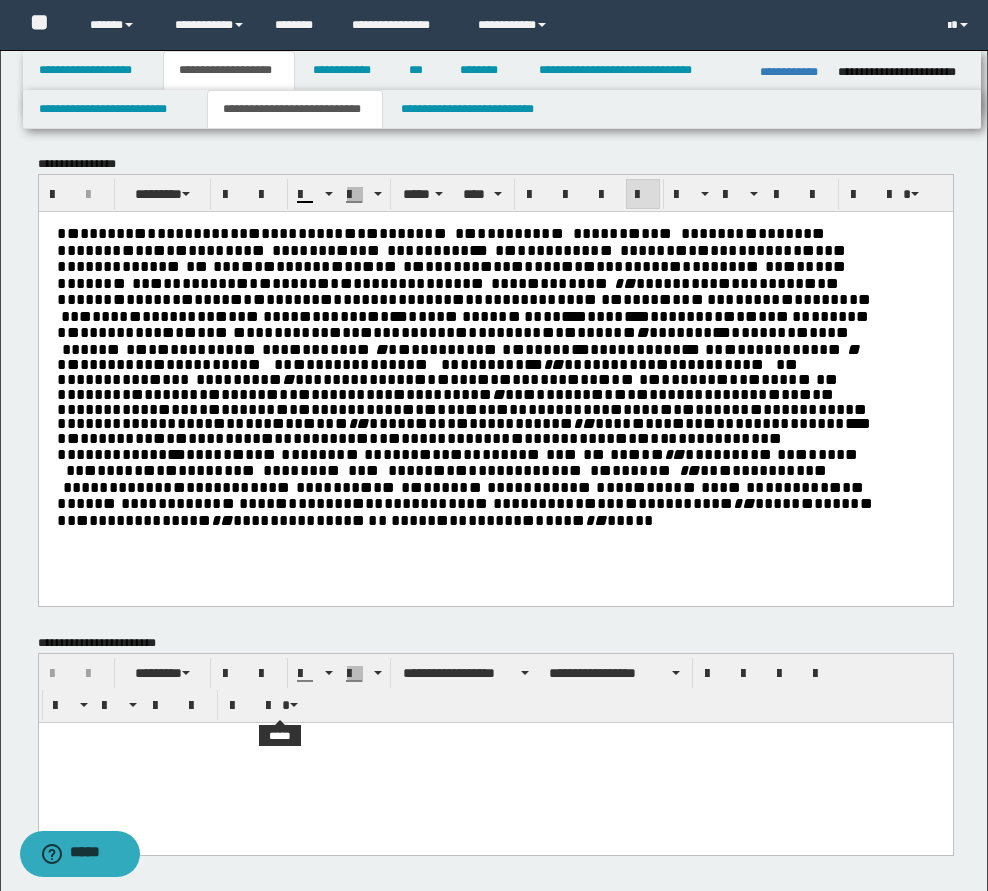 scroll, scrollTop: 0, scrollLeft: 0, axis: both 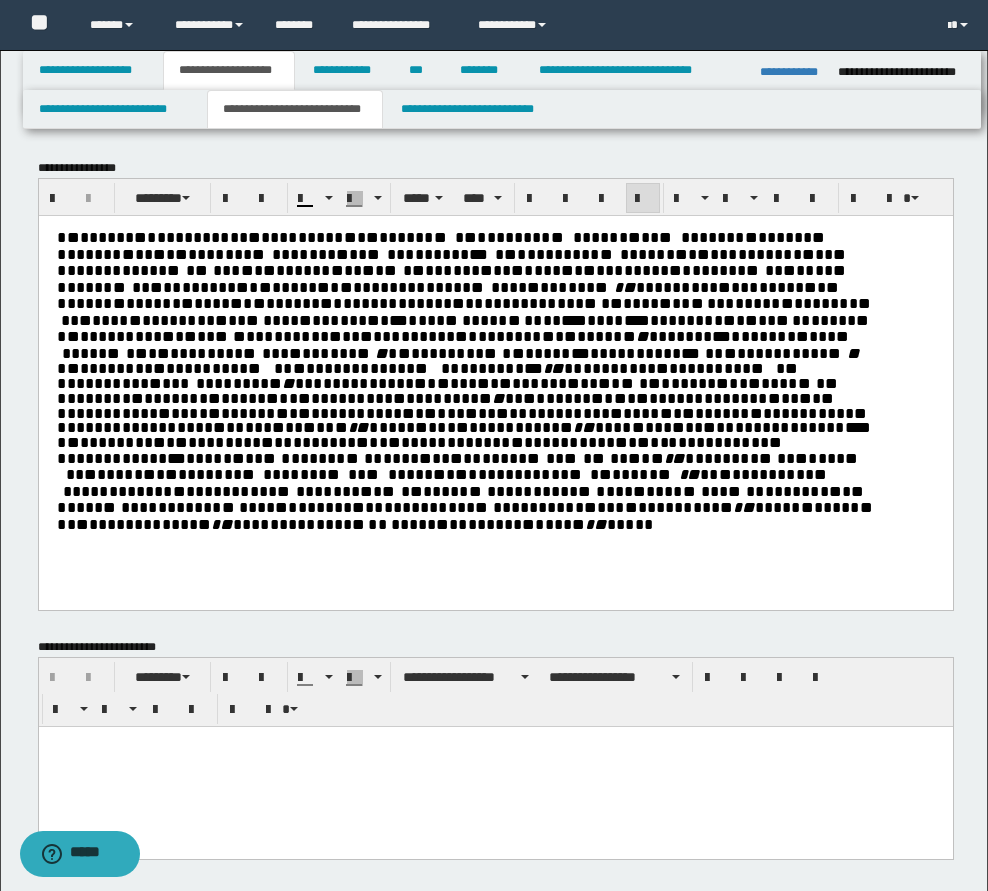 click on "*" at bounding box center [261, 253] 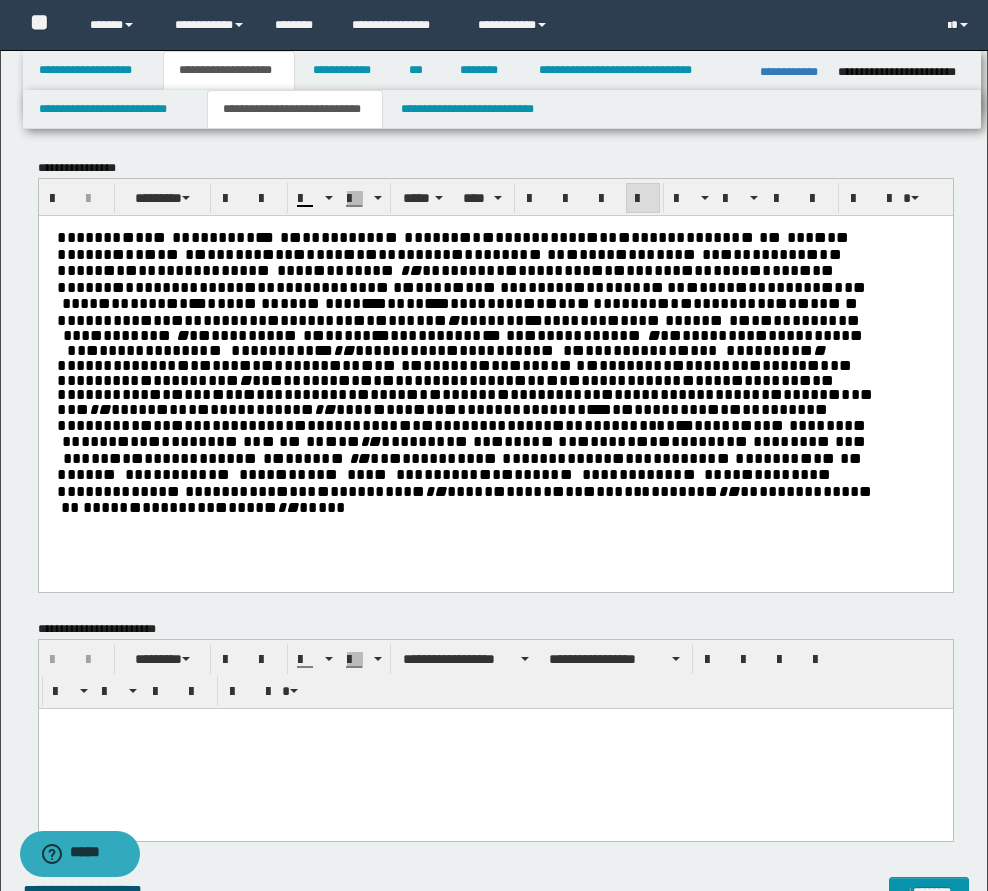 click on "* * * *   * * **" at bounding box center [164, 236] 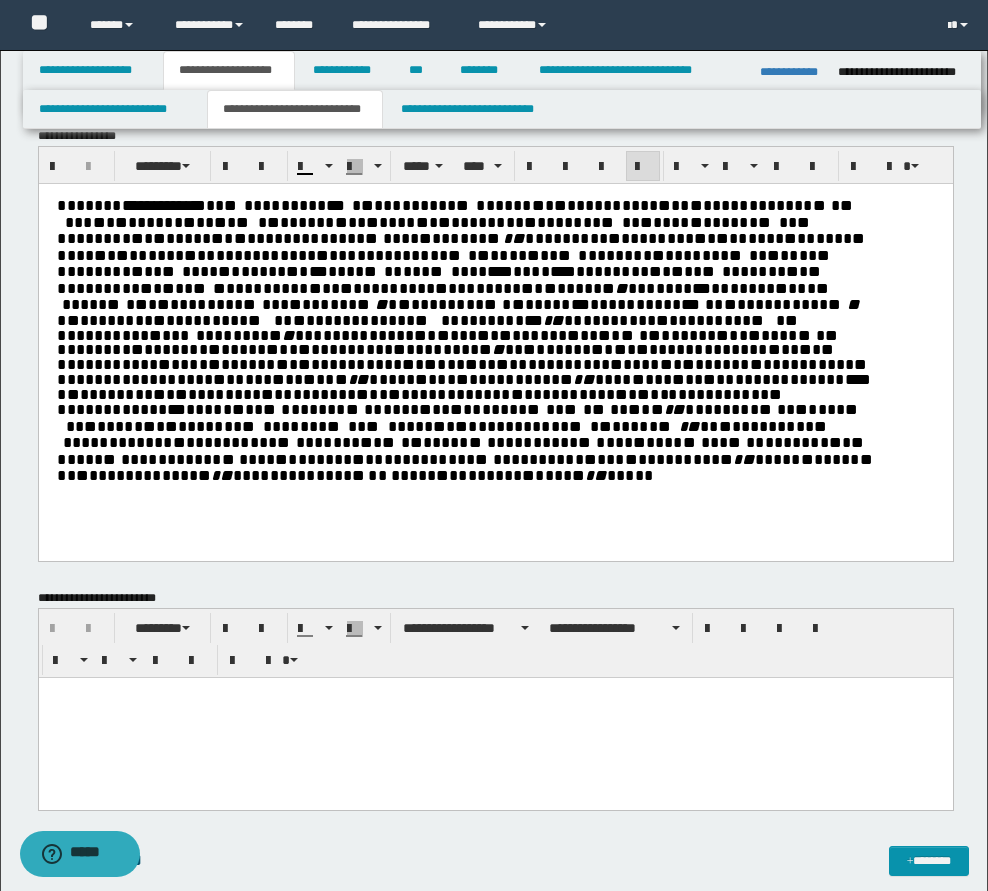 scroll, scrollTop: 0, scrollLeft: 0, axis: both 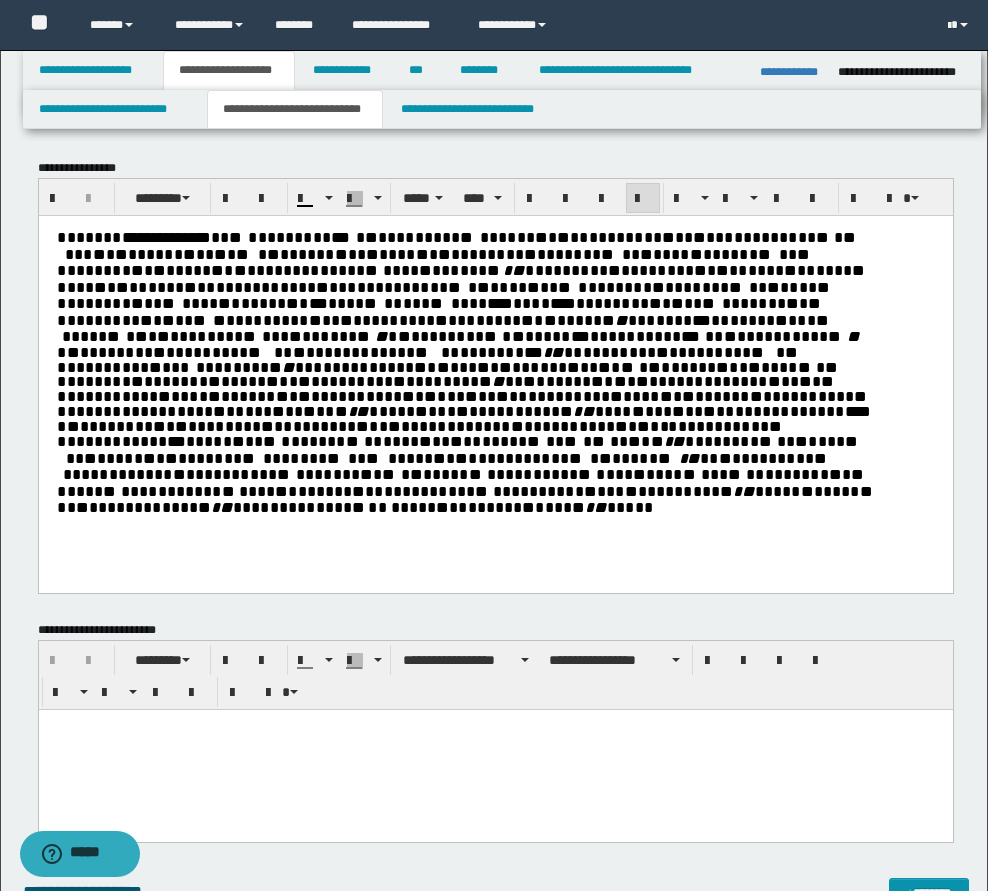 click on "**********" at bounding box center (495, 394) 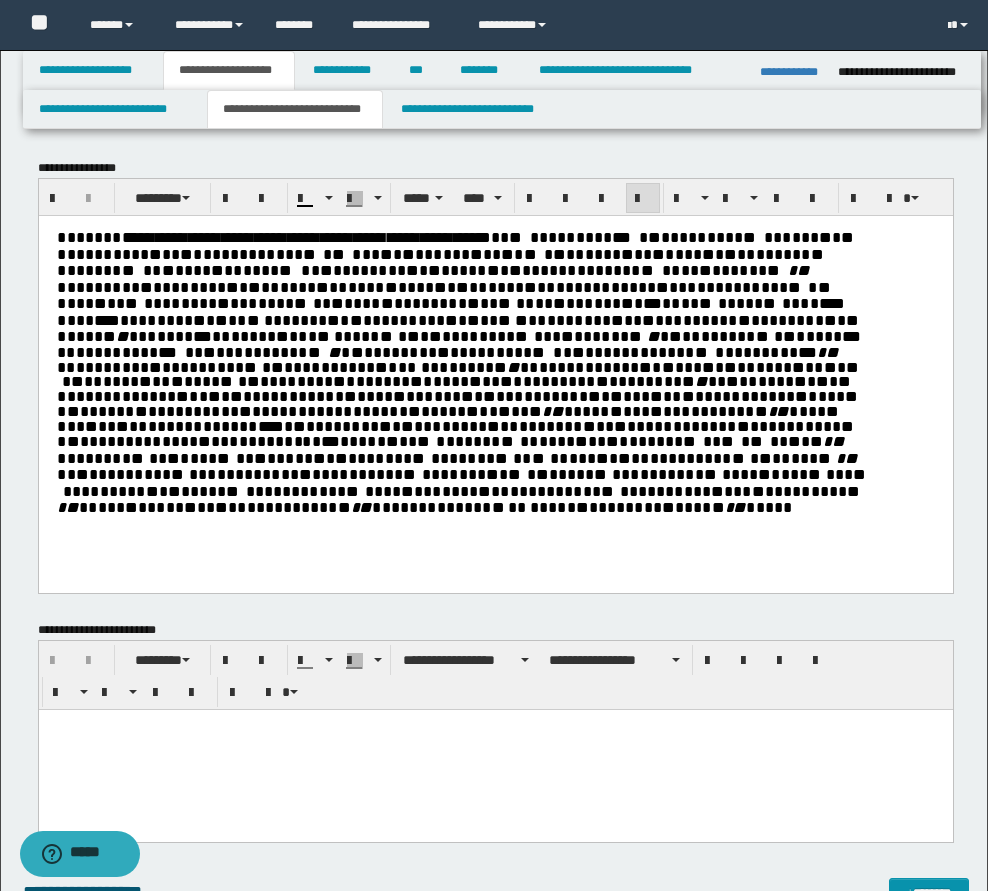 click on "**********" at bounding box center (464, 372) 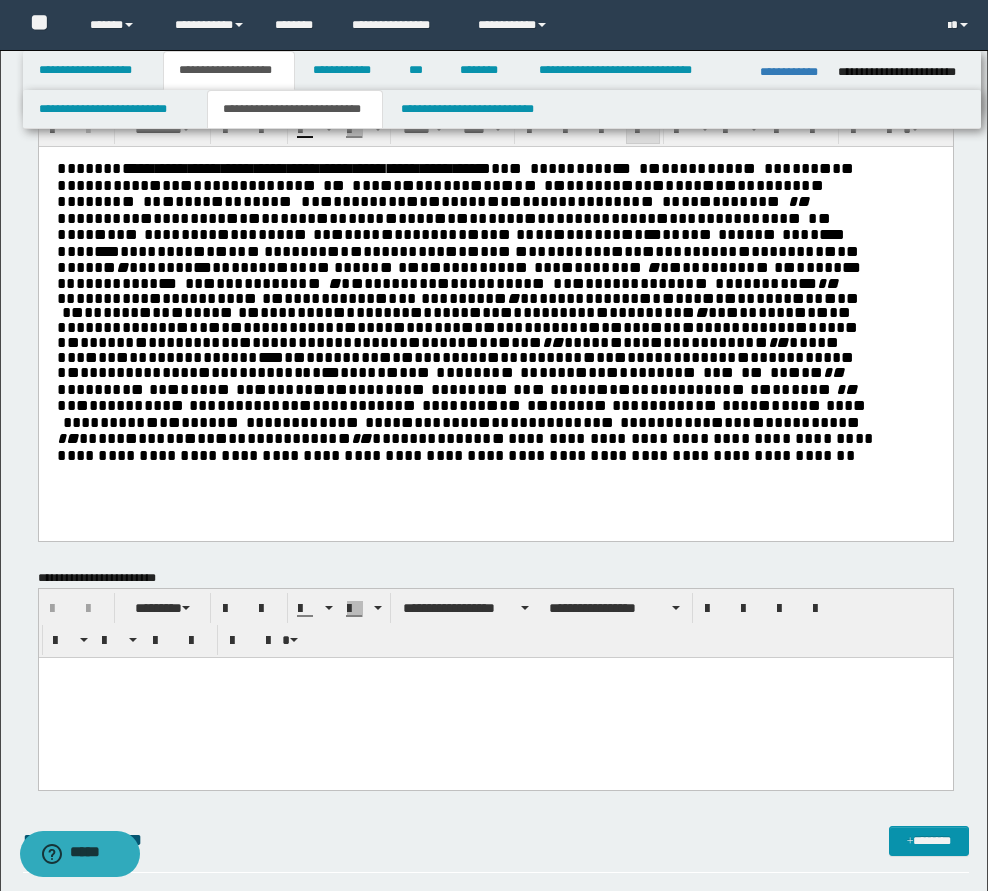 scroll, scrollTop: 200, scrollLeft: 0, axis: vertical 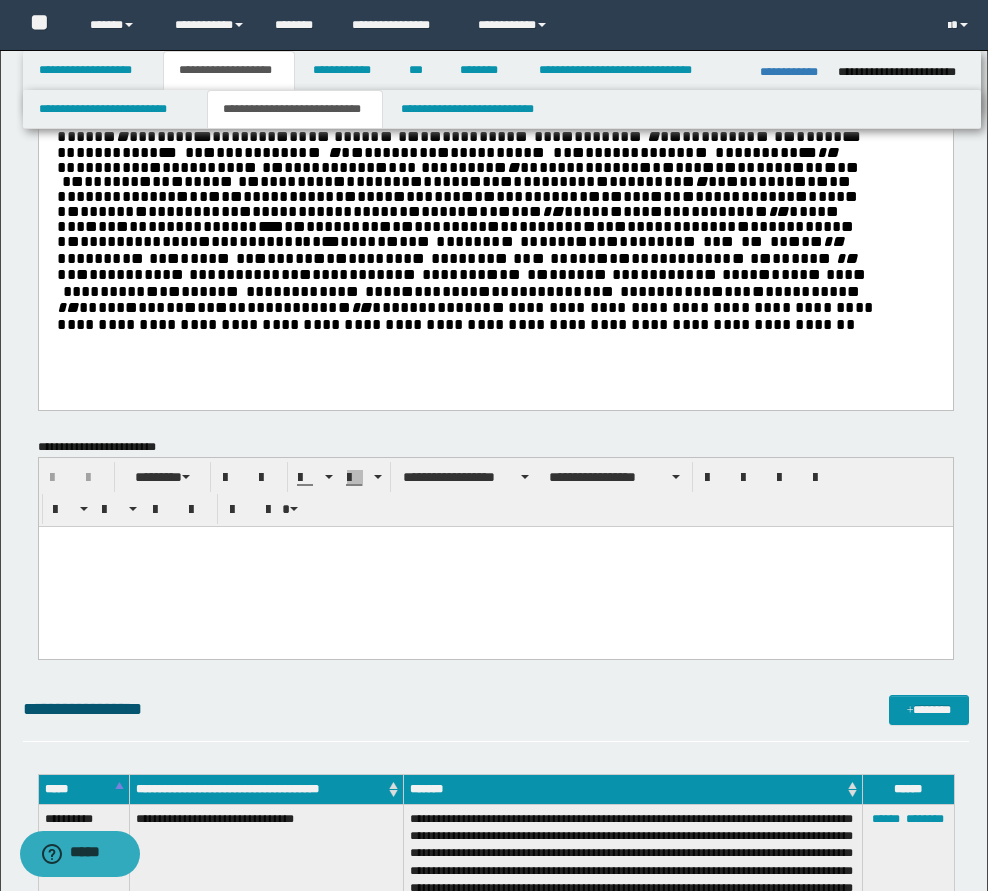 click at bounding box center (495, 566) 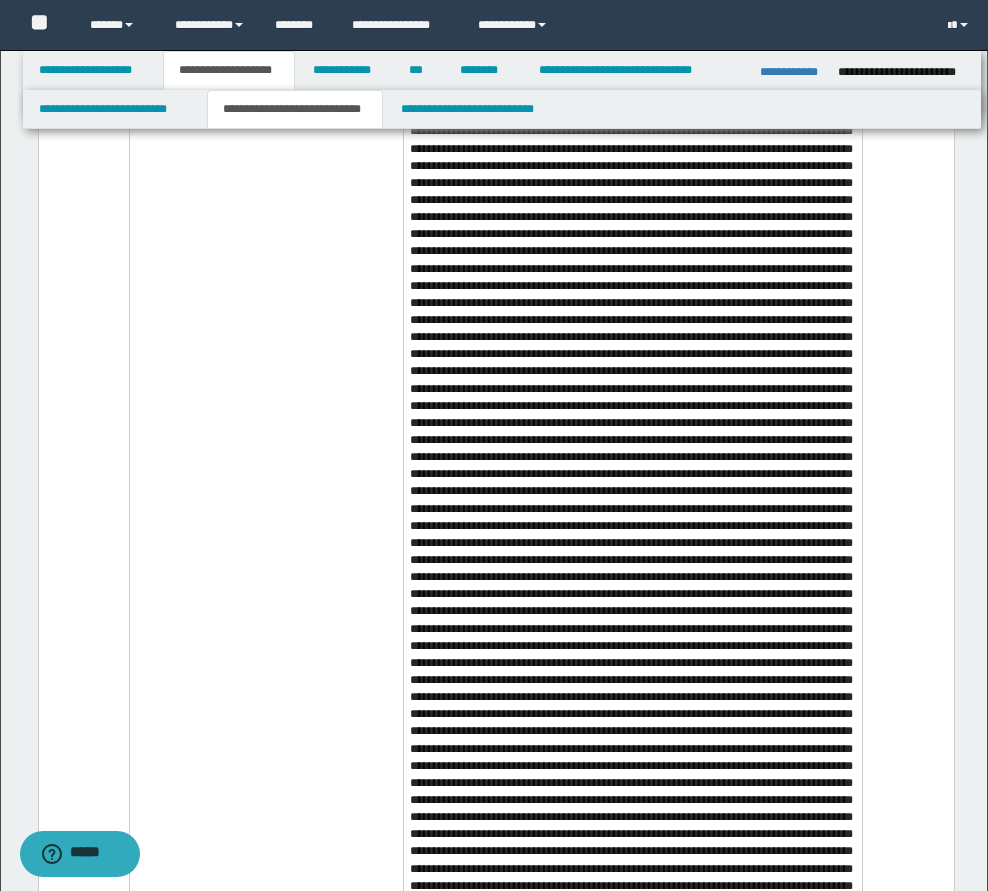 scroll, scrollTop: 1500, scrollLeft: 0, axis: vertical 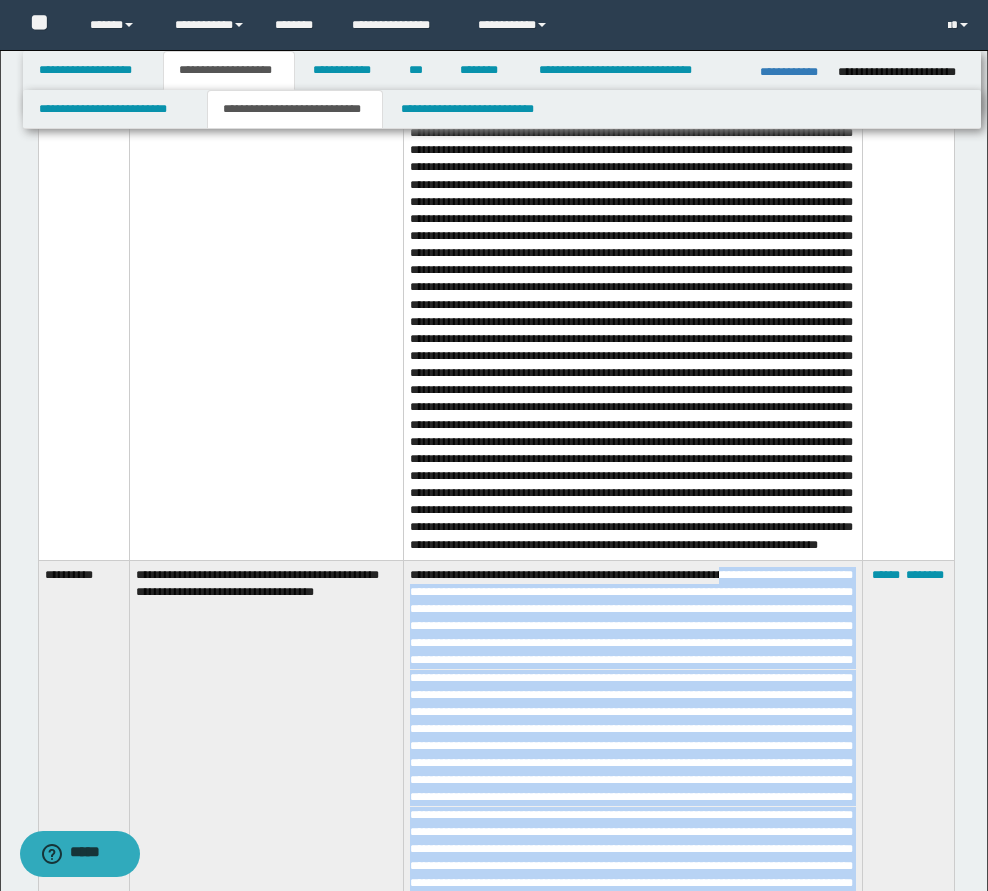 drag, startPoint x: 770, startPoint y: 564, endPoint x: 739, endPoint y: 844, distance: 281.71085 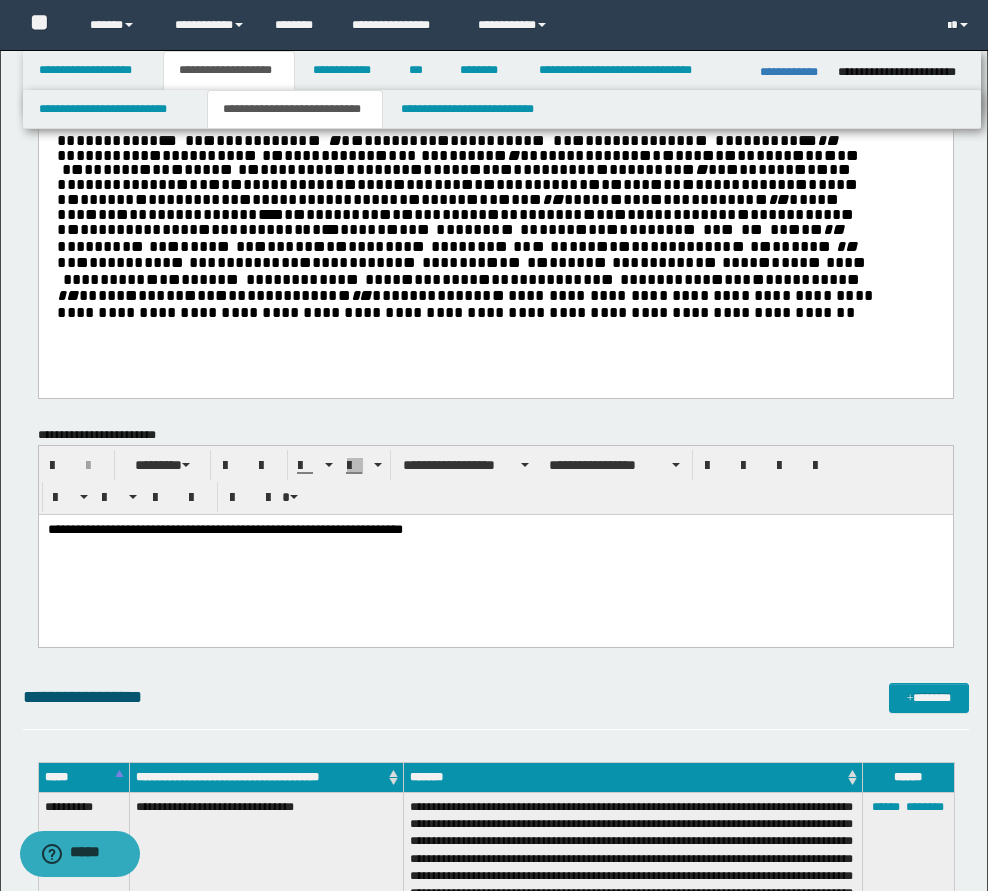 scroll, scrollTop: 182, scrollLeft: 0, axis: vertical 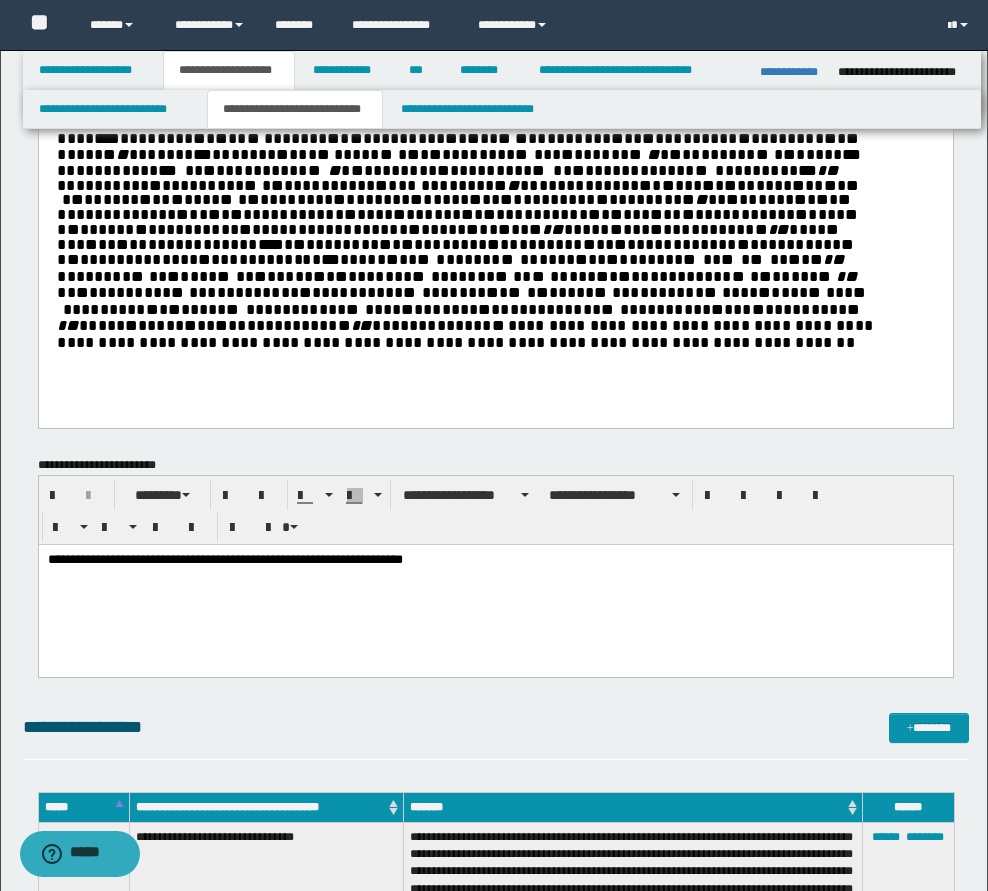 click on "**********" at bounding box center [495, 585] 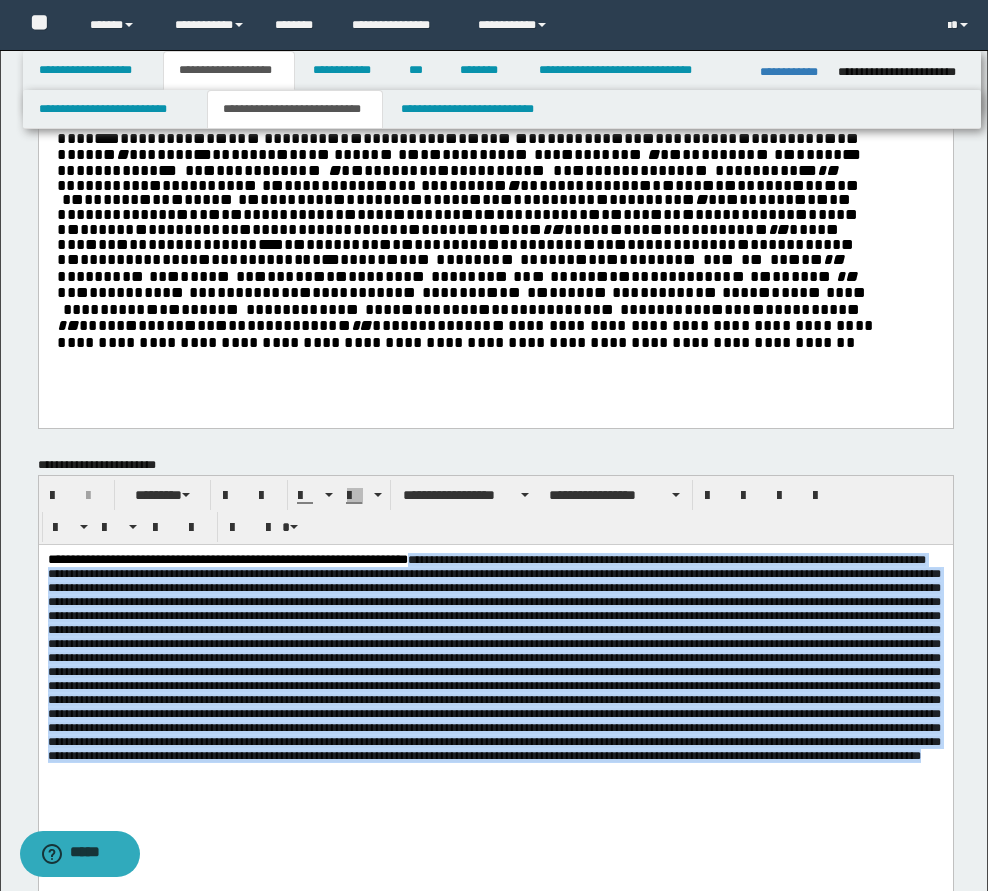 drag, startPoint x: 436, startPoint y: 561, endPoint x: 433, endPoint y: 840, distance: 279.01614 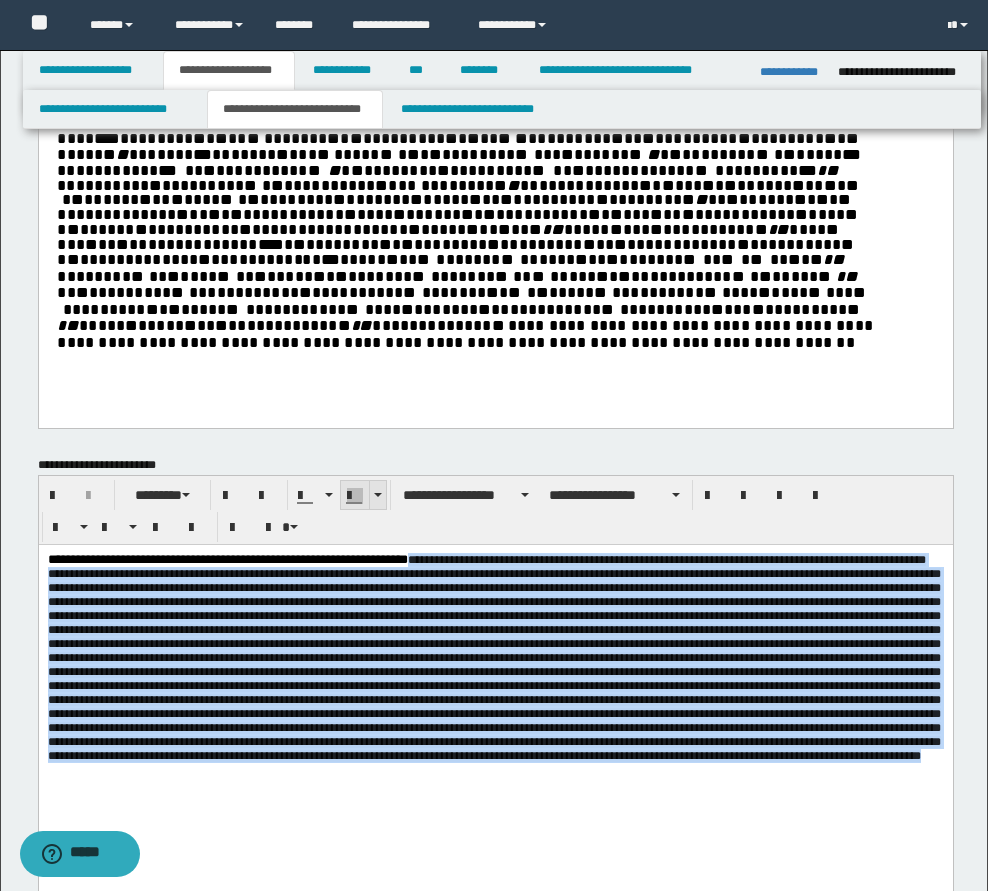 click at bounding box center (377, 495) 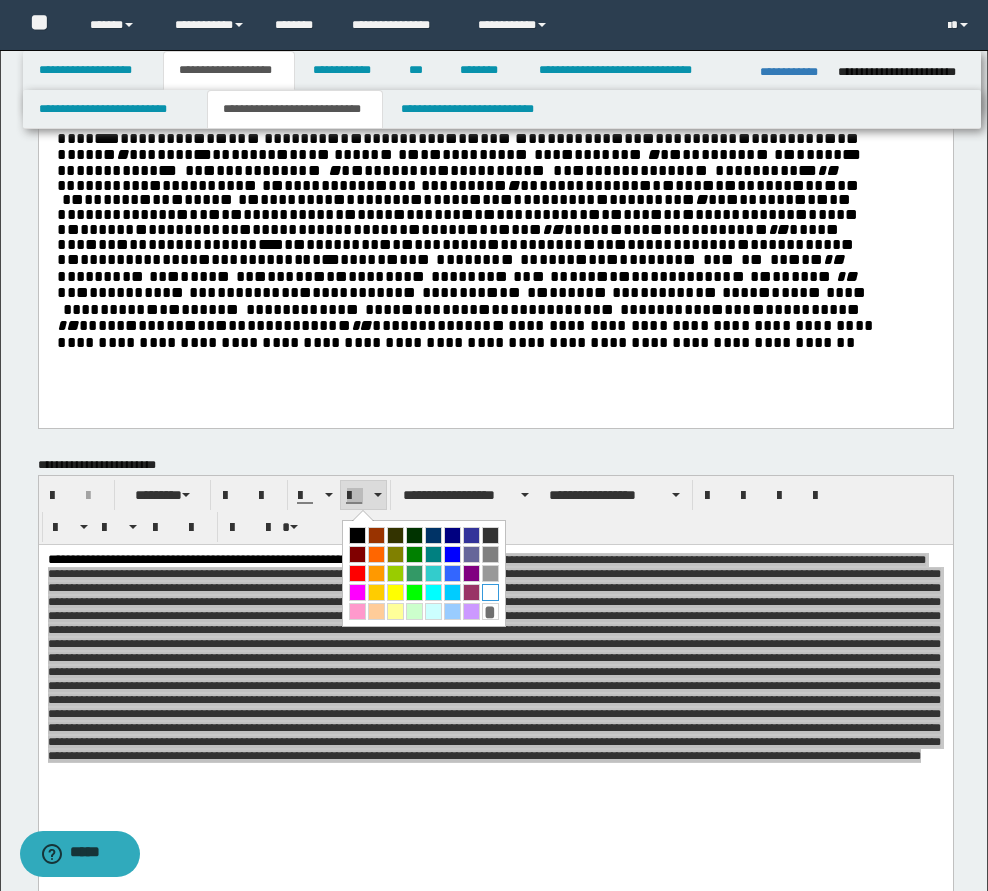 click at bounding box center (490, 592) 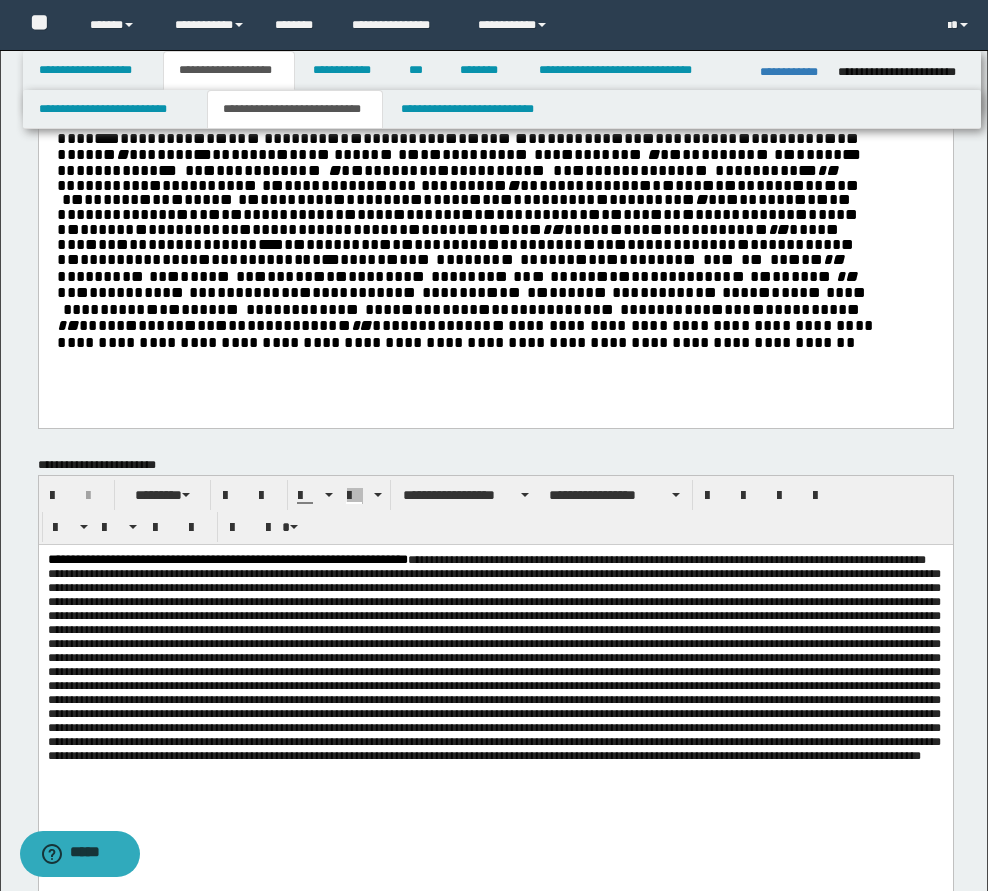 click at bounding box center (493, 657) 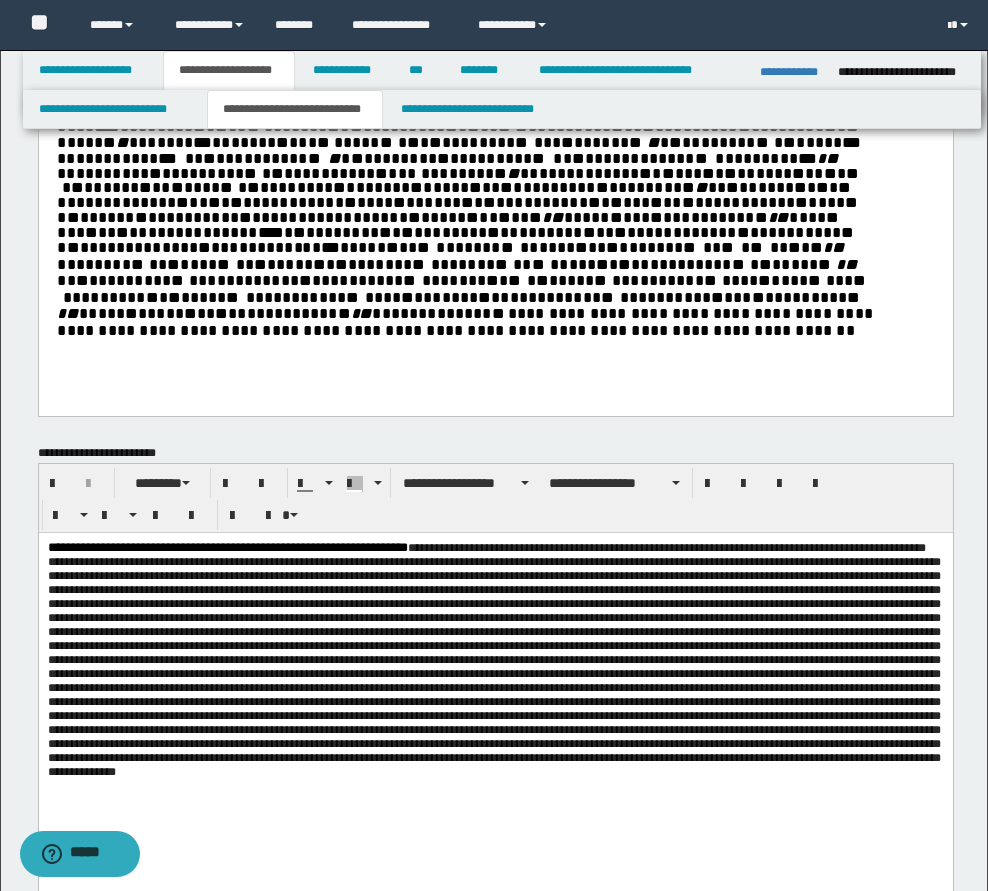 scroll, scrollTop: 200, scrollLeft: 0, axis: vertical 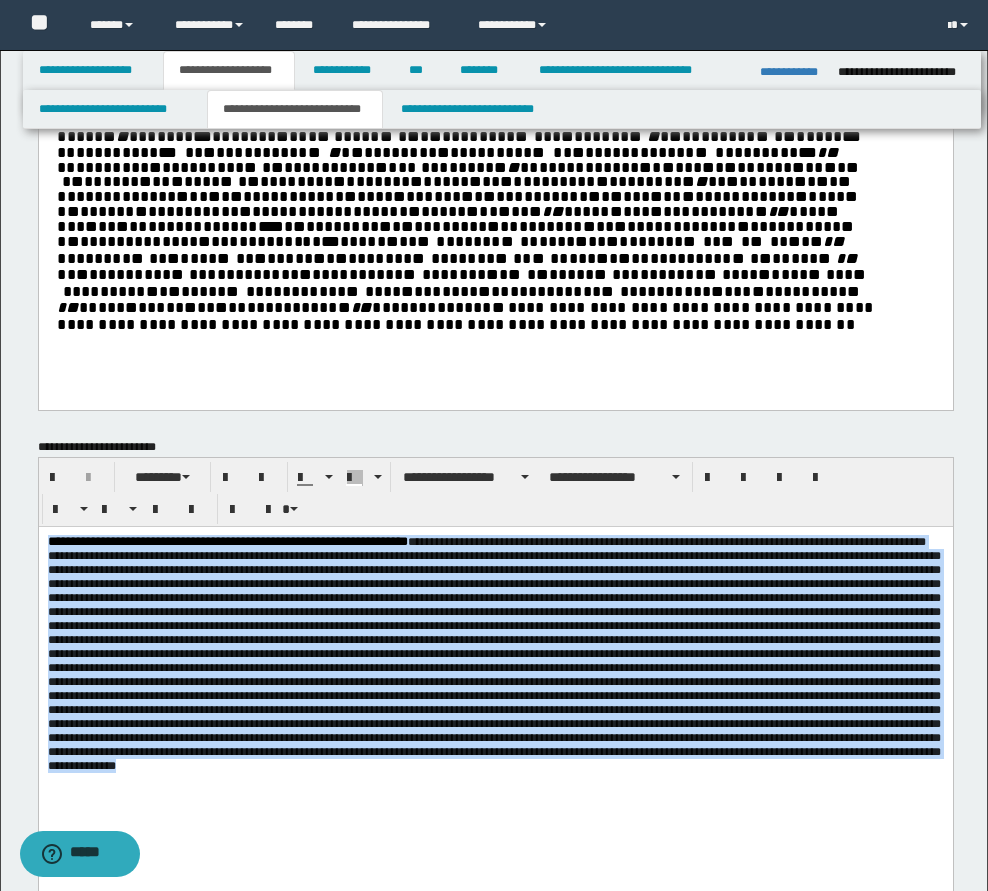 drag, startPoint x: 587, startPoint y: 840, endPoint x: -22, endPoint y: 538, distance: 679.7684 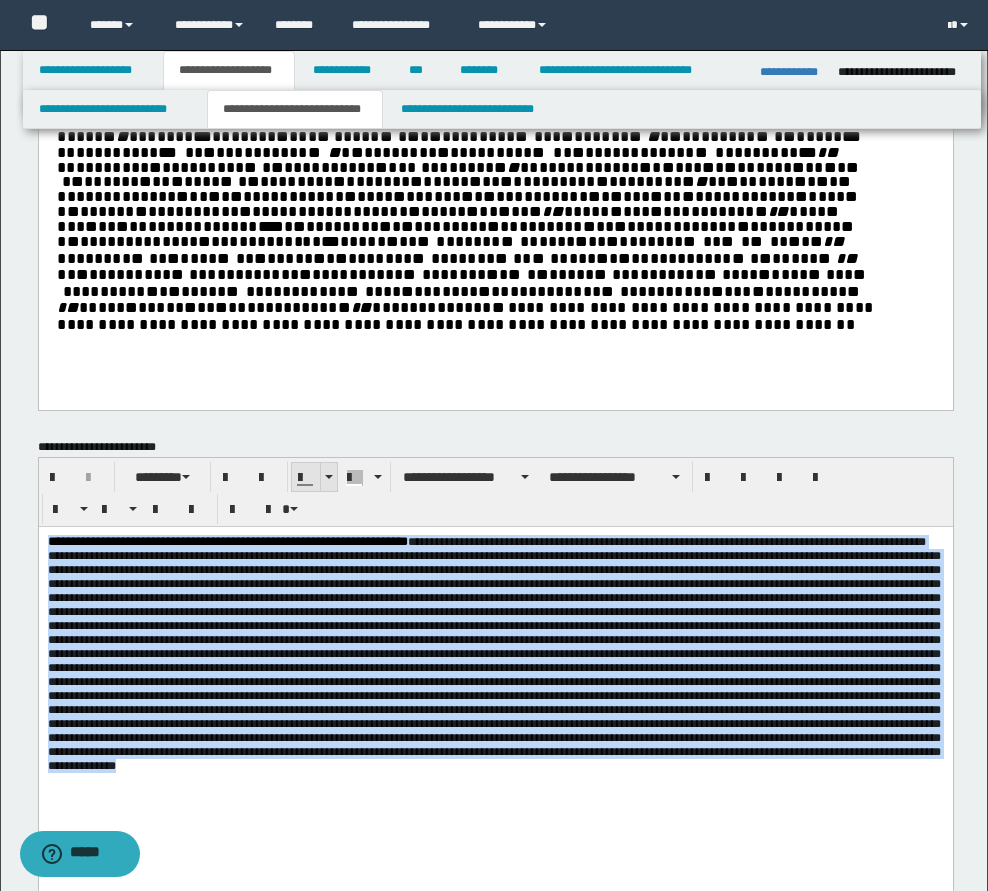 click at bounding box center [329, 477] 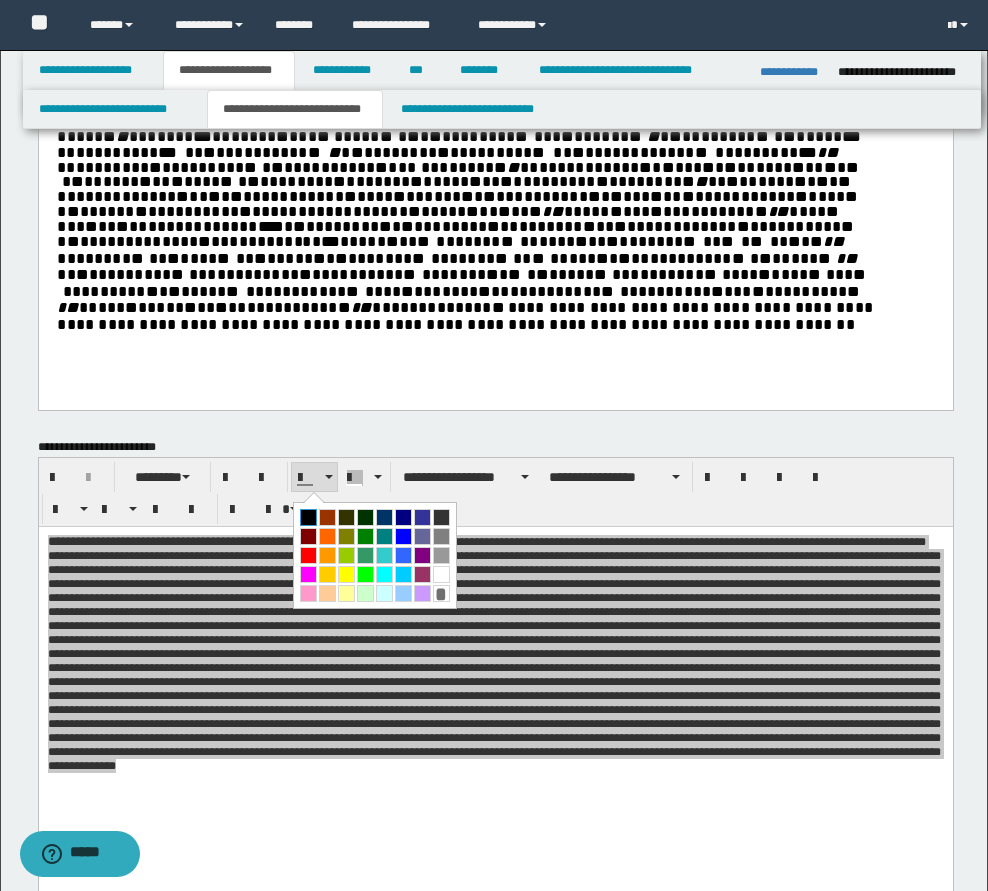 click at bounding box center [308, 517] 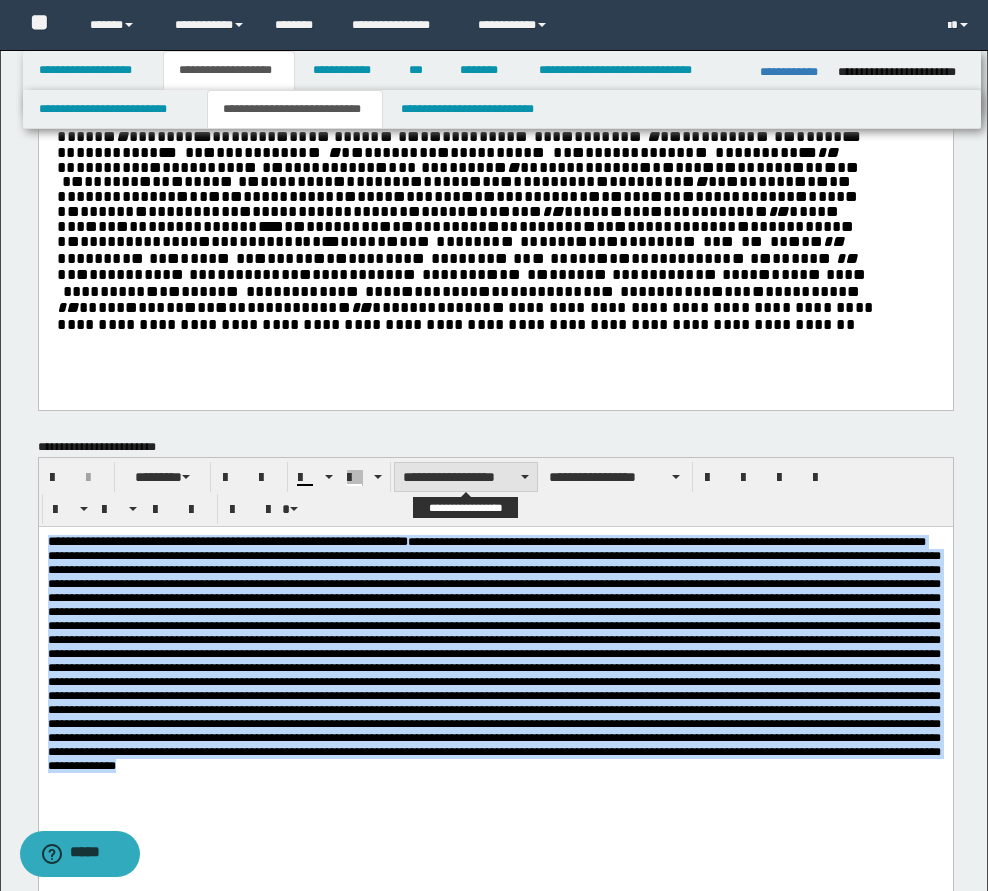 click on "**********" at bounding box center (466, 477) 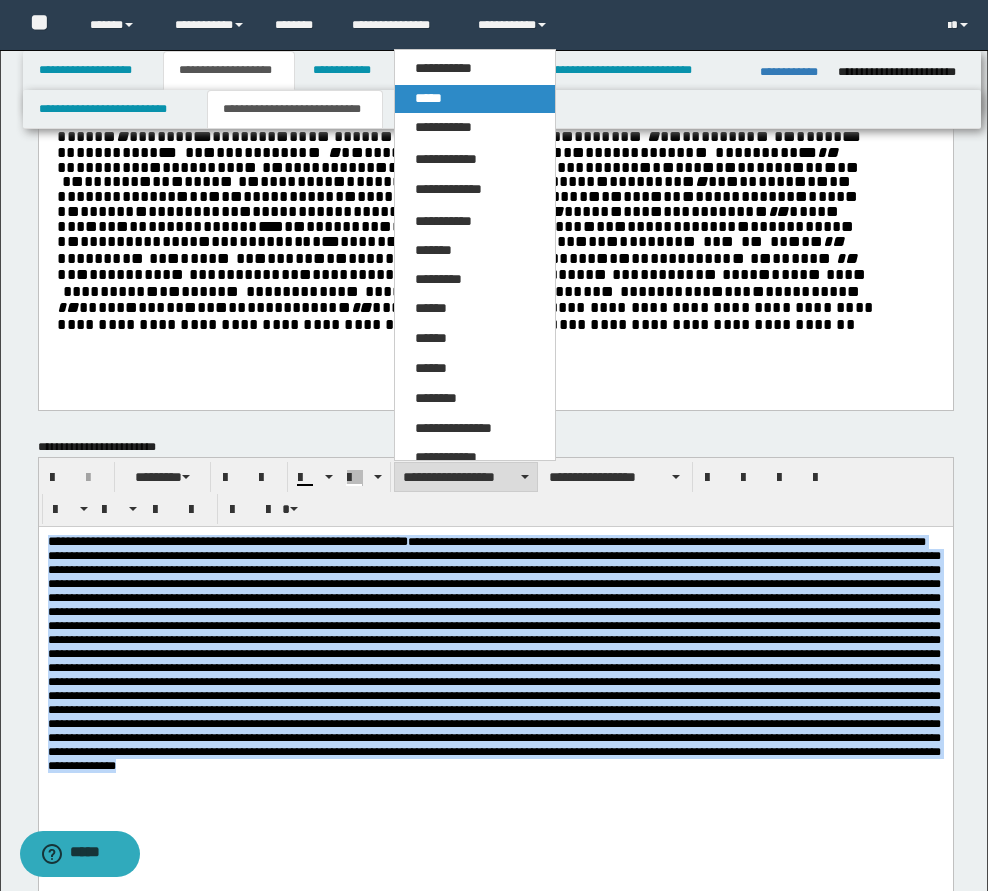 click on "*****" at bounding box center (475, 99) 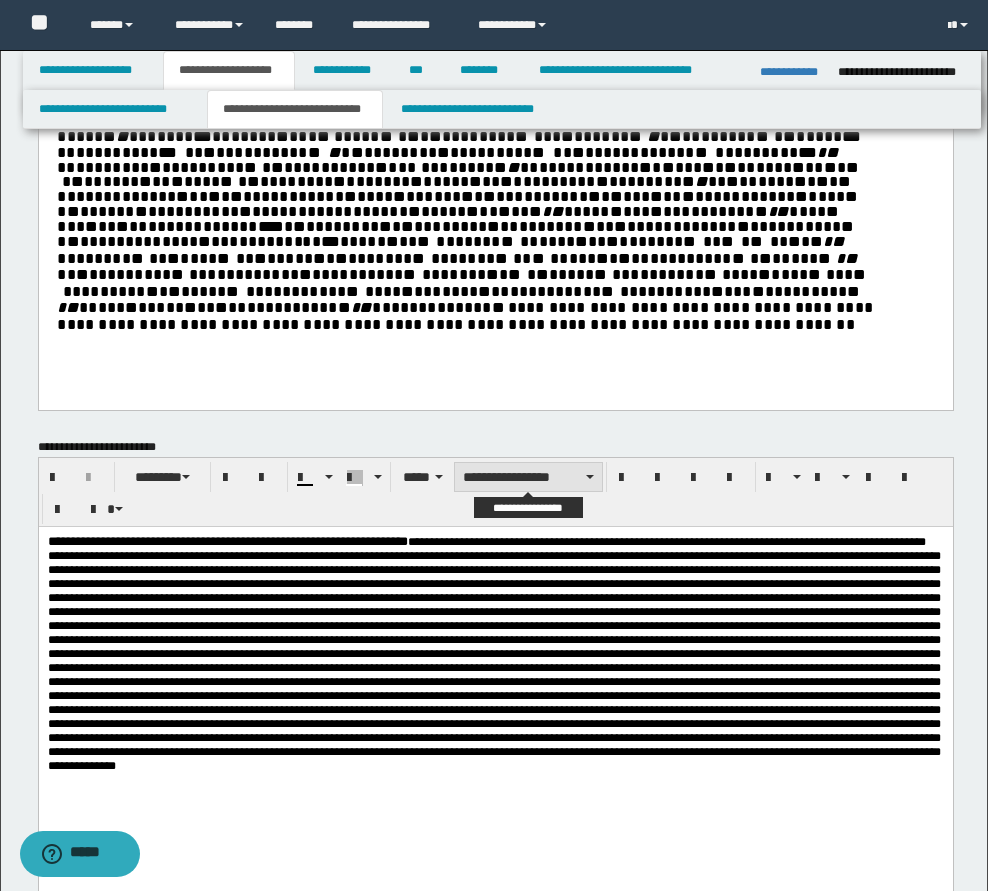 click on "**********" at bounding box center (528, 477) 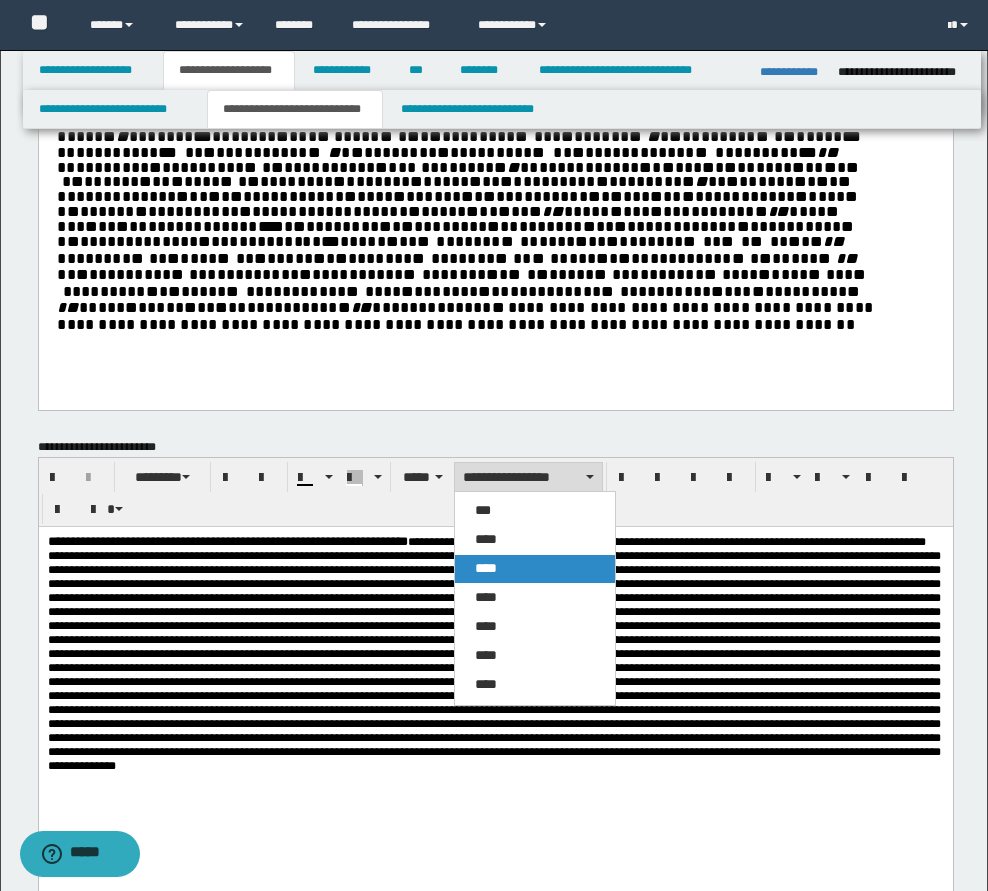 click on "****" at bounding box center [486, 568] 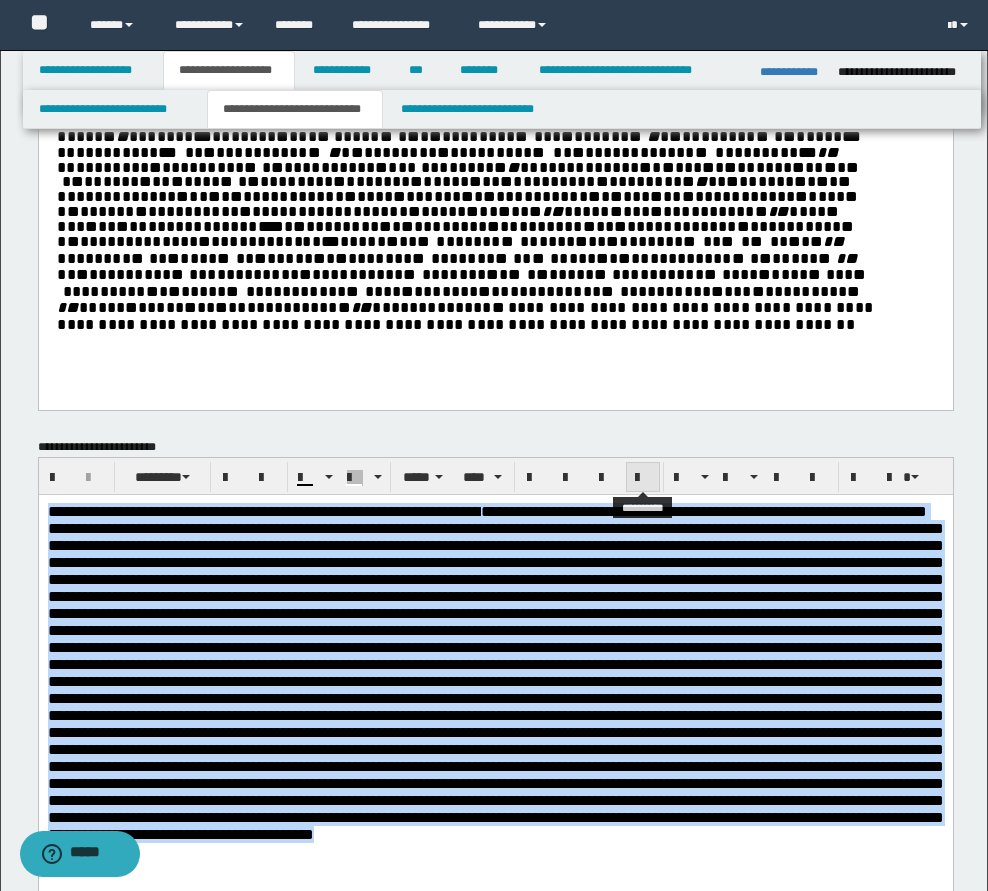 click at bounding box center (643, 478) 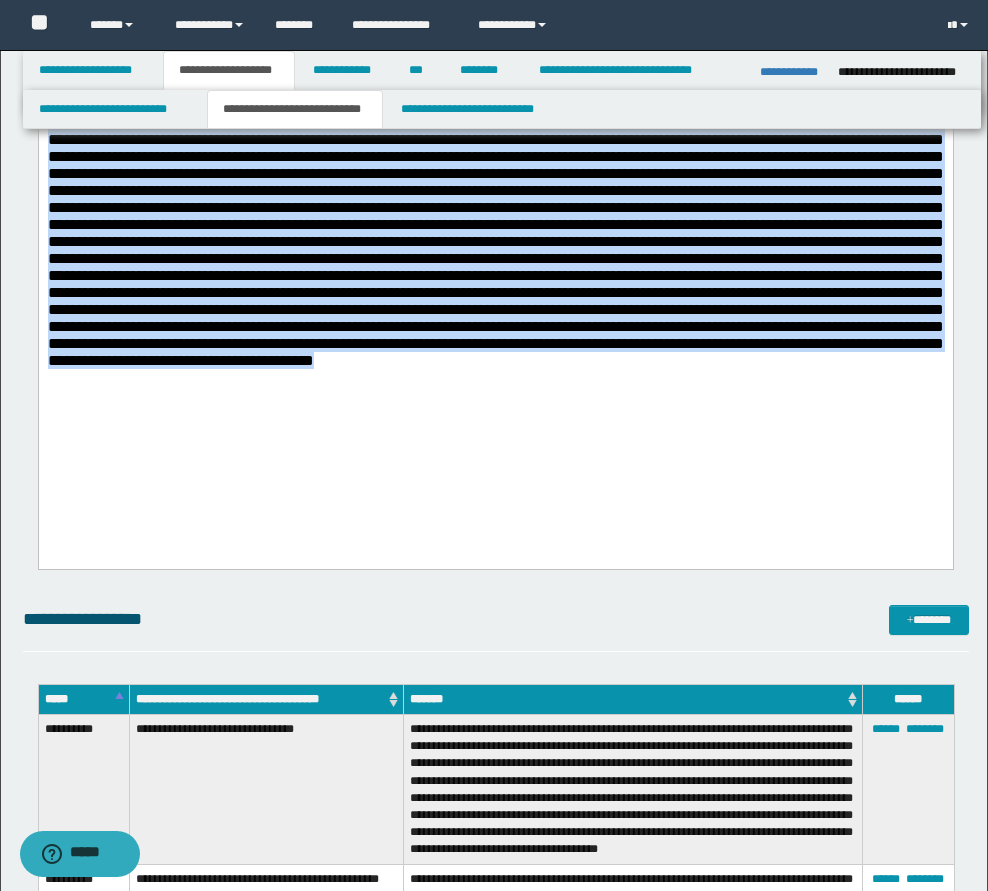 scroll, scrollTop: 700, scrollLeft: 0, axis: vertical 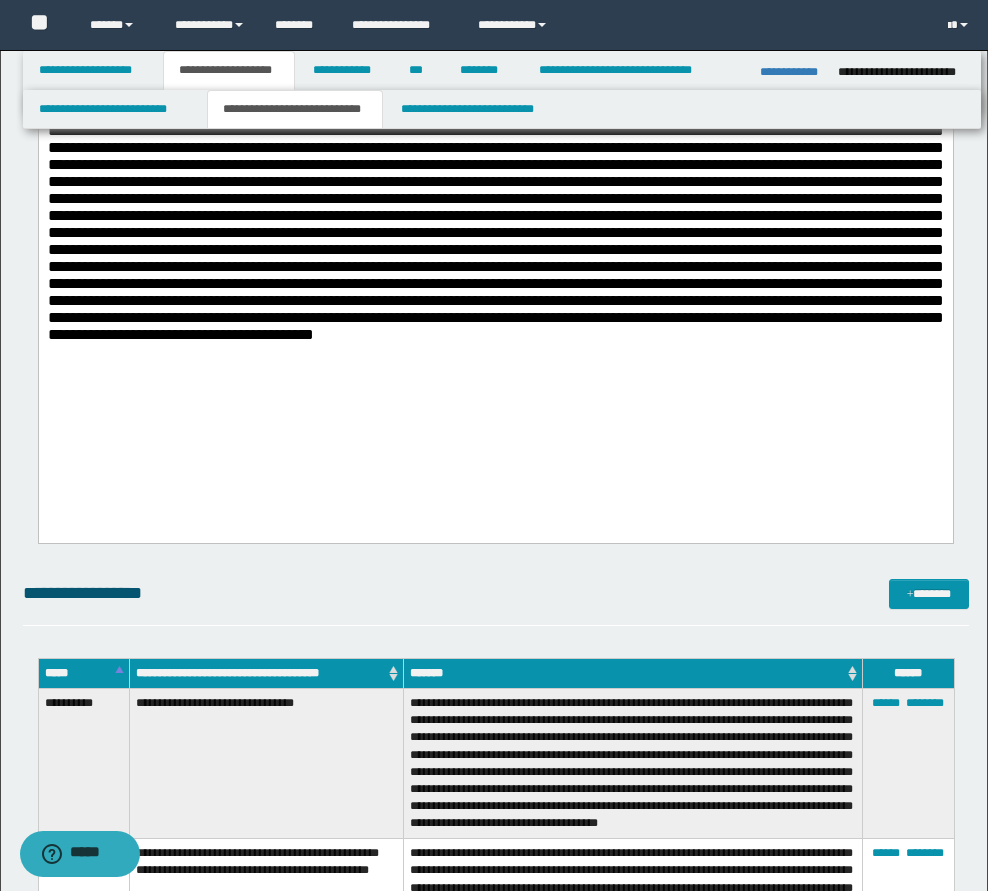 click on "**********" at bounding box center [495, 244] 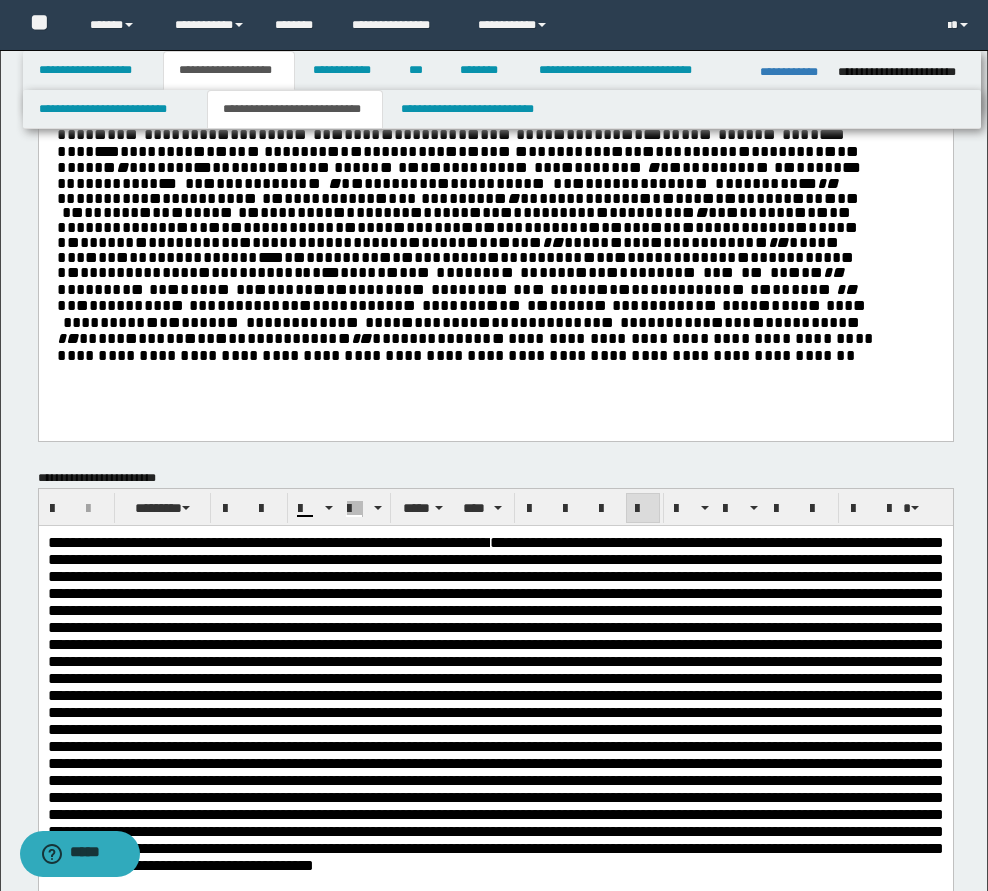 scroll, scrollTop: 100, scrollLeft: 0, axis: vertical 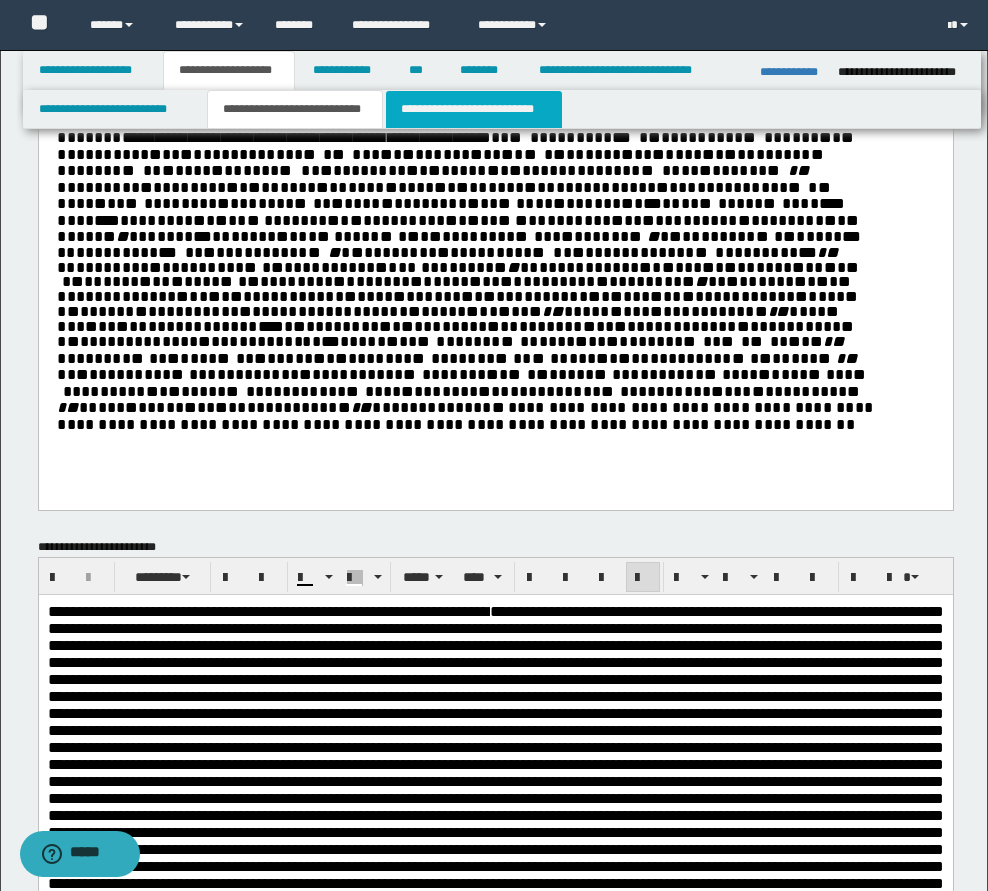 click on "**********" at bounding box center [474, 109] 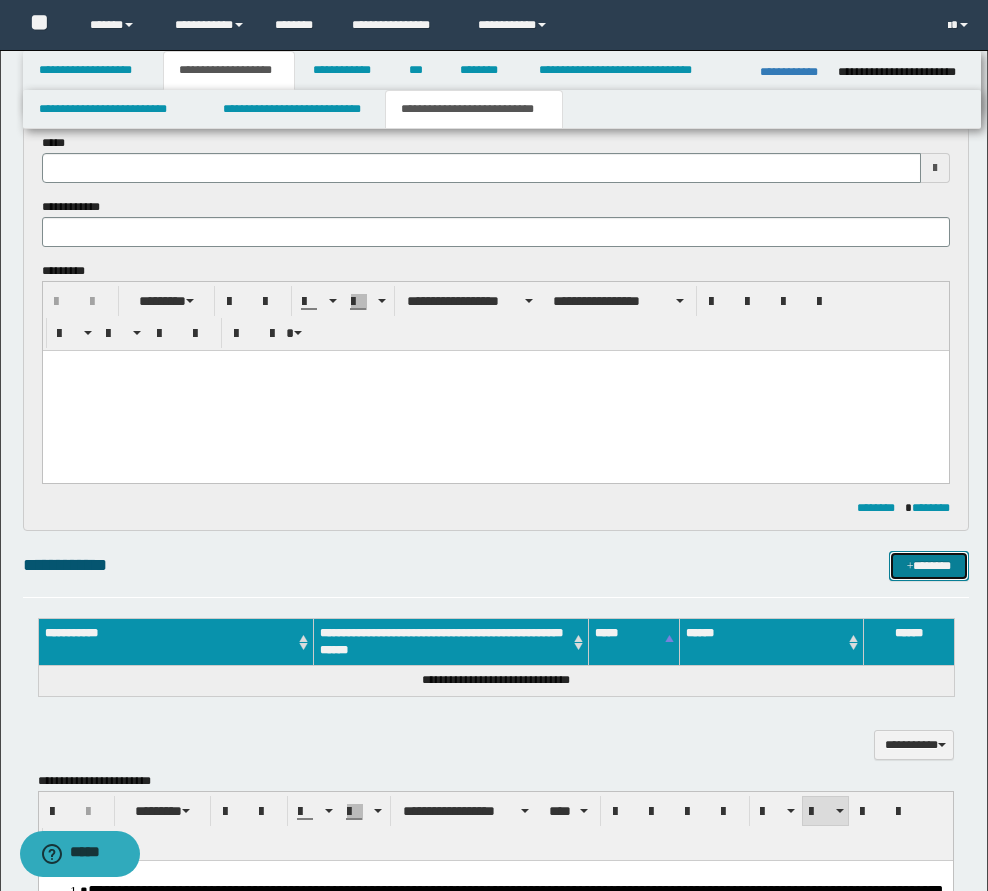click on "*******" at bounding box center (929, 566) 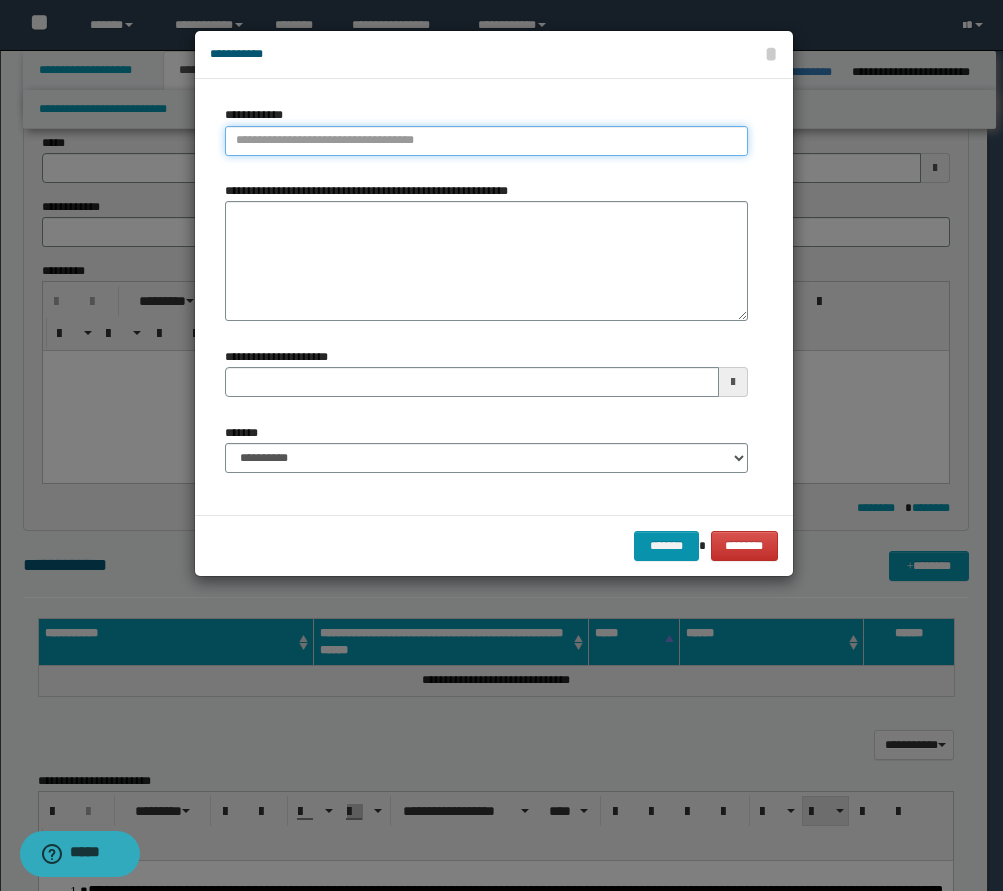 click on "**********" at bounding box center [486, 141] 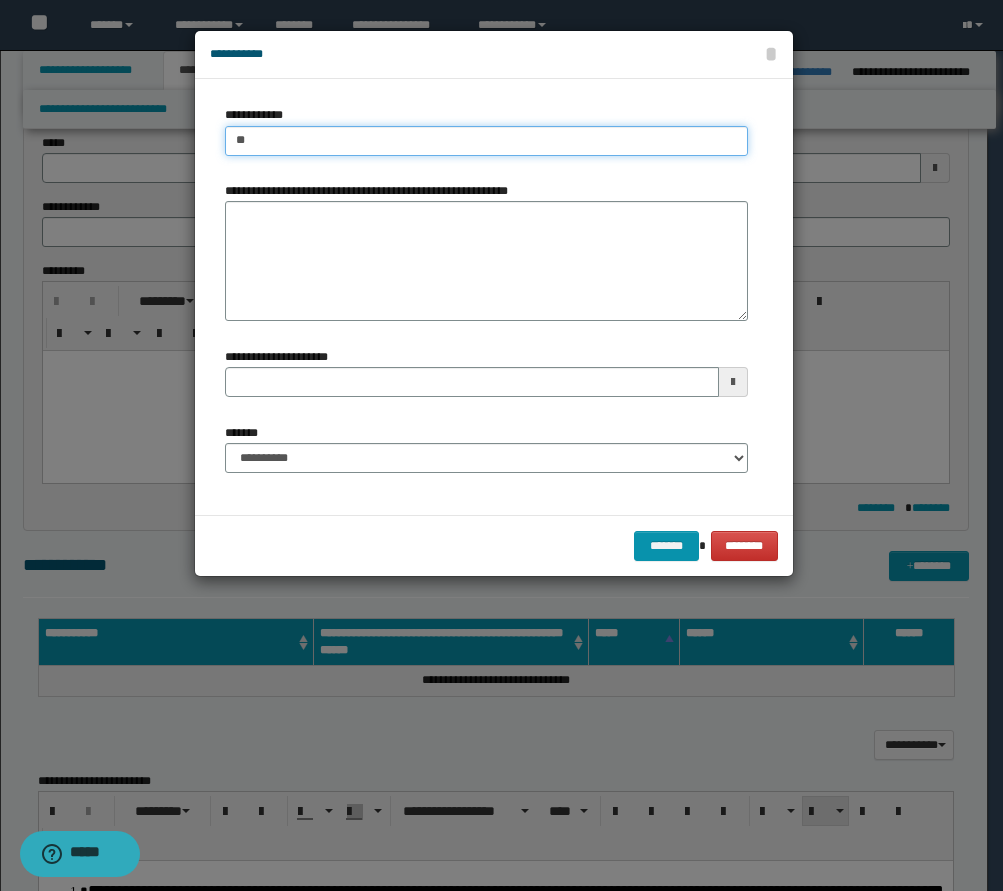 type on "***" 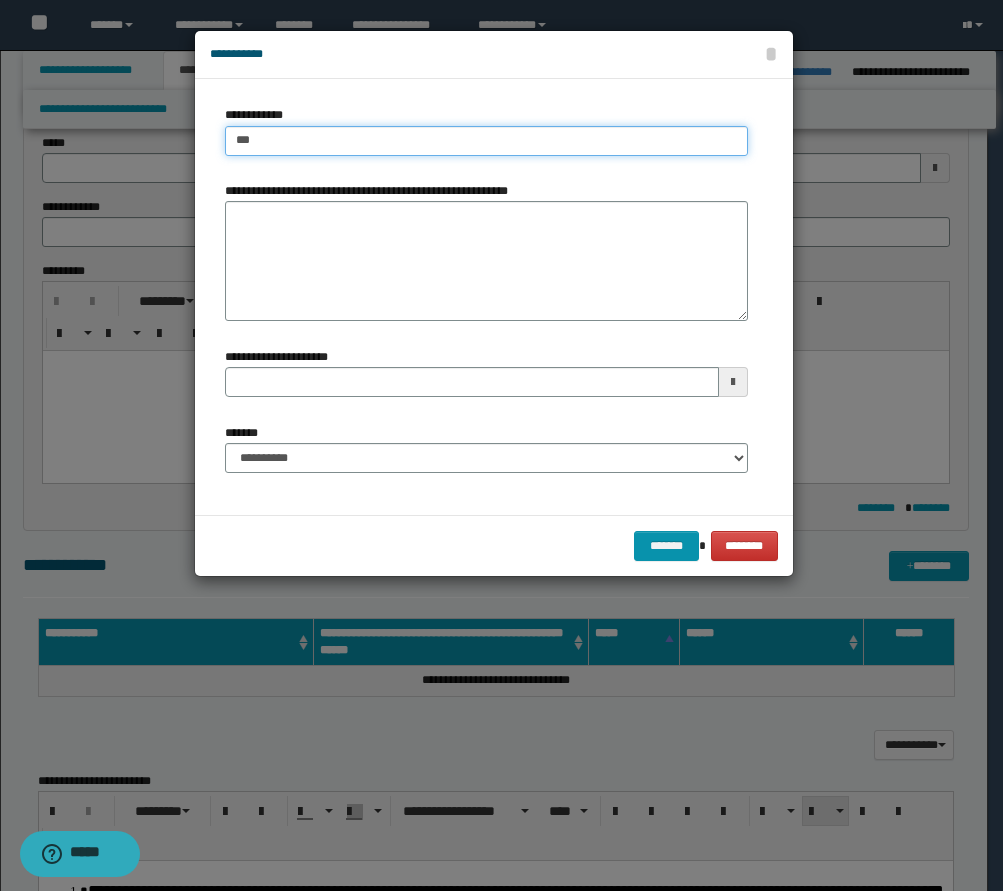 type on "***" 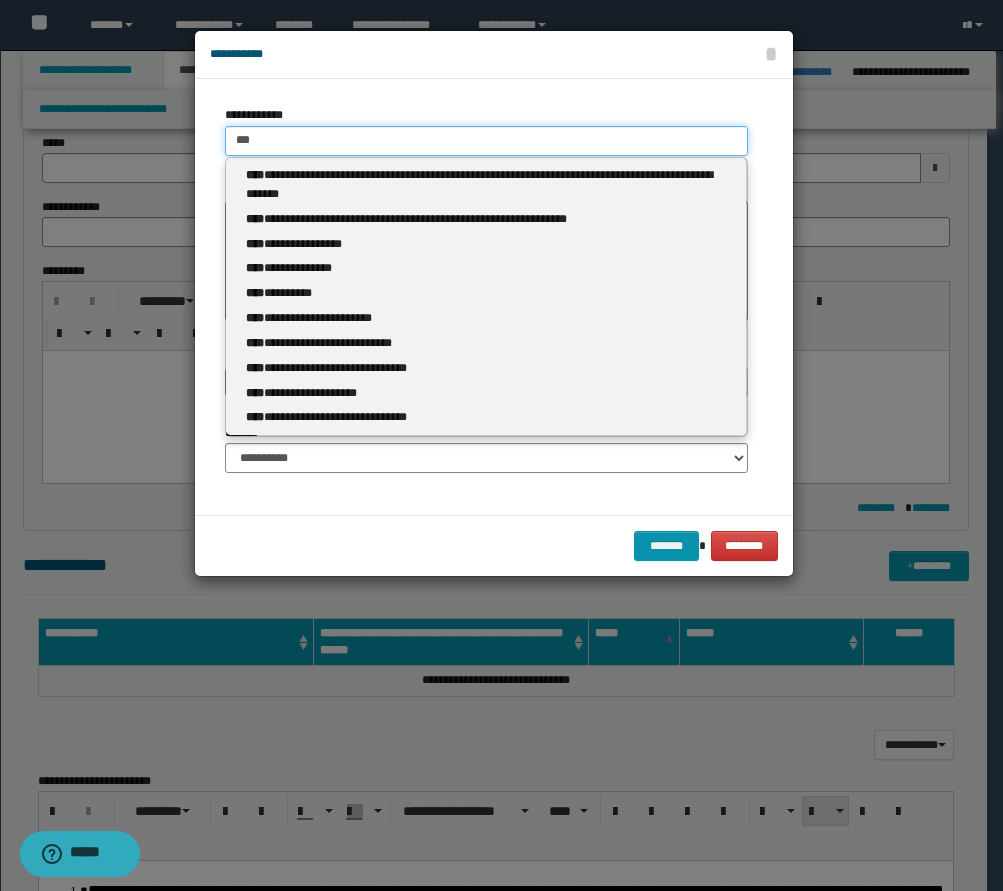 type 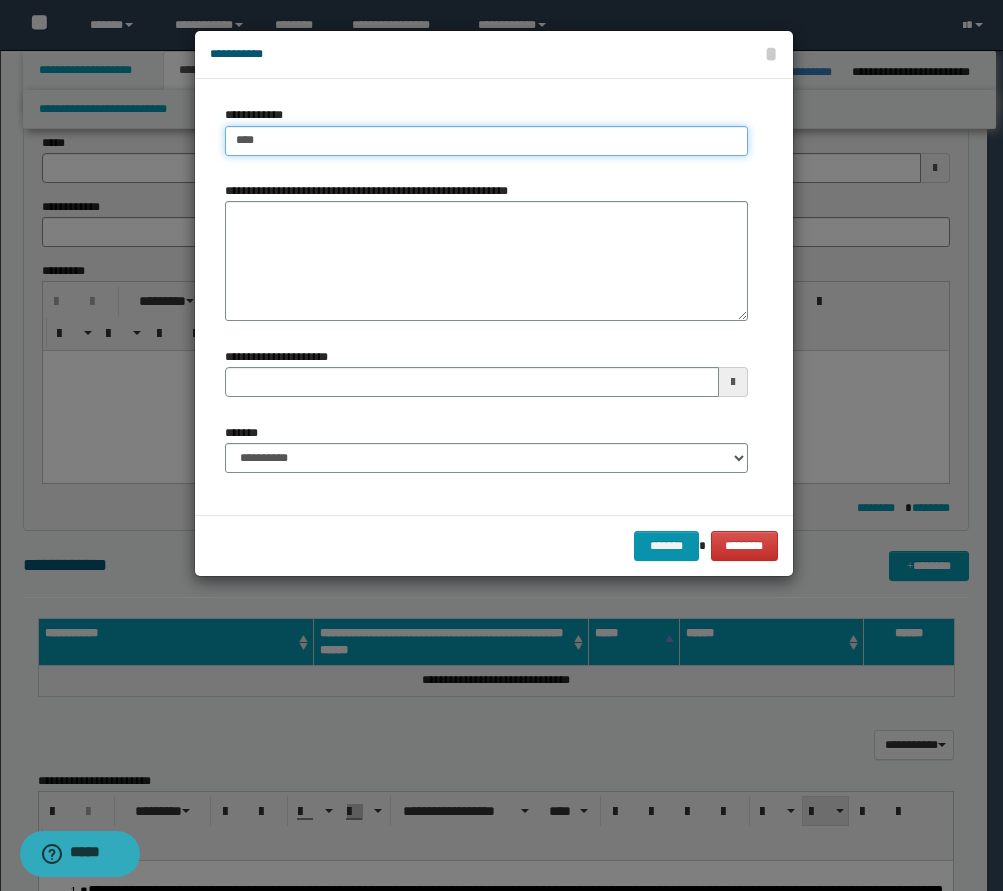 type on "****" 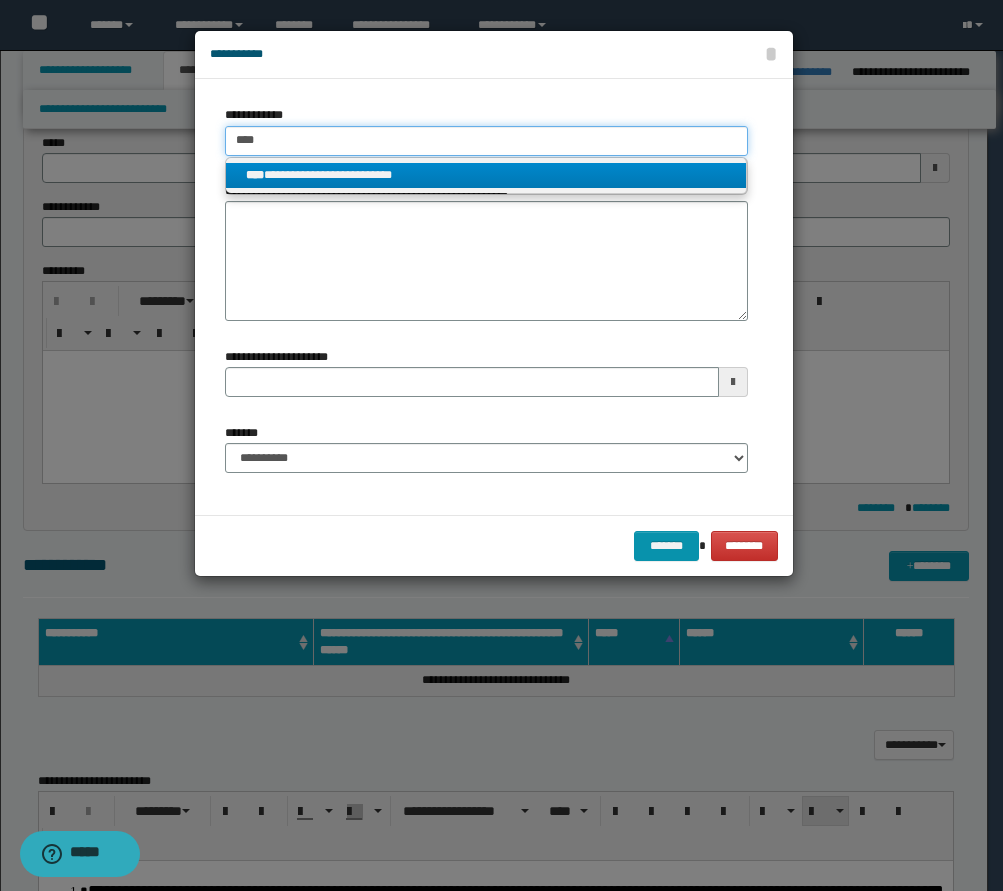 type on "****" 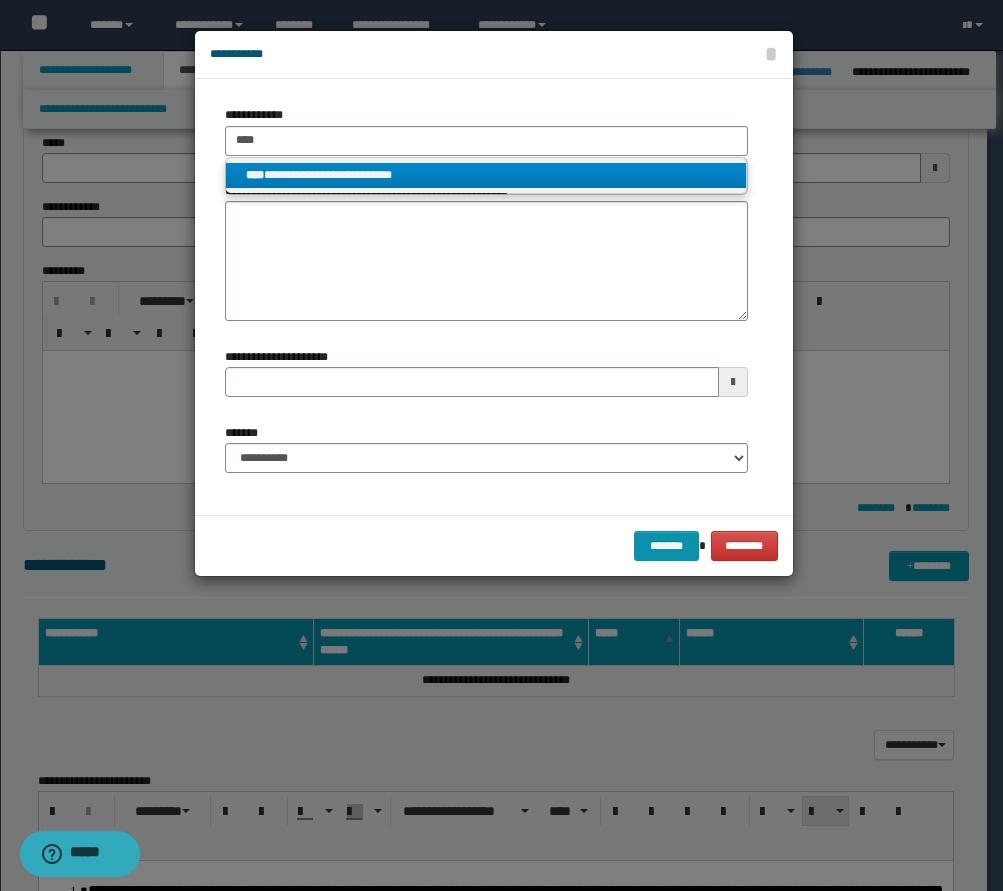 click on "**********" at bounding box center [486, 175] 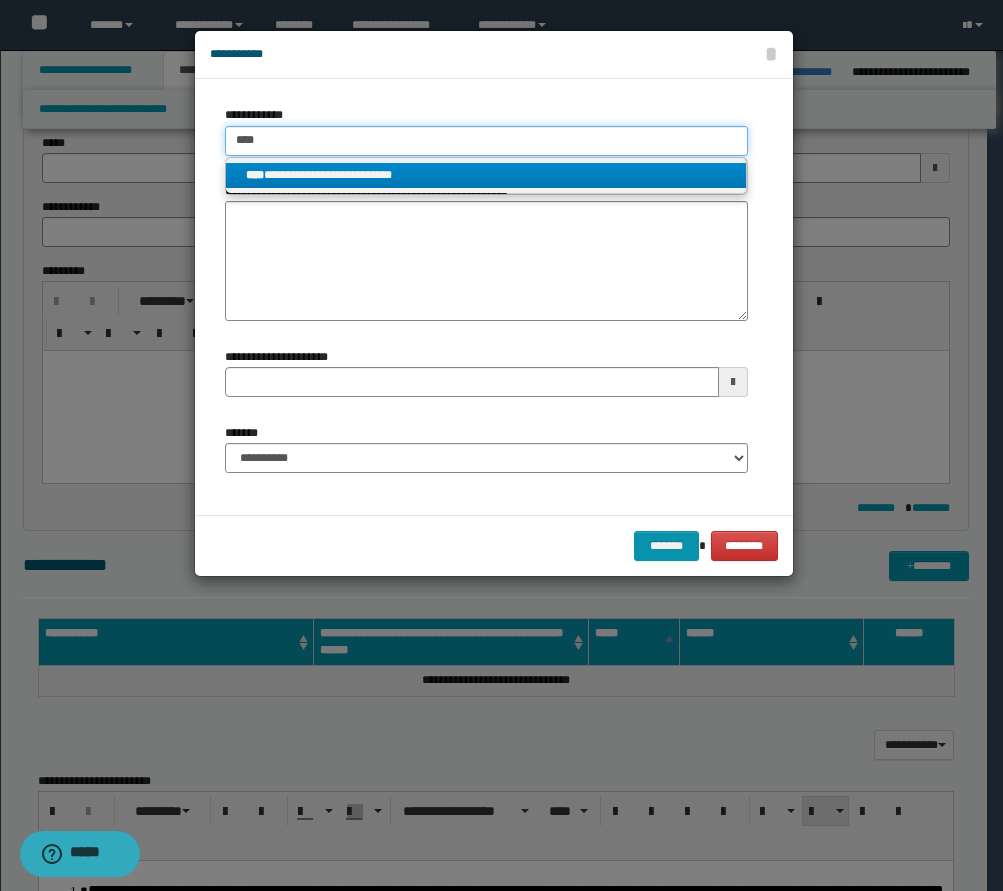 type 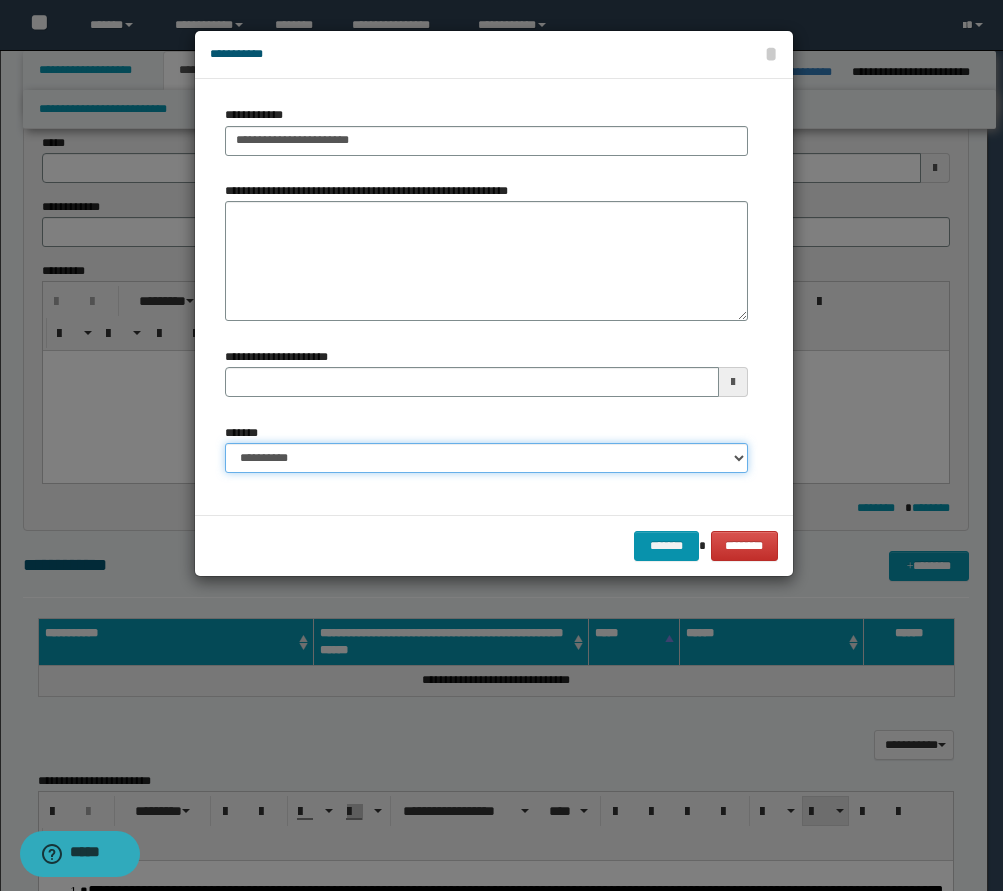 click on "**********" at bounding box center [486, 458] 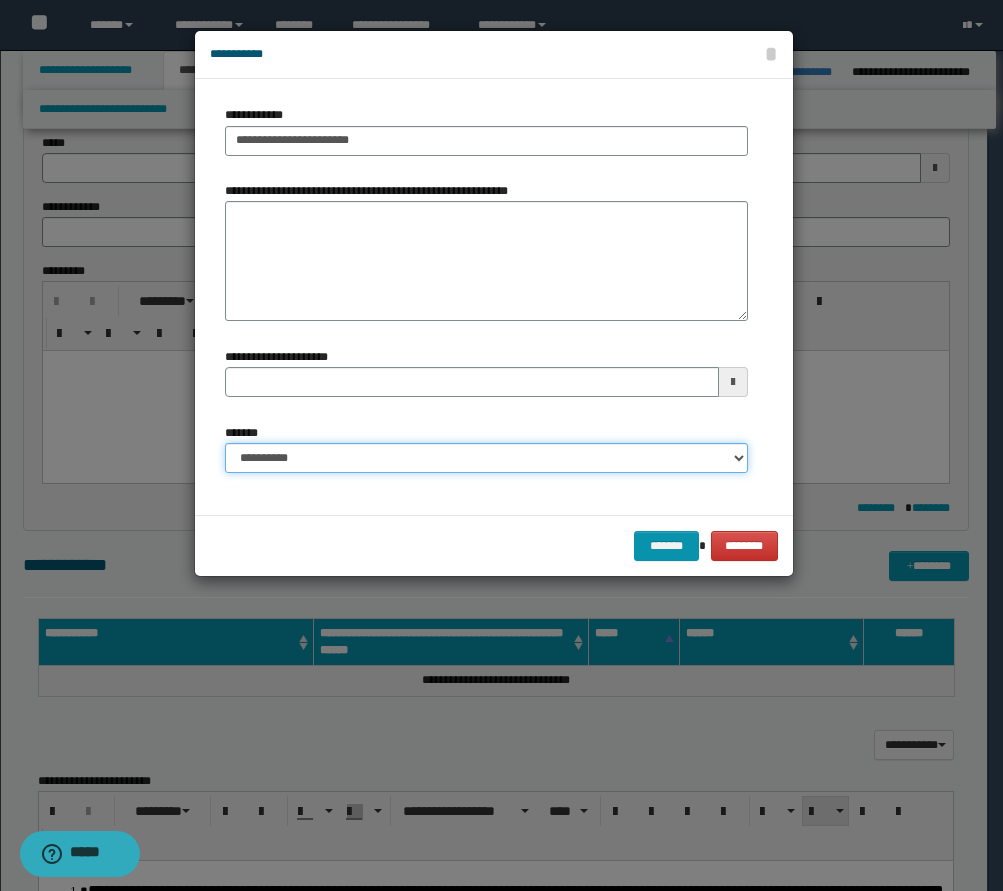 select on "*" 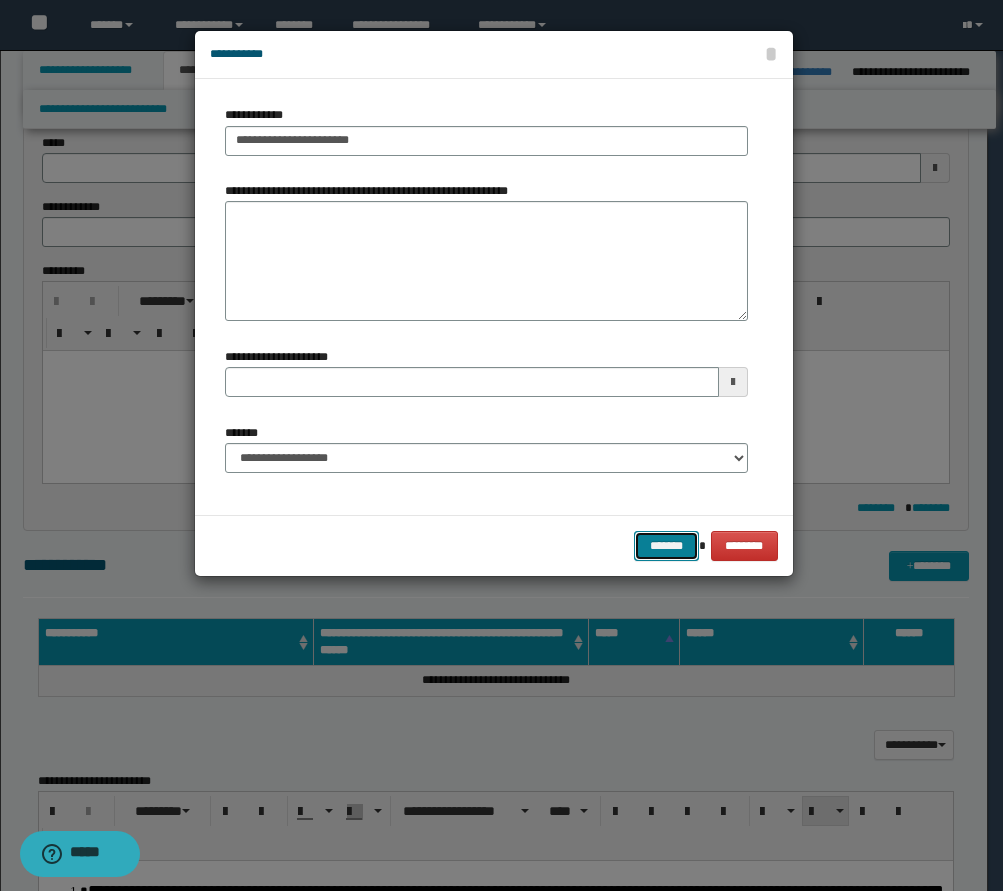 click on "*******" at bounding box center (666, 546) 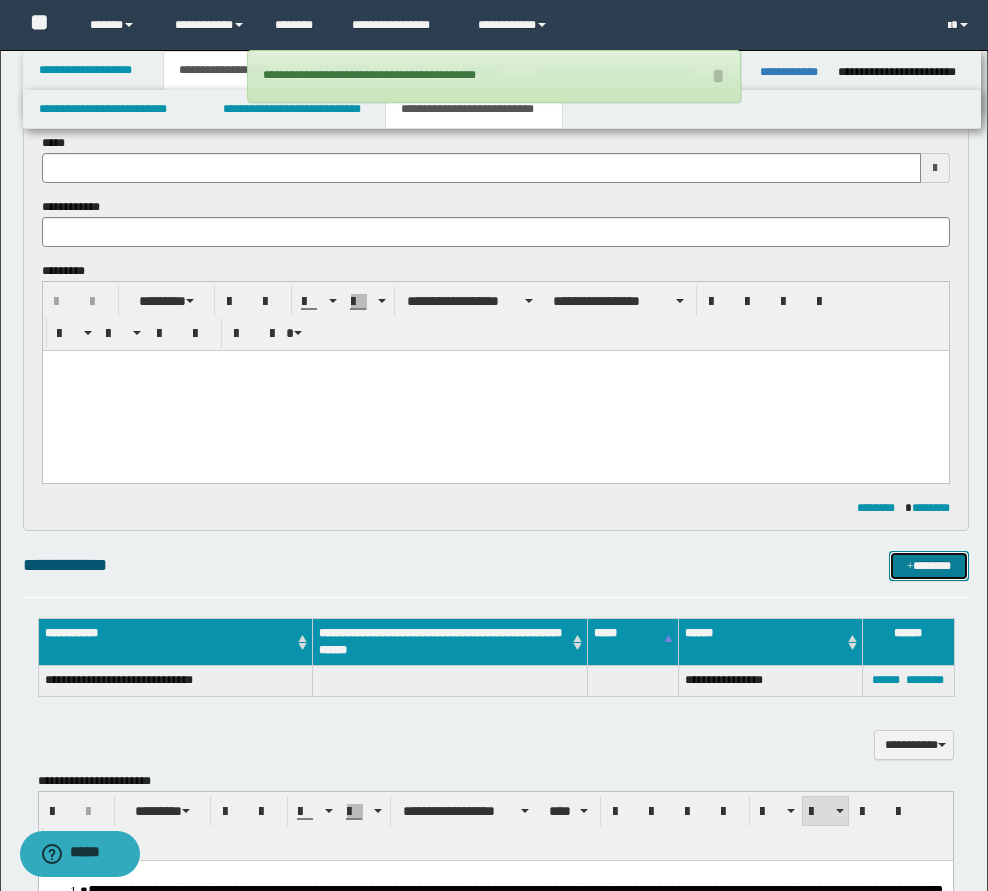 click on "*******" at bounding box center (929, 566) 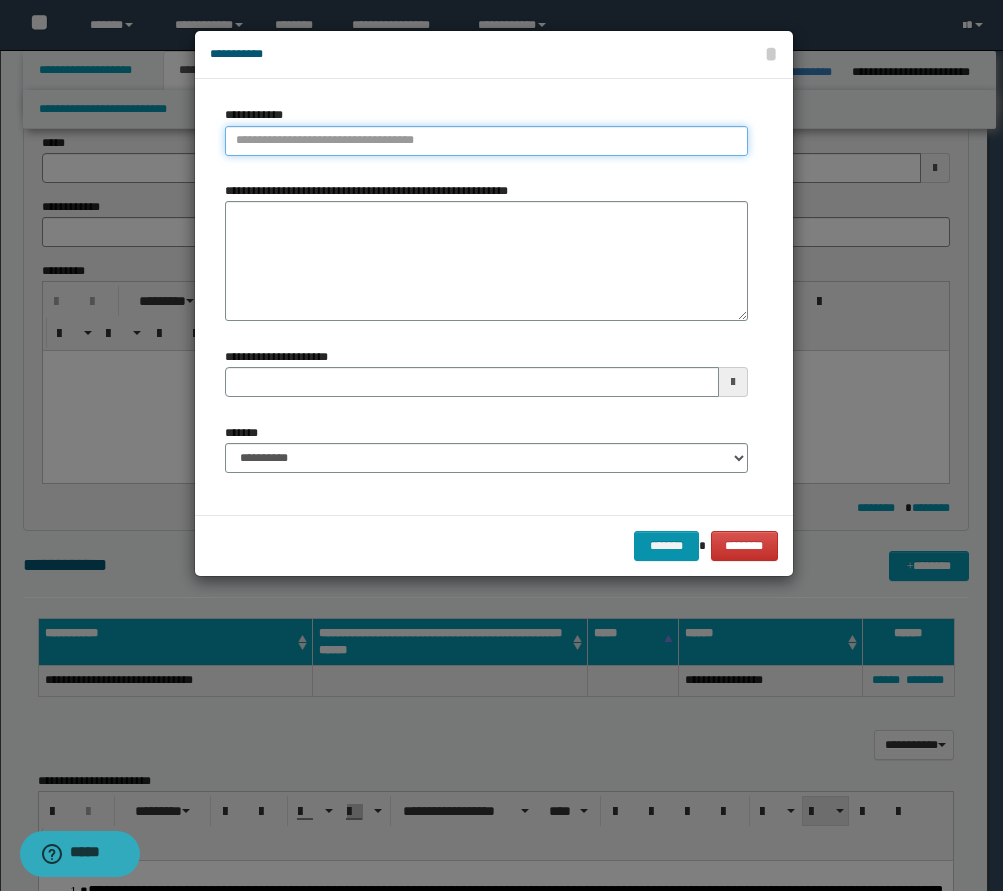 type on "**********" 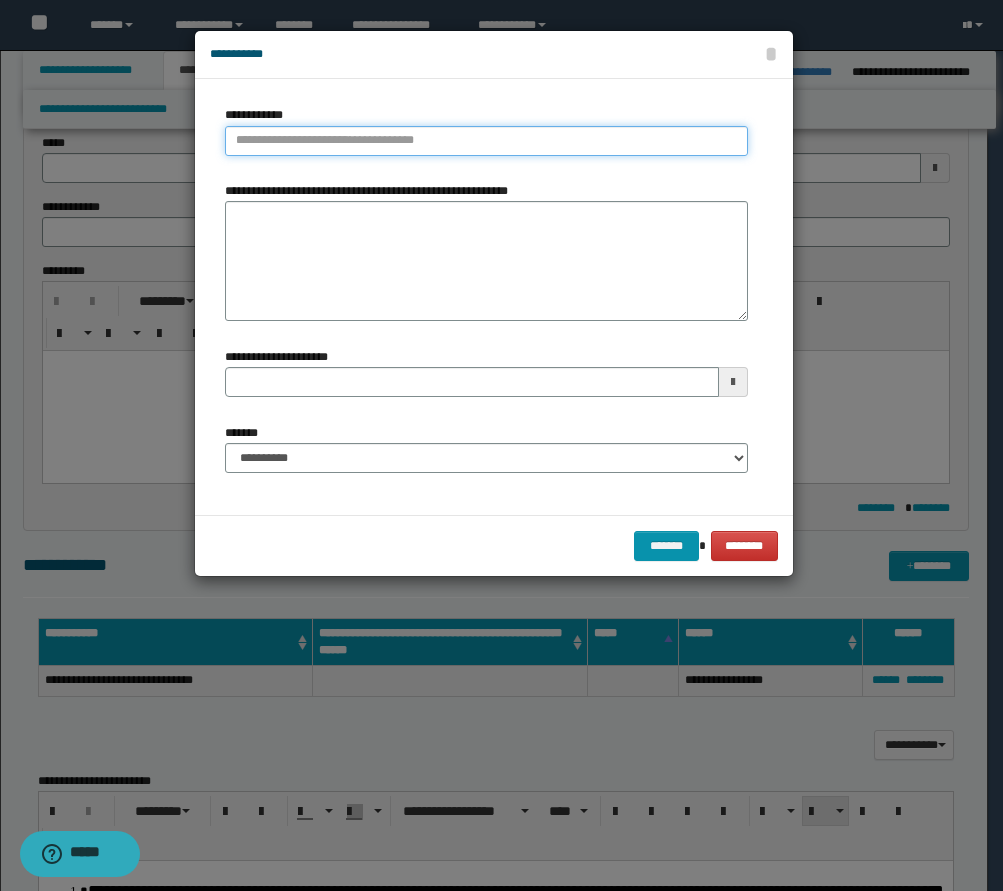 click on "**********" at bounding box center (486, 141) 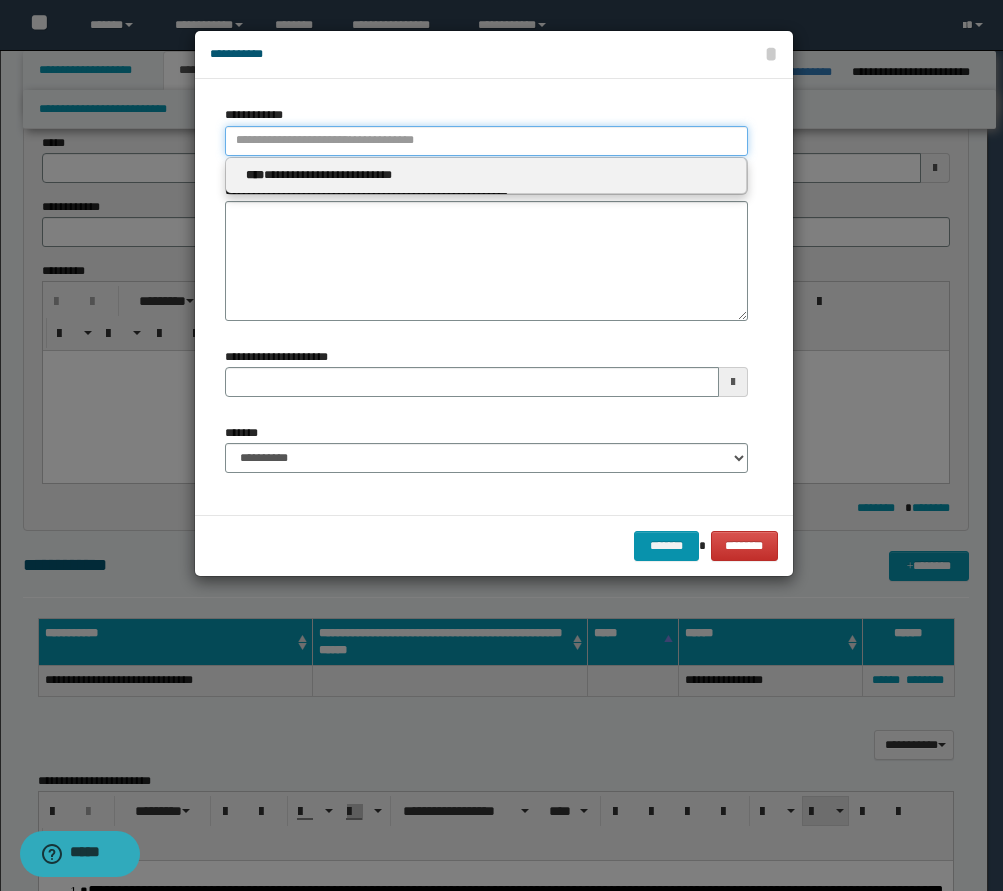 type 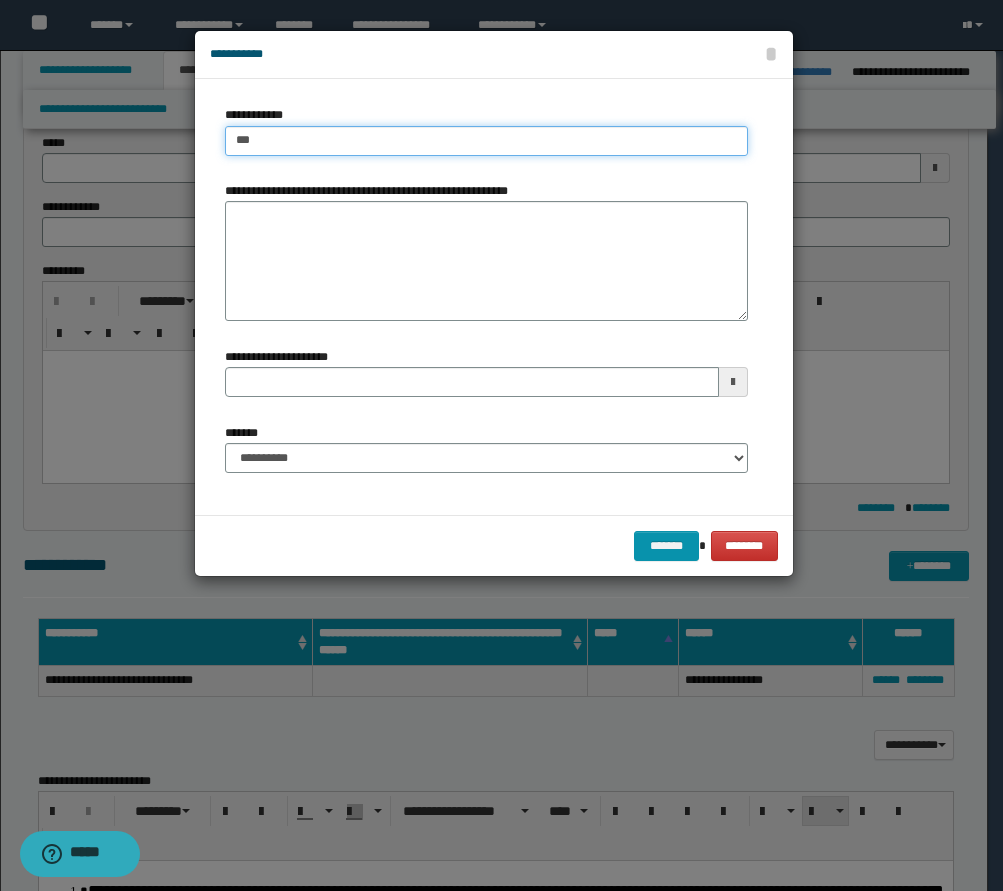 type on "****" 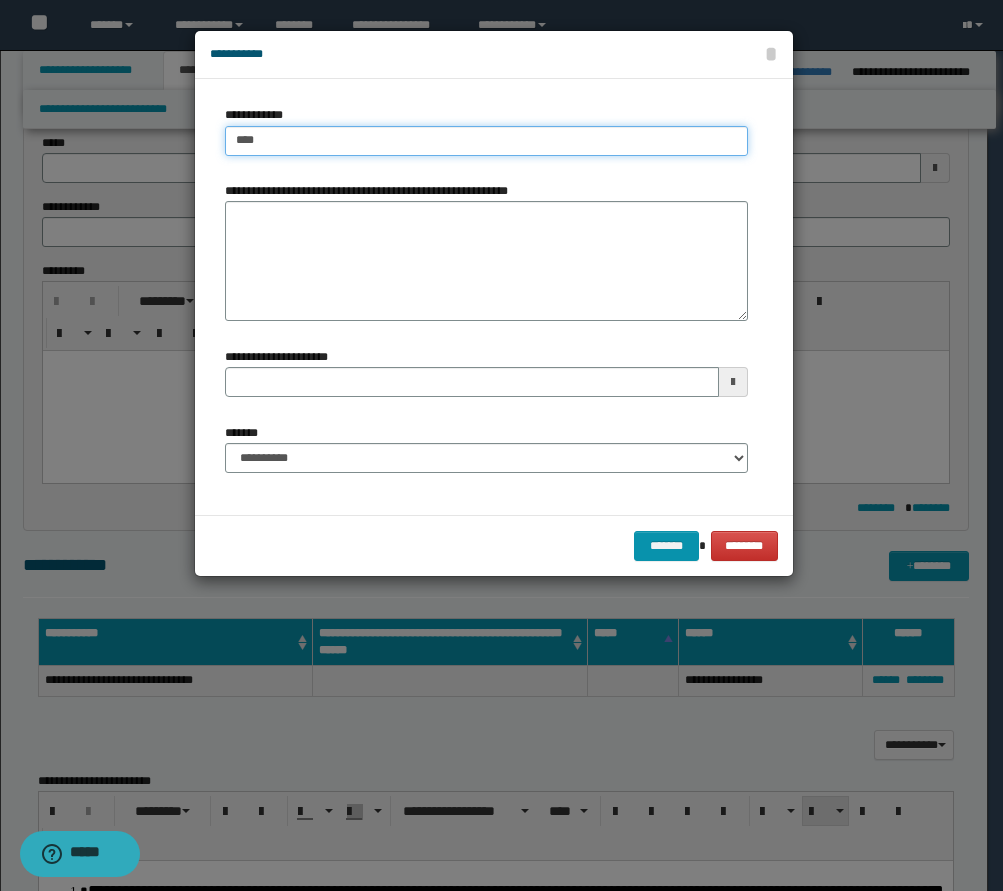 type on "****" 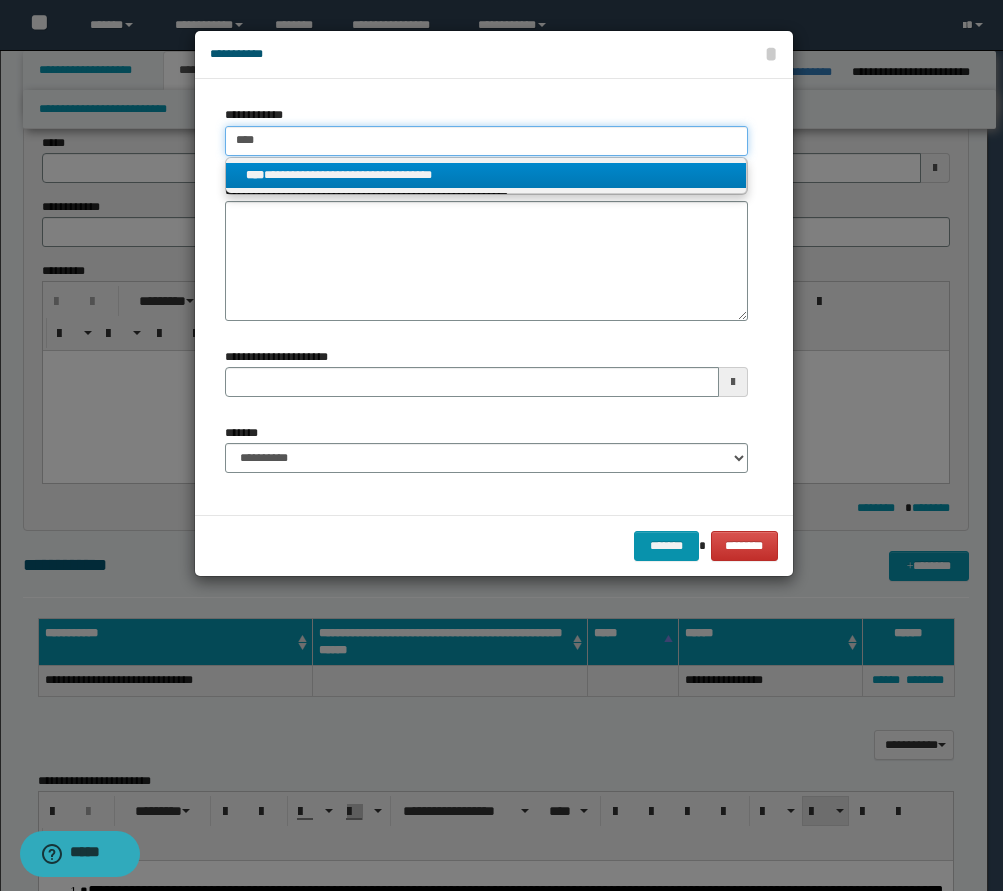 type on "****" 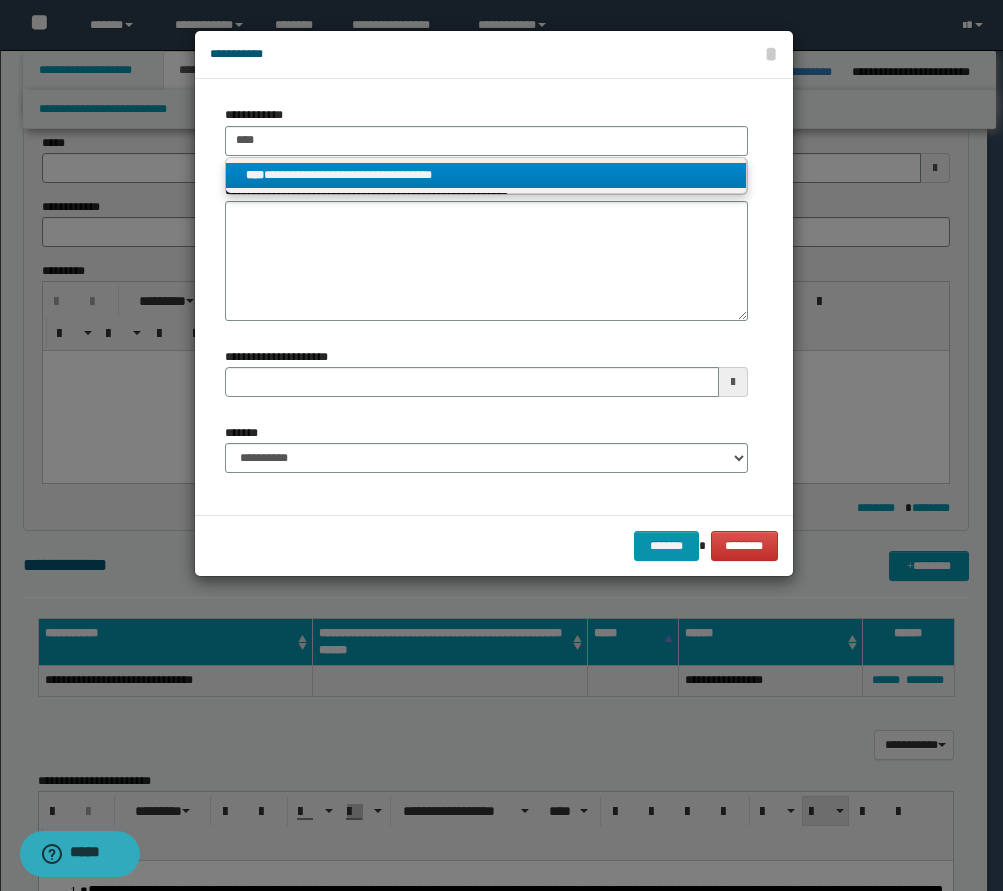 click on "**********" at bounding box center [486, 175] 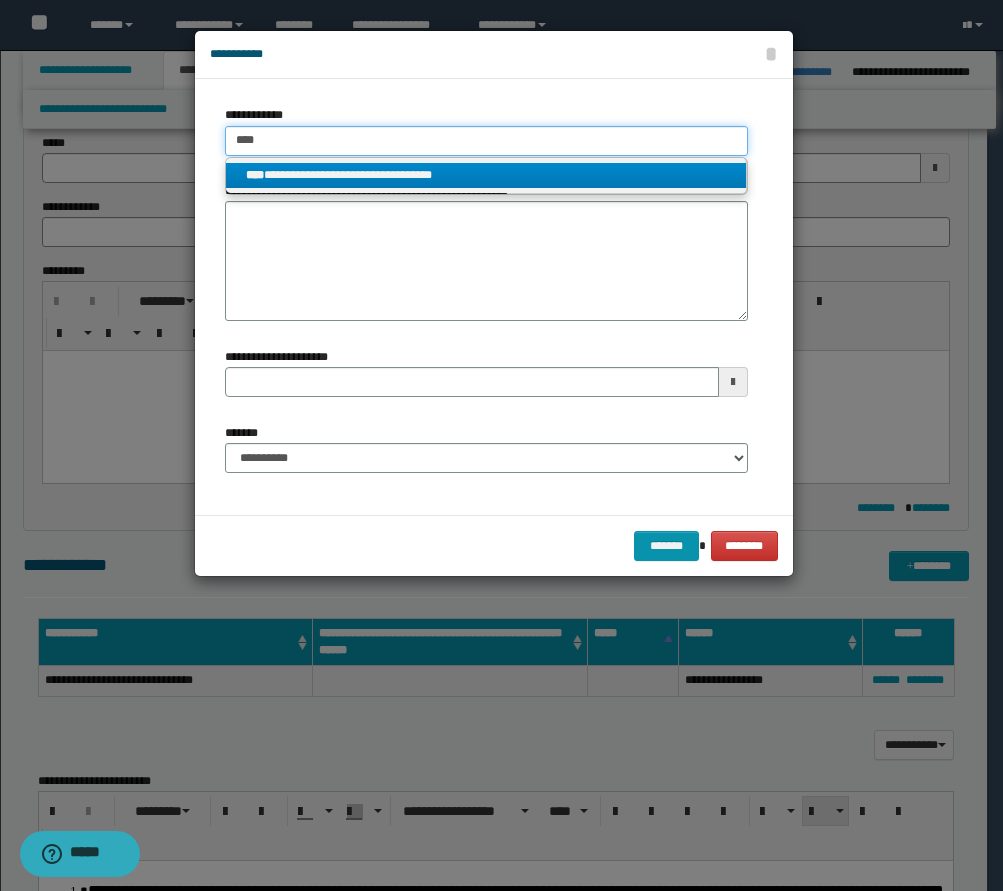 type 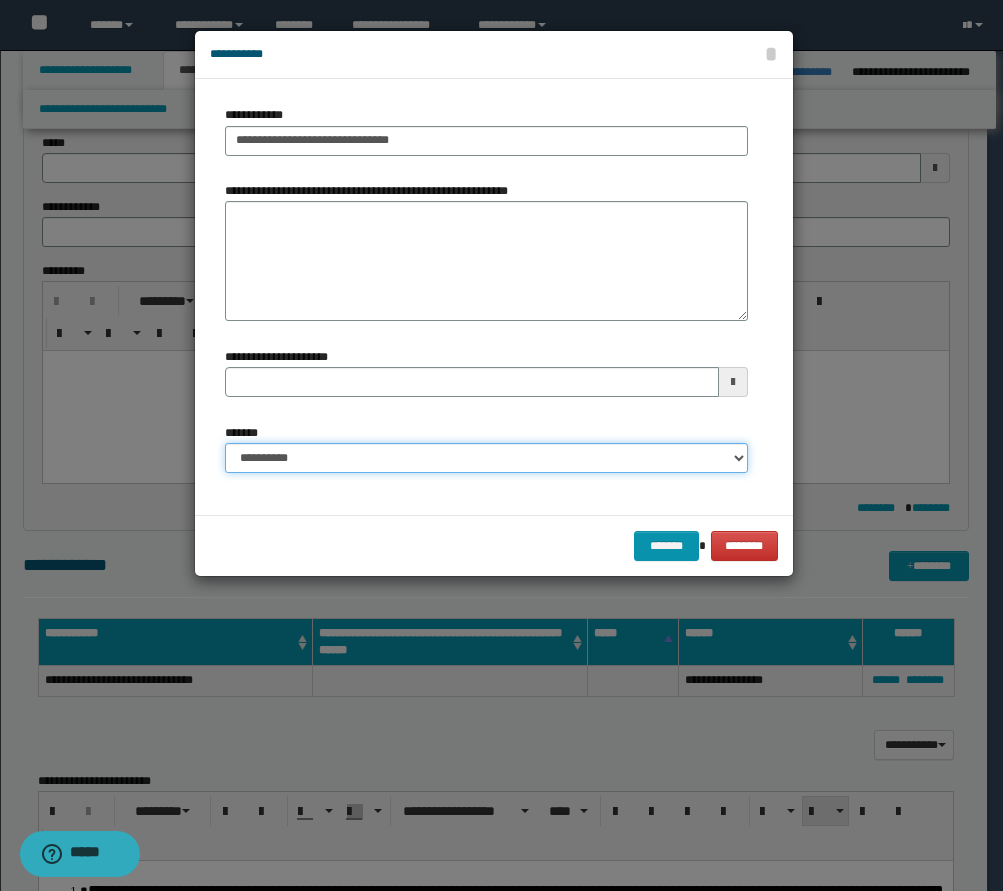 click on "**********" at bounding box center (486, 458) 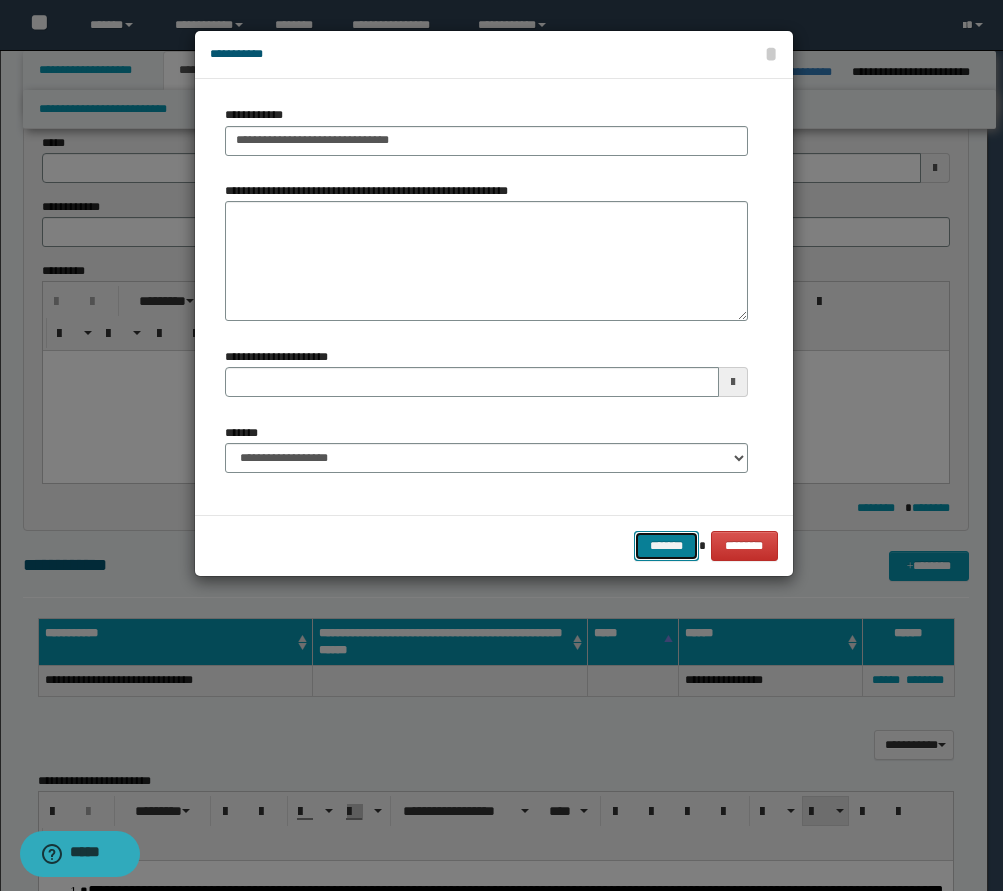 click on "*******" at bounding box center [666, 546] 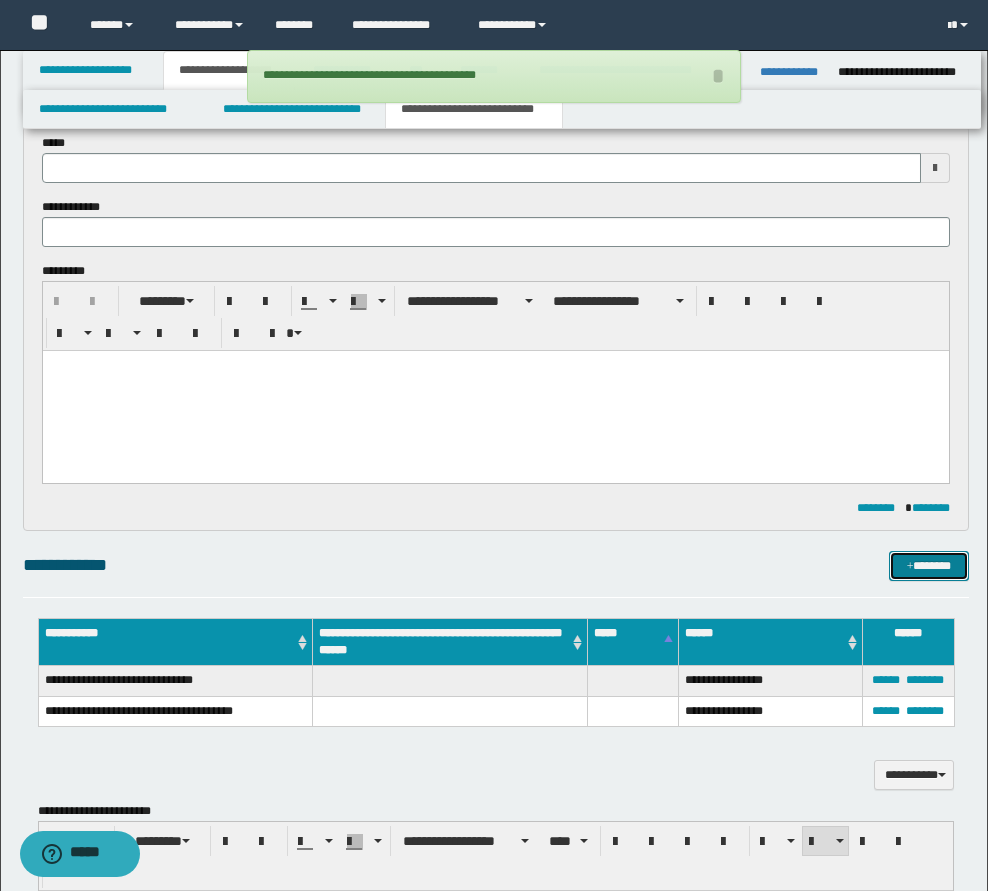click on "*******" at bounding box center (929, 566) 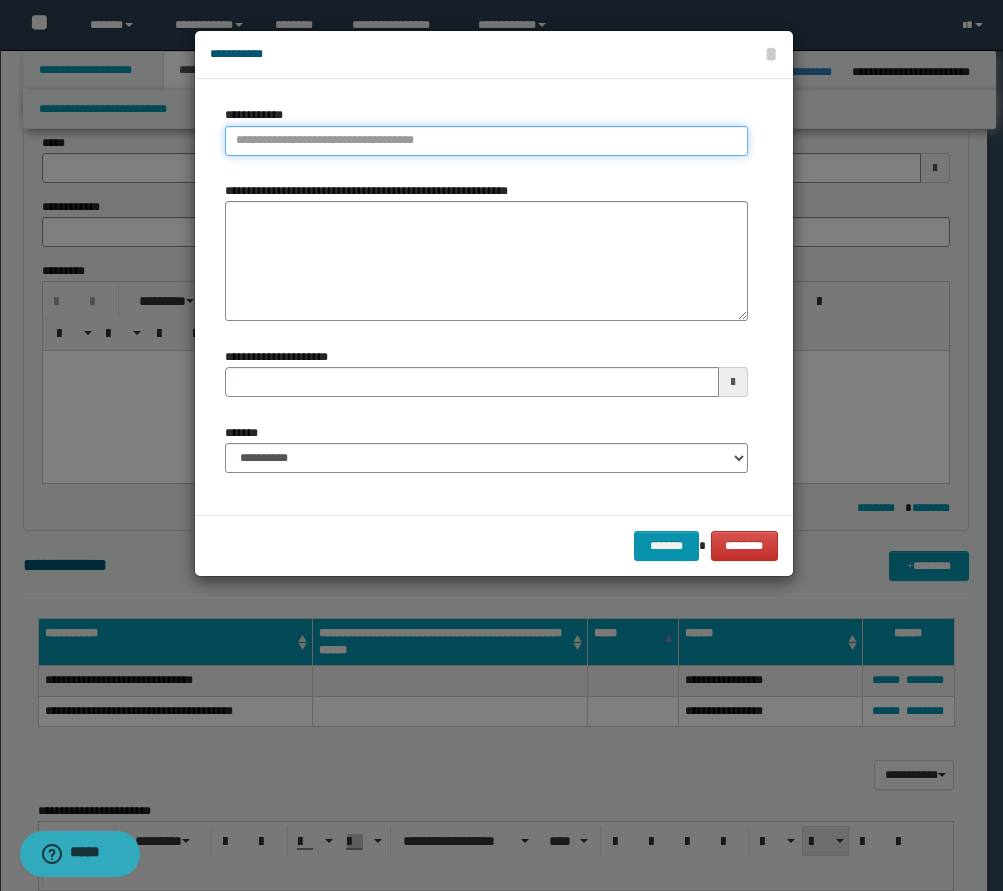 type on "**********" 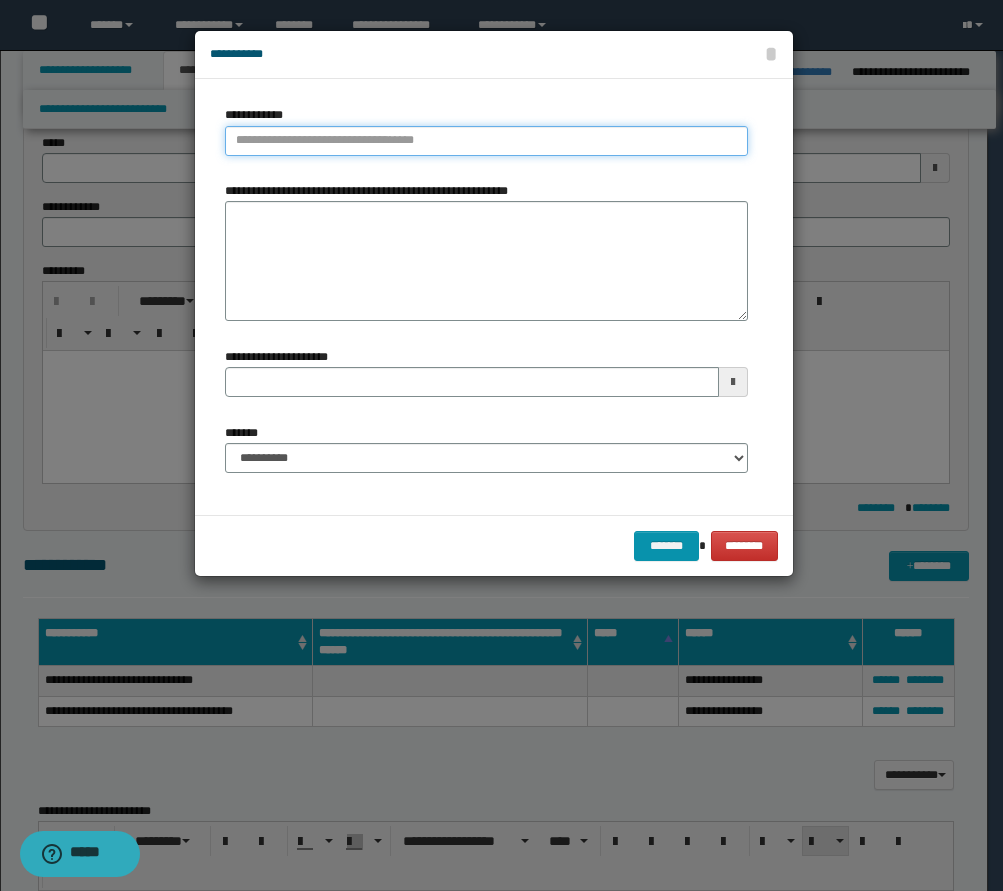 click on "**********" at bounding box center (486, 141) 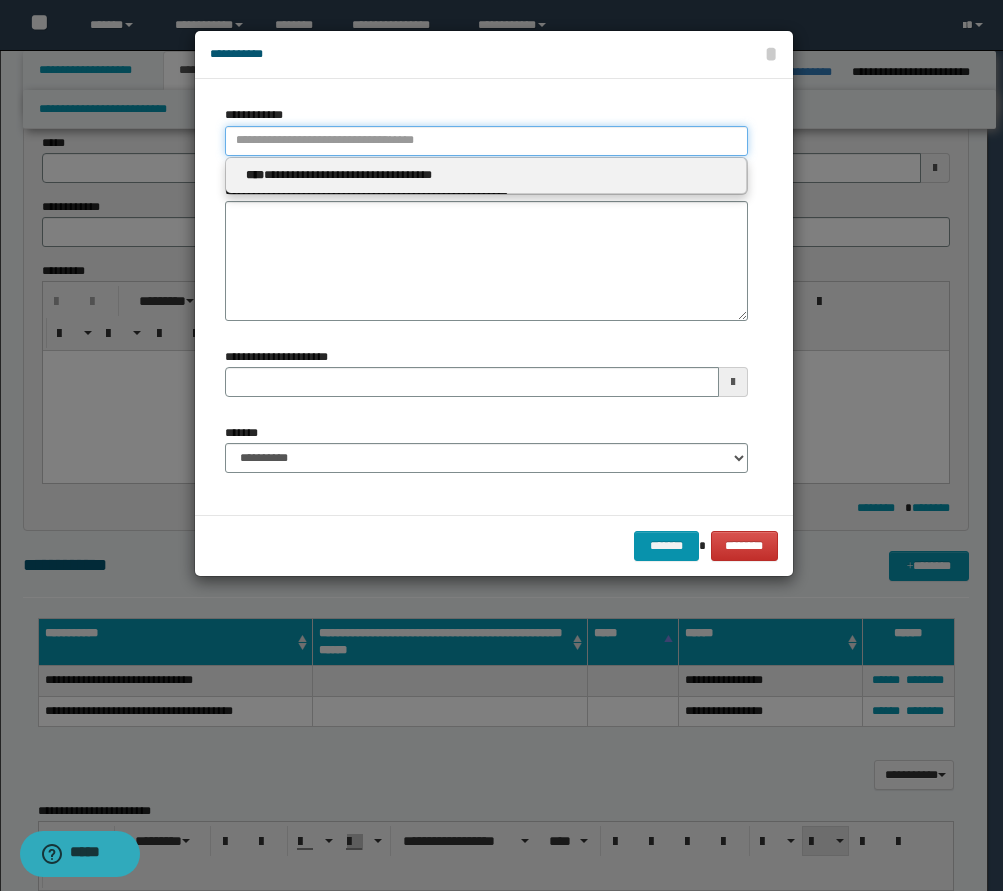 type 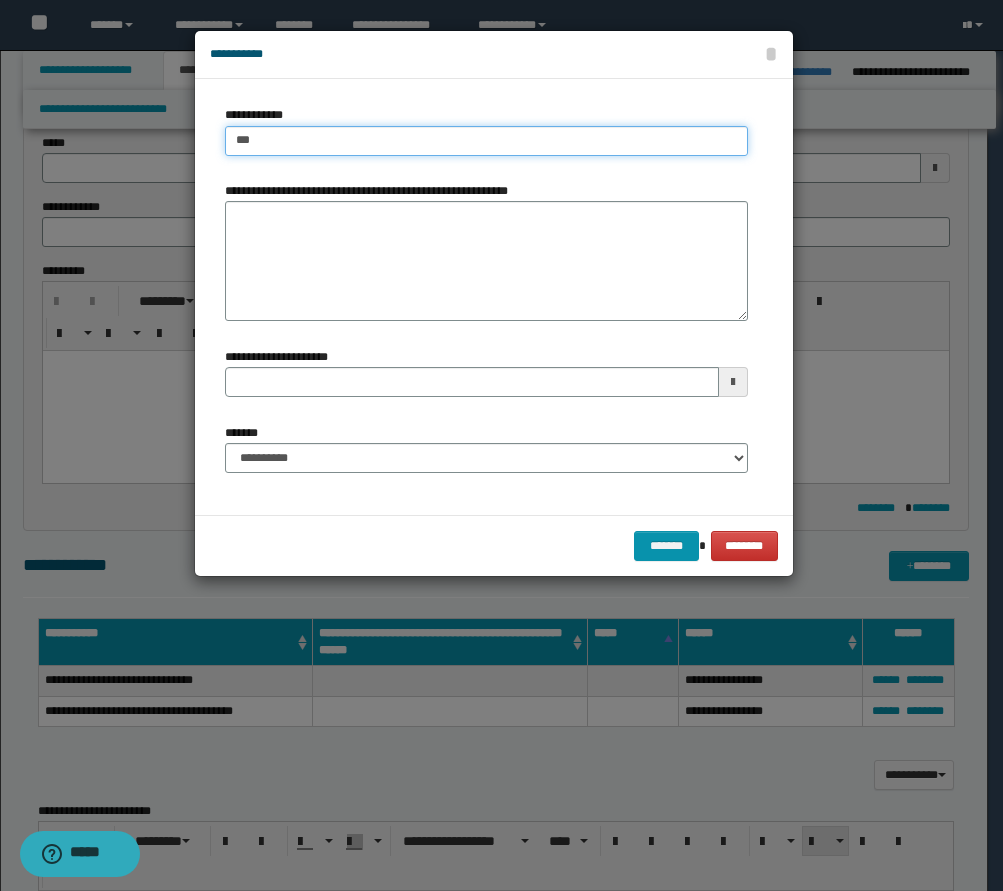 type on "****" 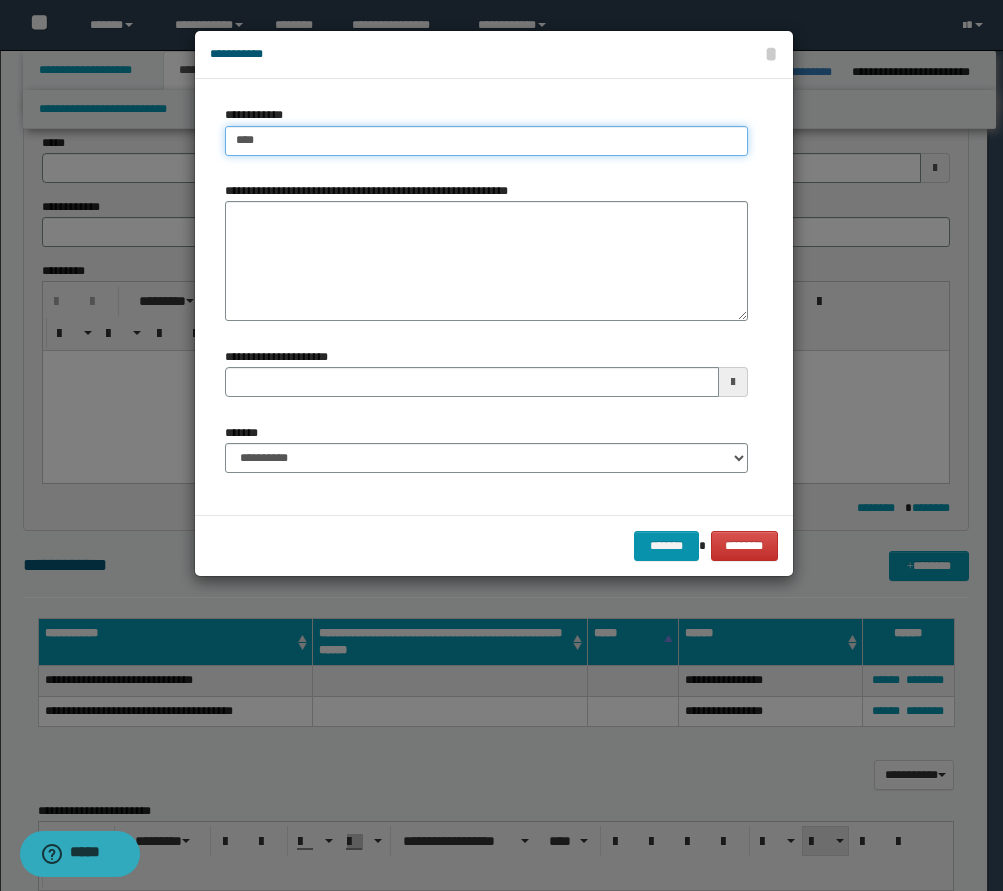 type on "****" 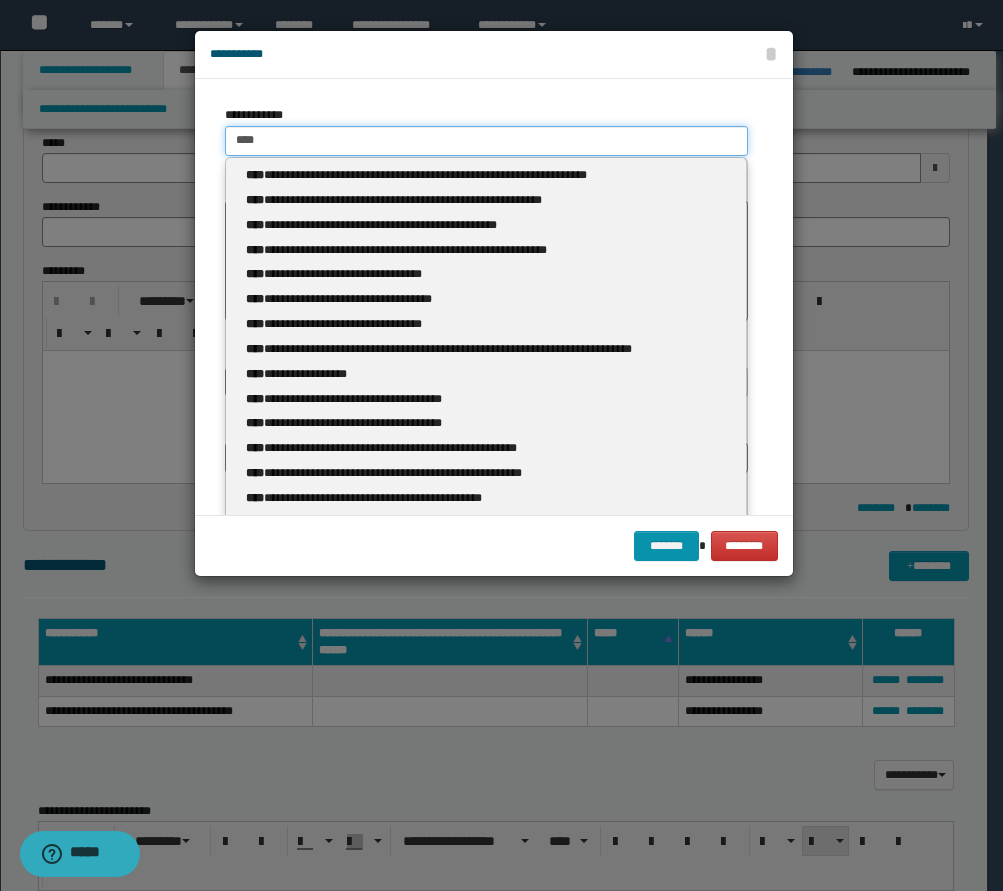 type 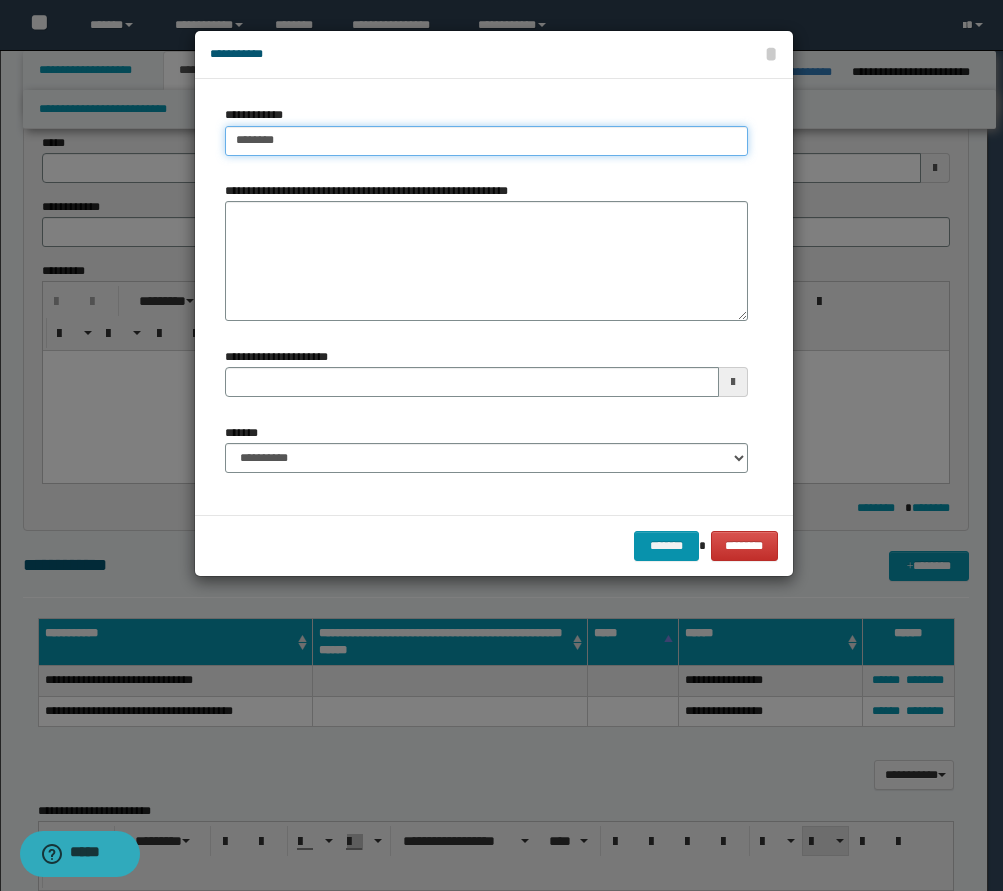 type on "*********" 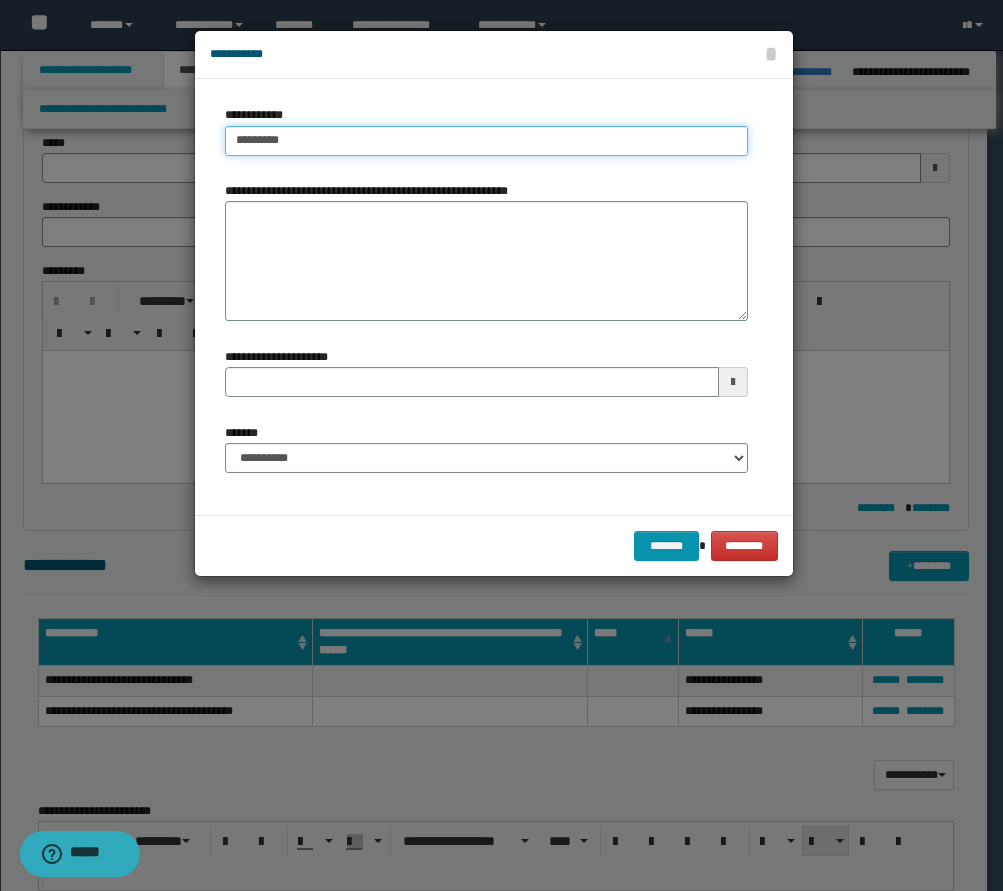 type on "**********" 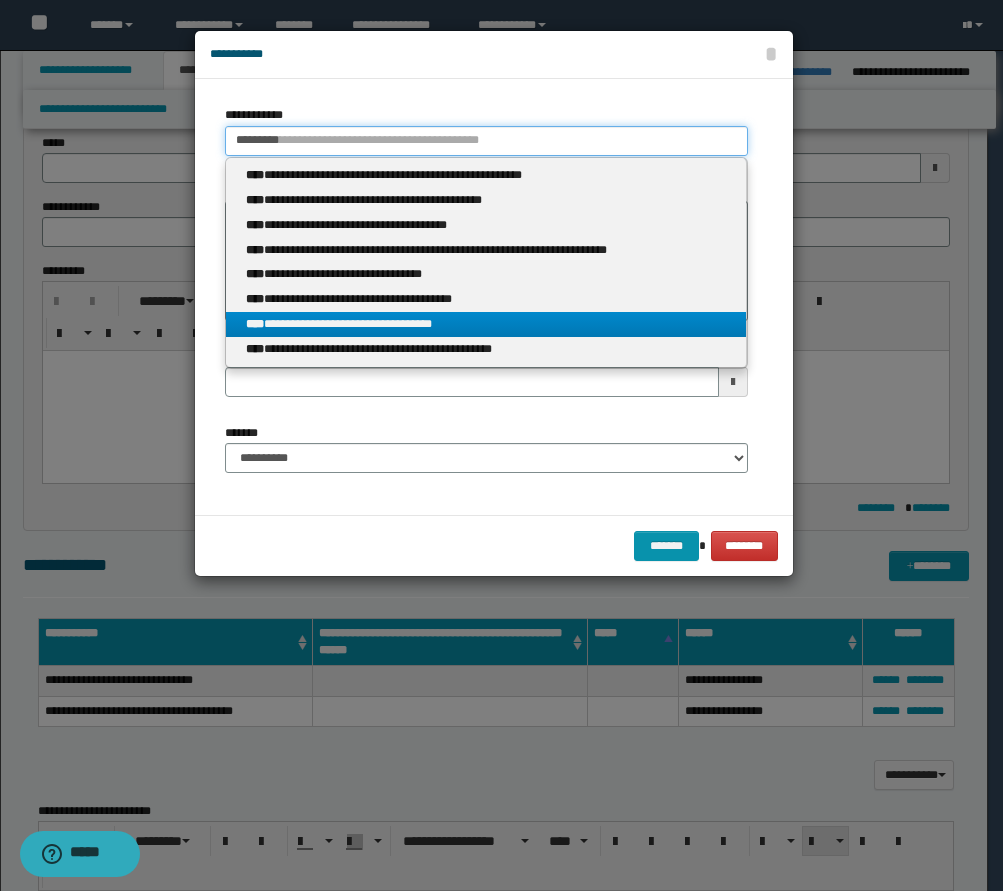 type on "*********" 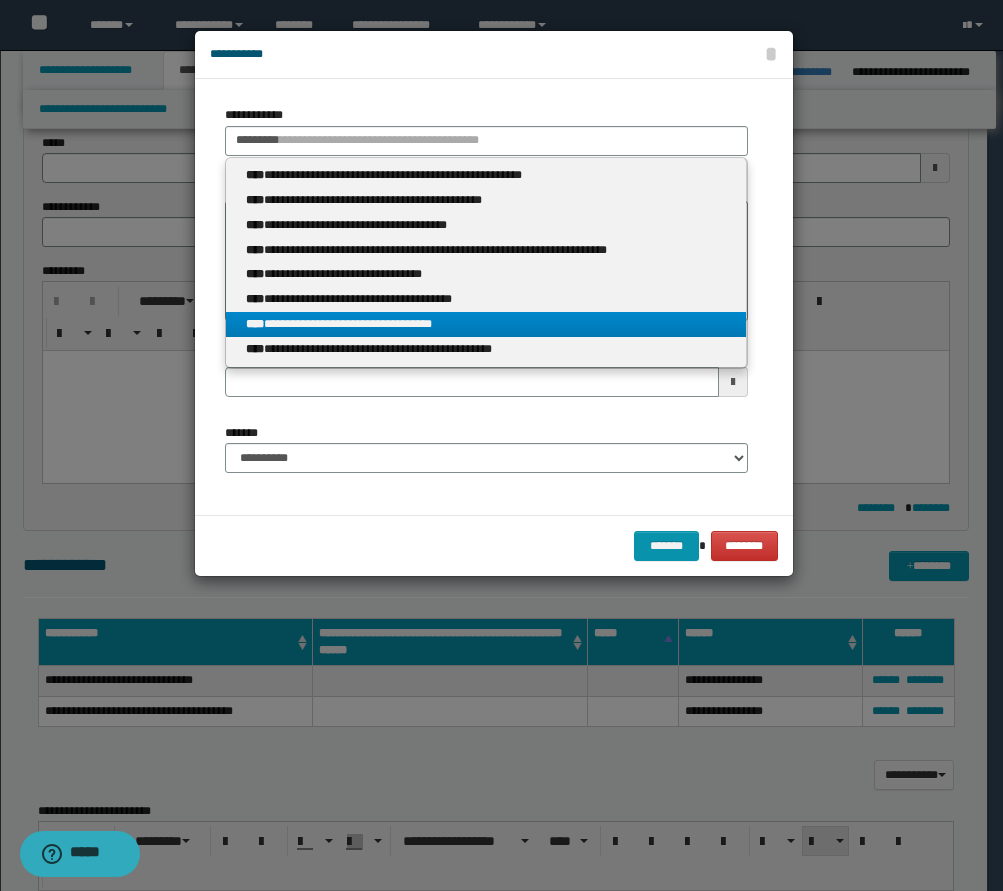 click on "**********" at bounding box center (486, 324) 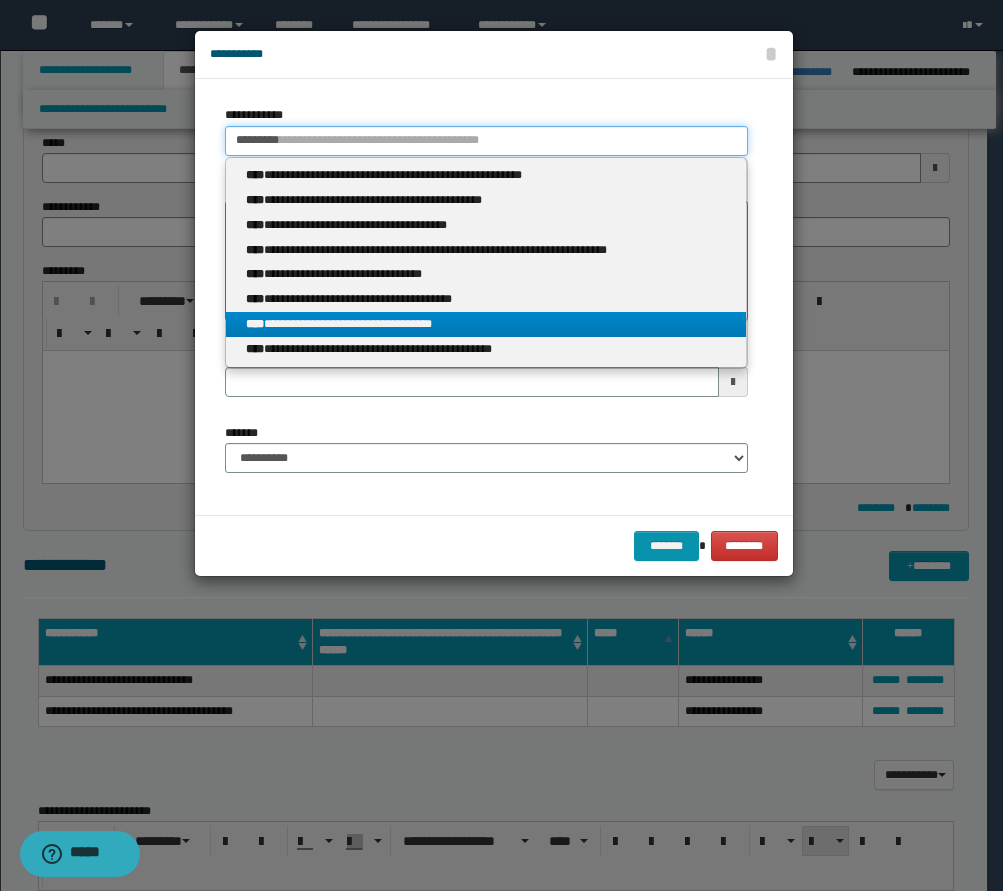 type 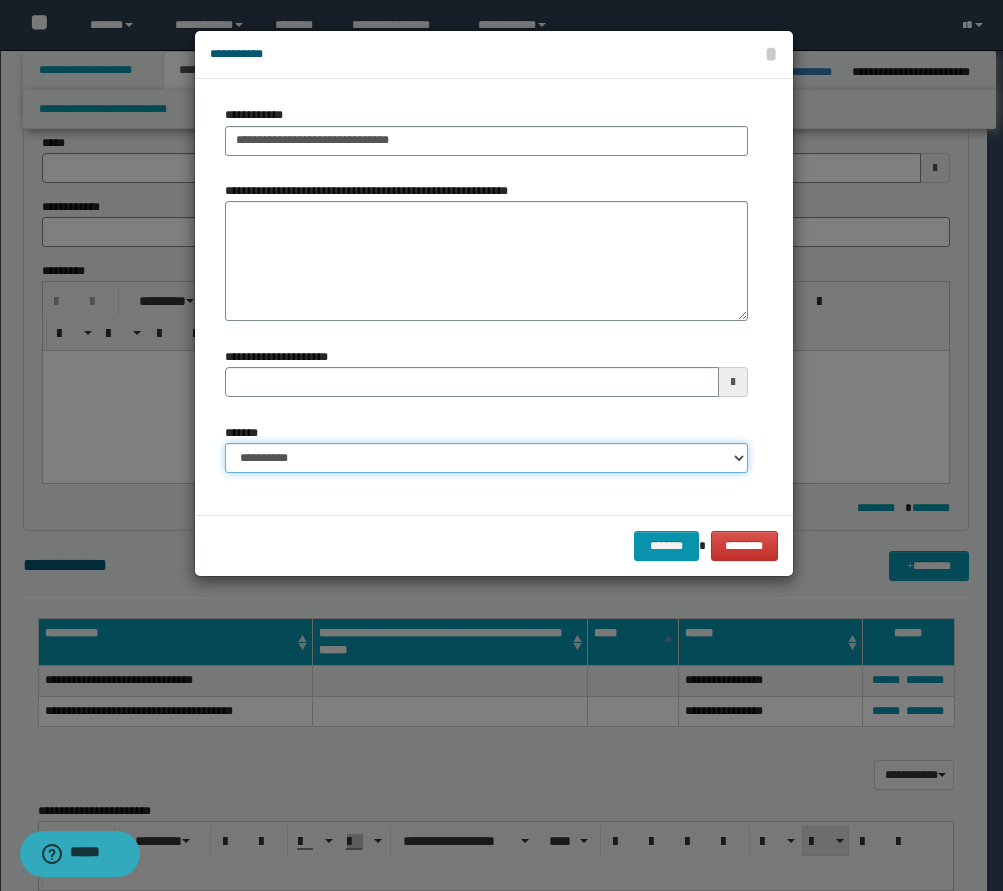 click on "**********" at bounding box center [486, 458] 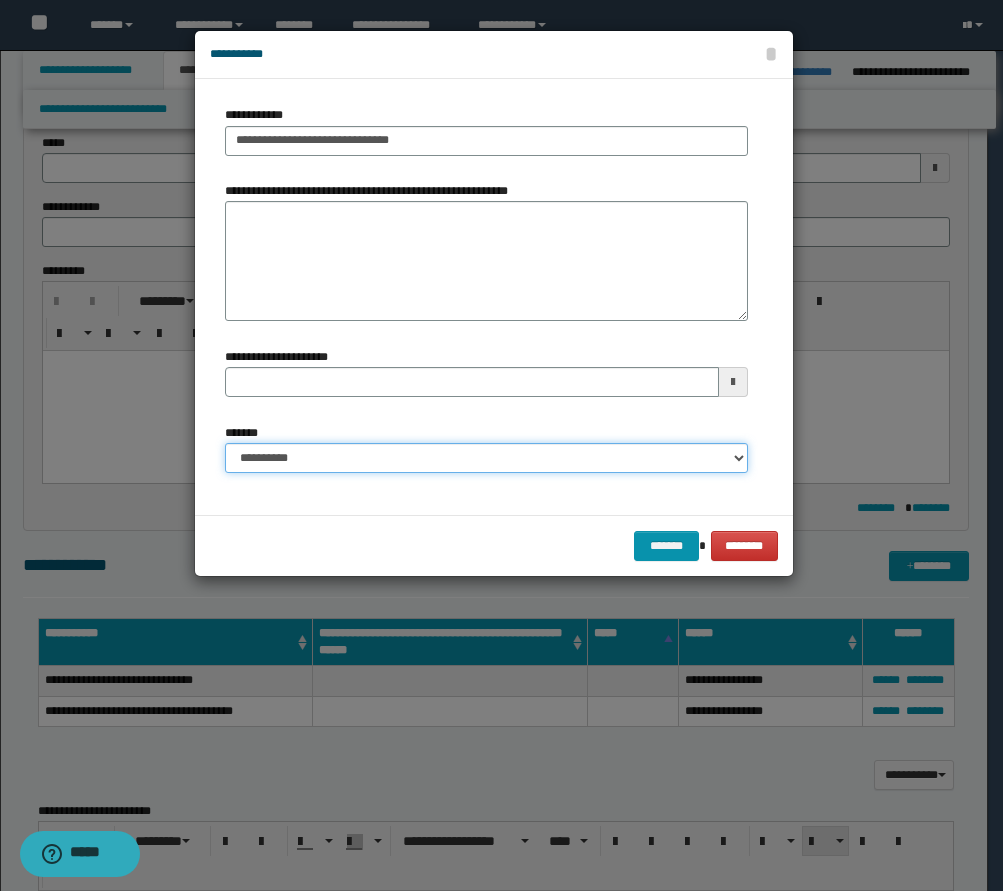 select on "*" 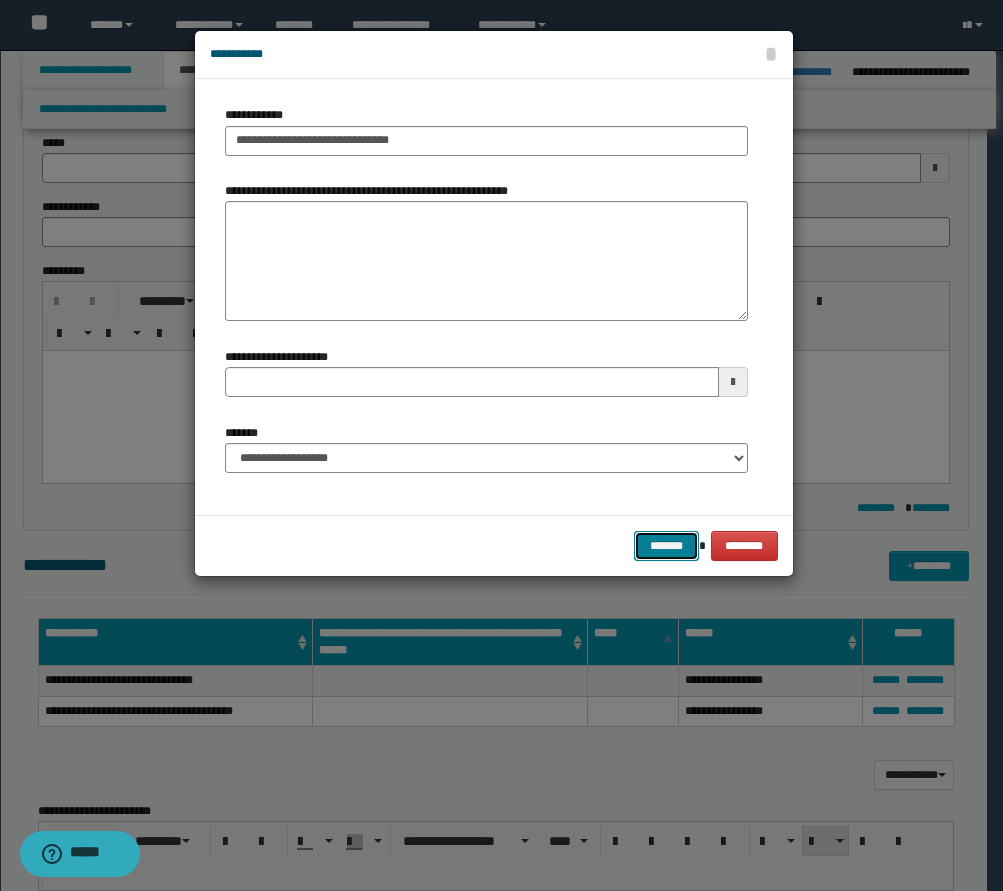 click on "*******" at bounding box center (666, 546) 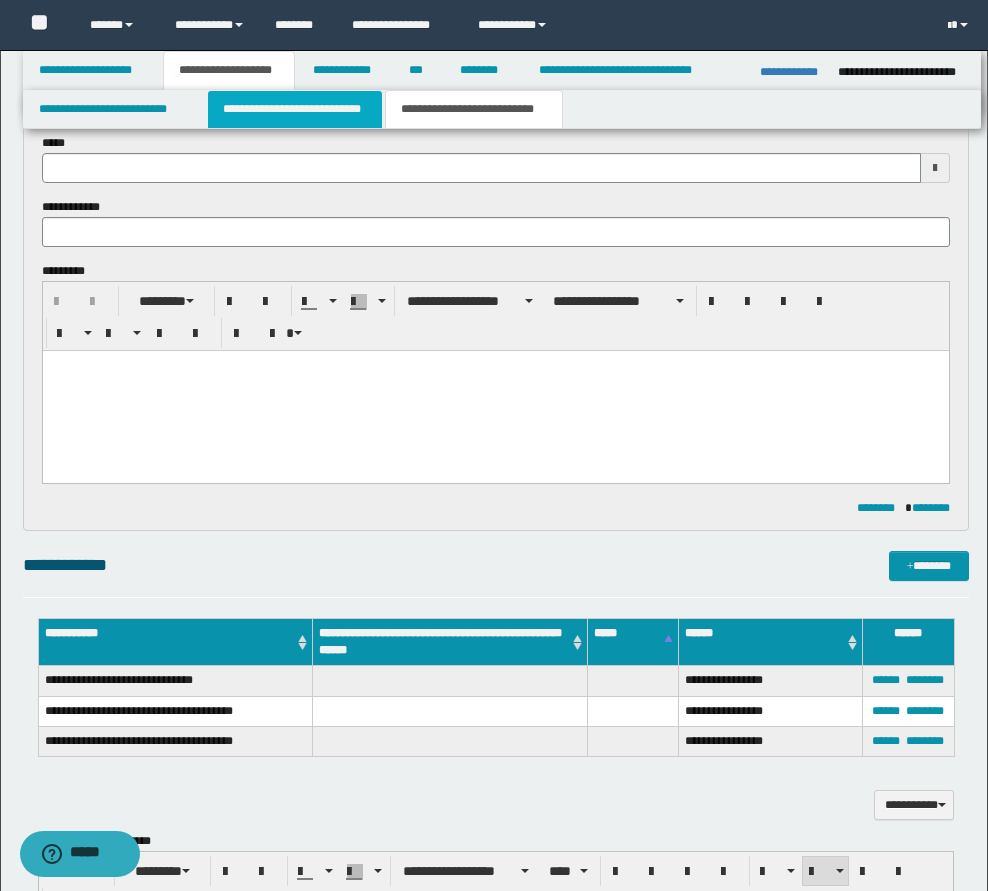 click on "**********" at bounding box center (295, 109) 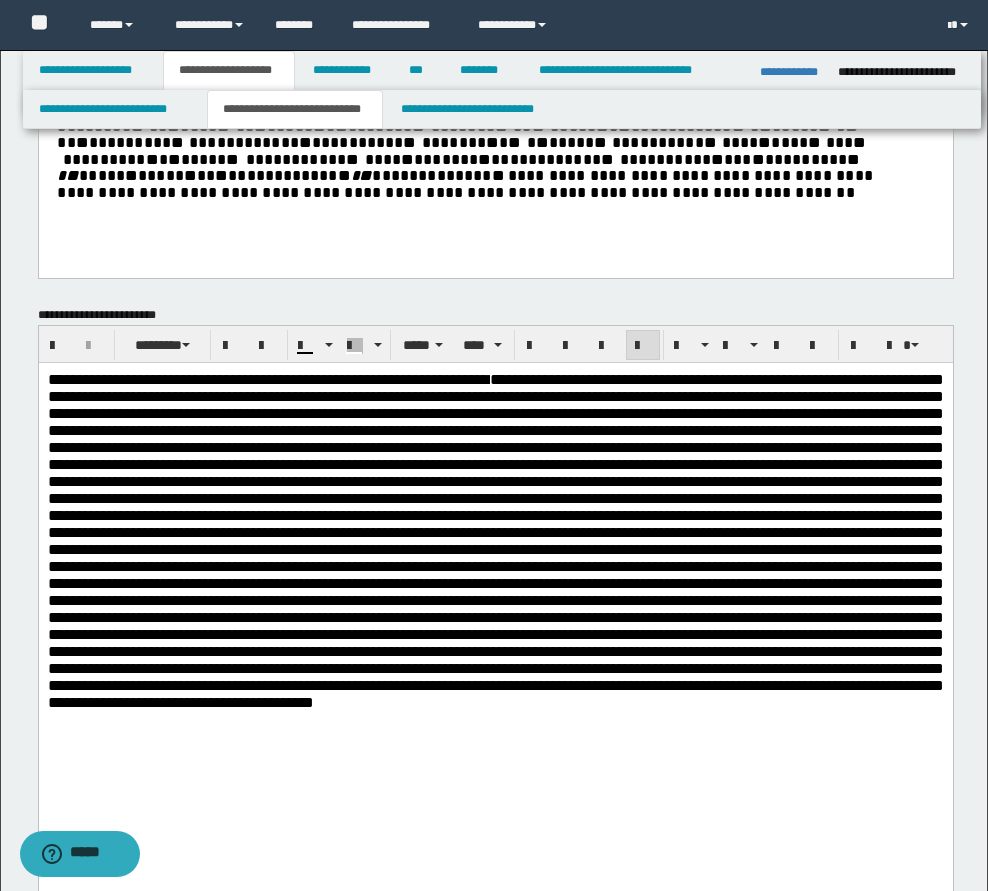 scroll, scrollTop: 0, scrollLeft: 0, axis: both 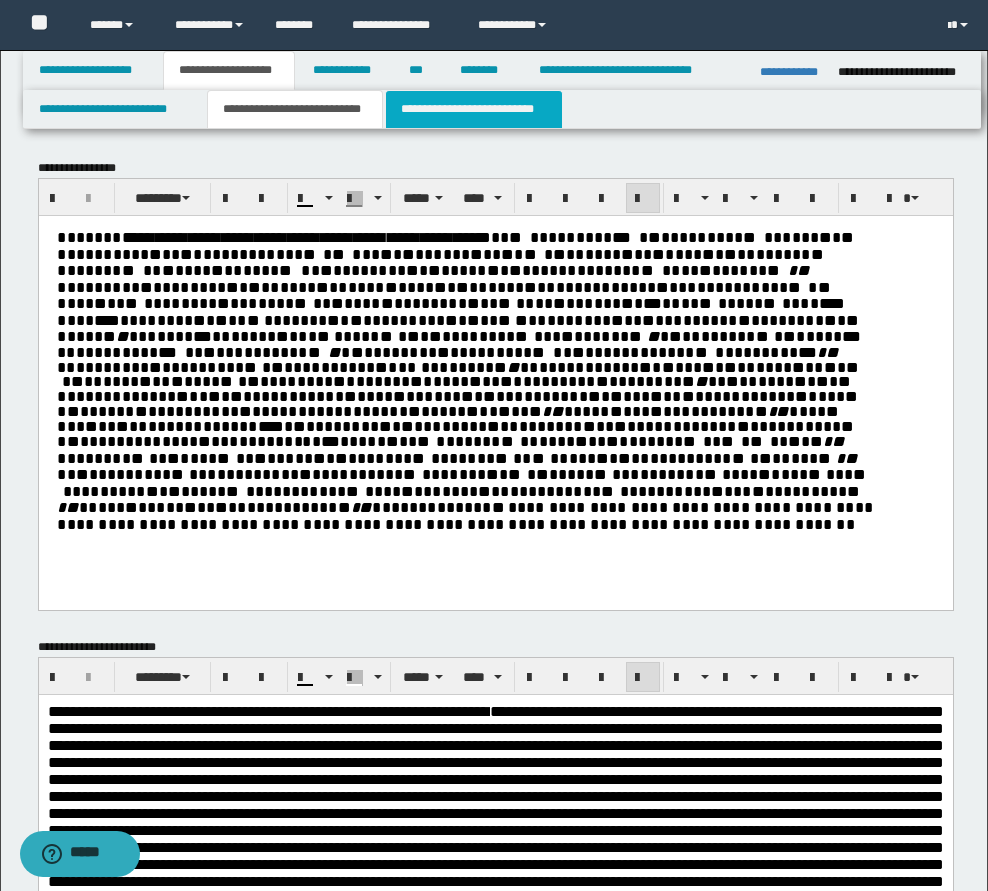 click on "**********" at bounding box center [474, 109] 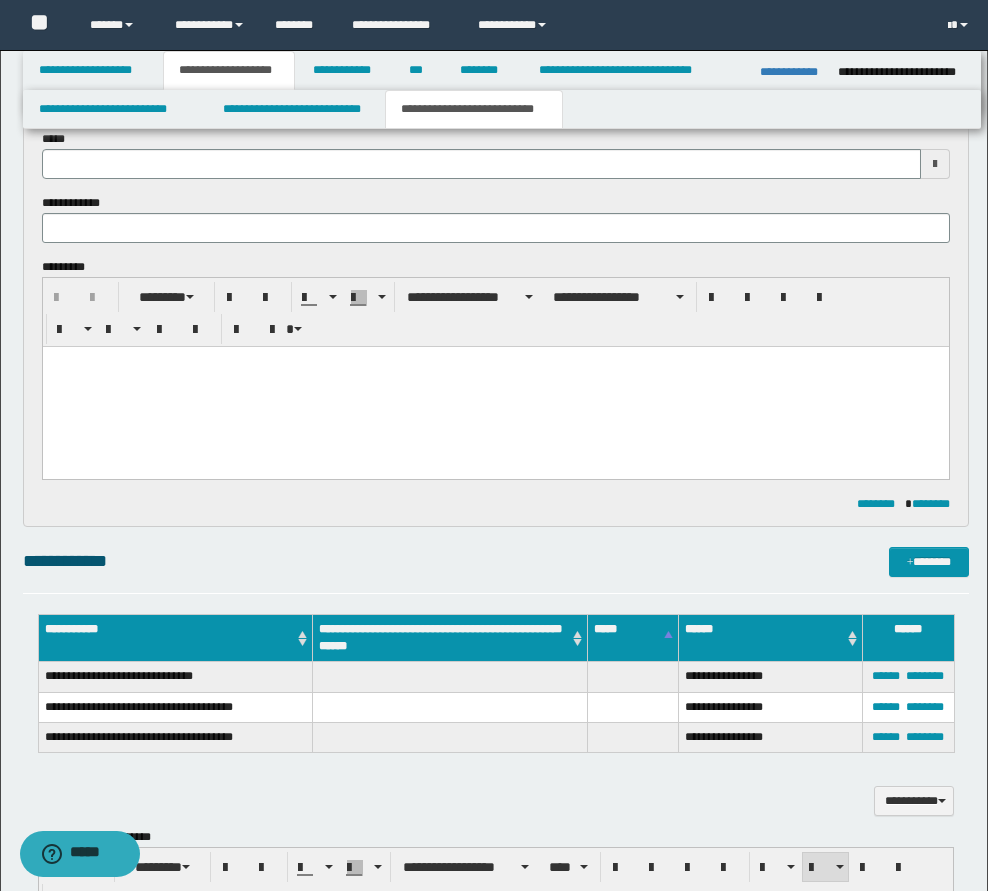 scroll, scrollTop: 200, scrollLeft: 0, axis: vertical 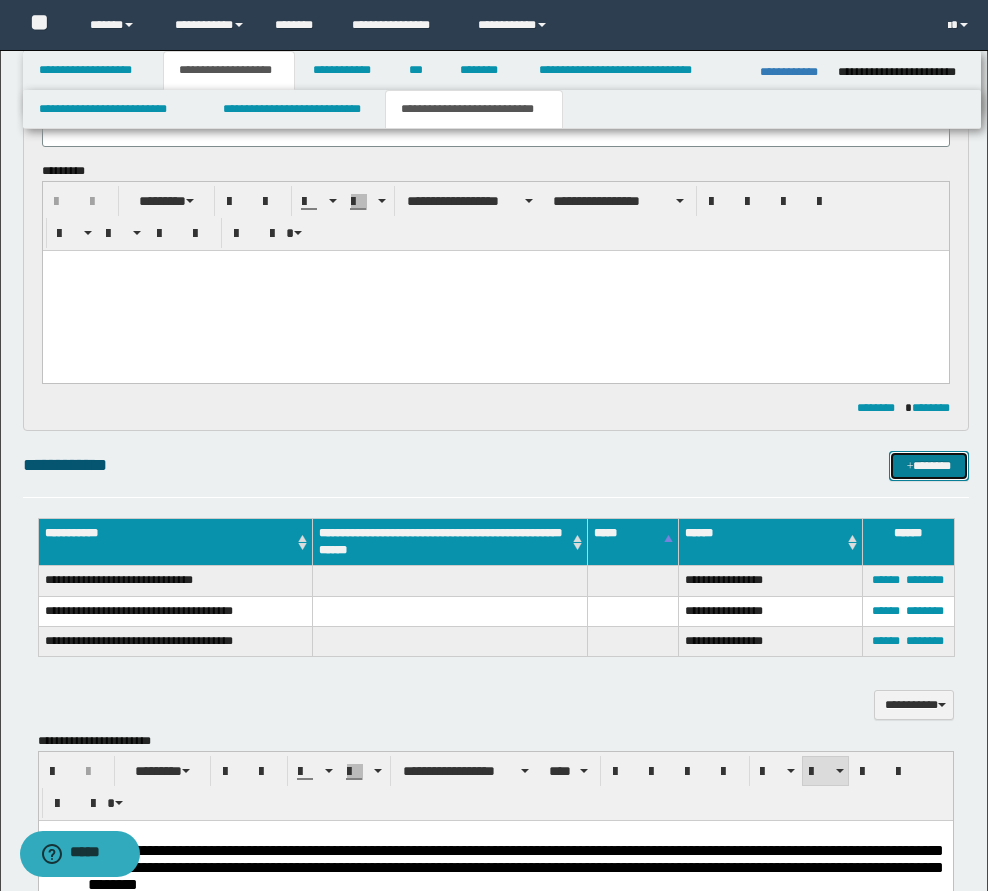 click on "*******" at bounding box center [929, 466] 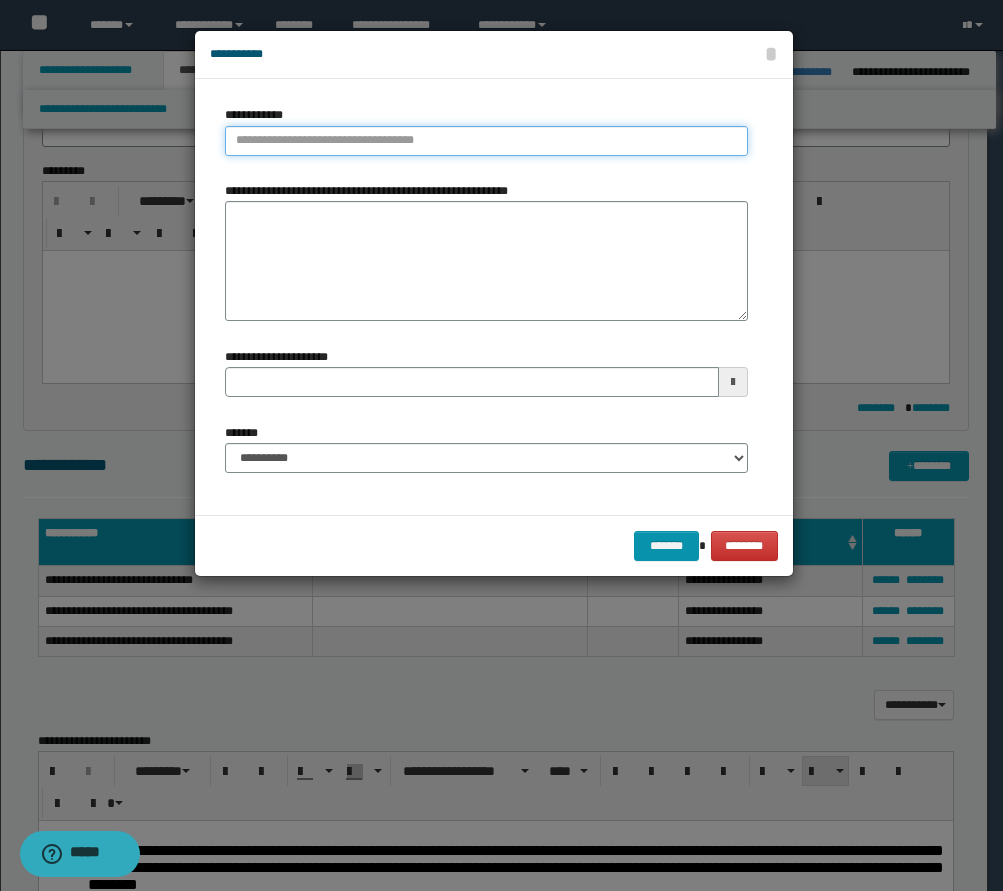 type on "**********" 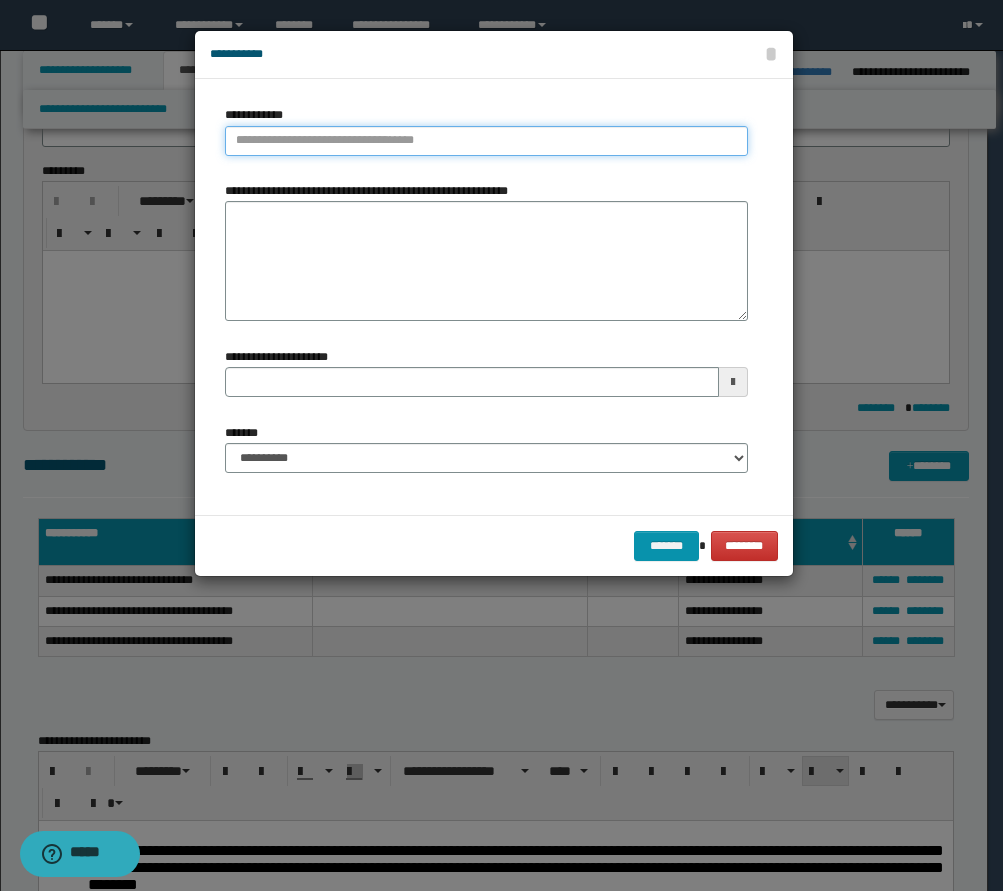 click on "**********" at bounding box center (486, 141) 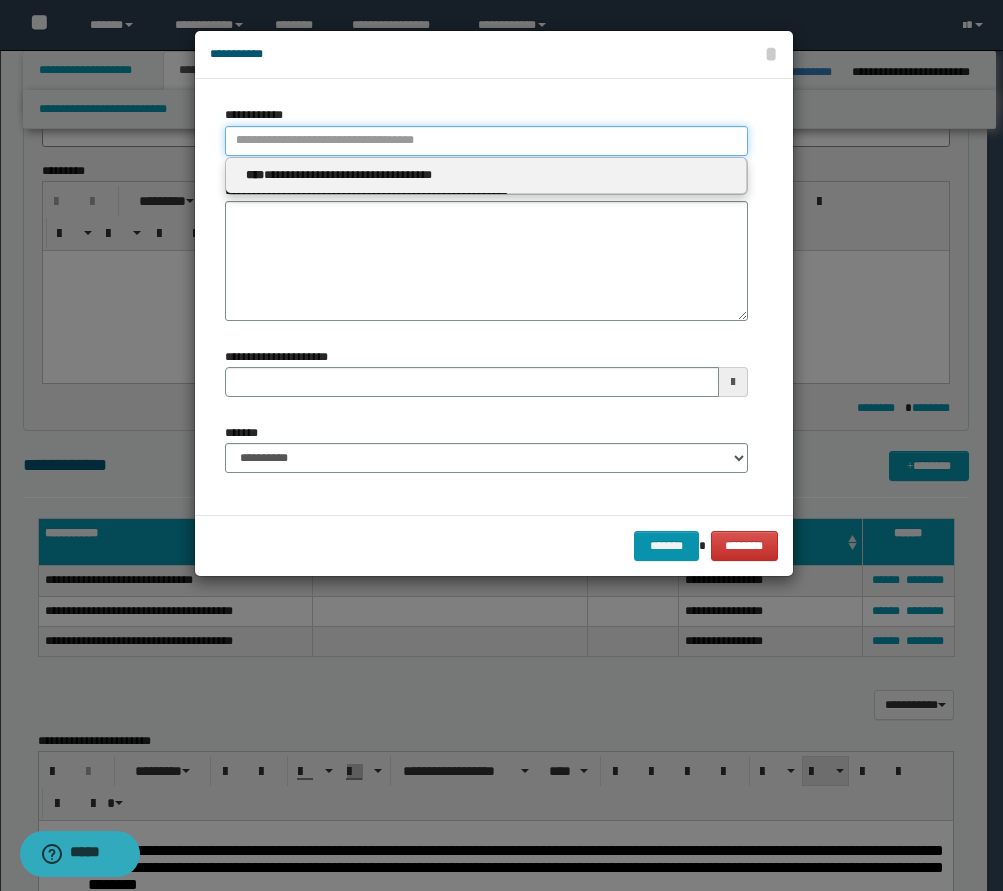 type 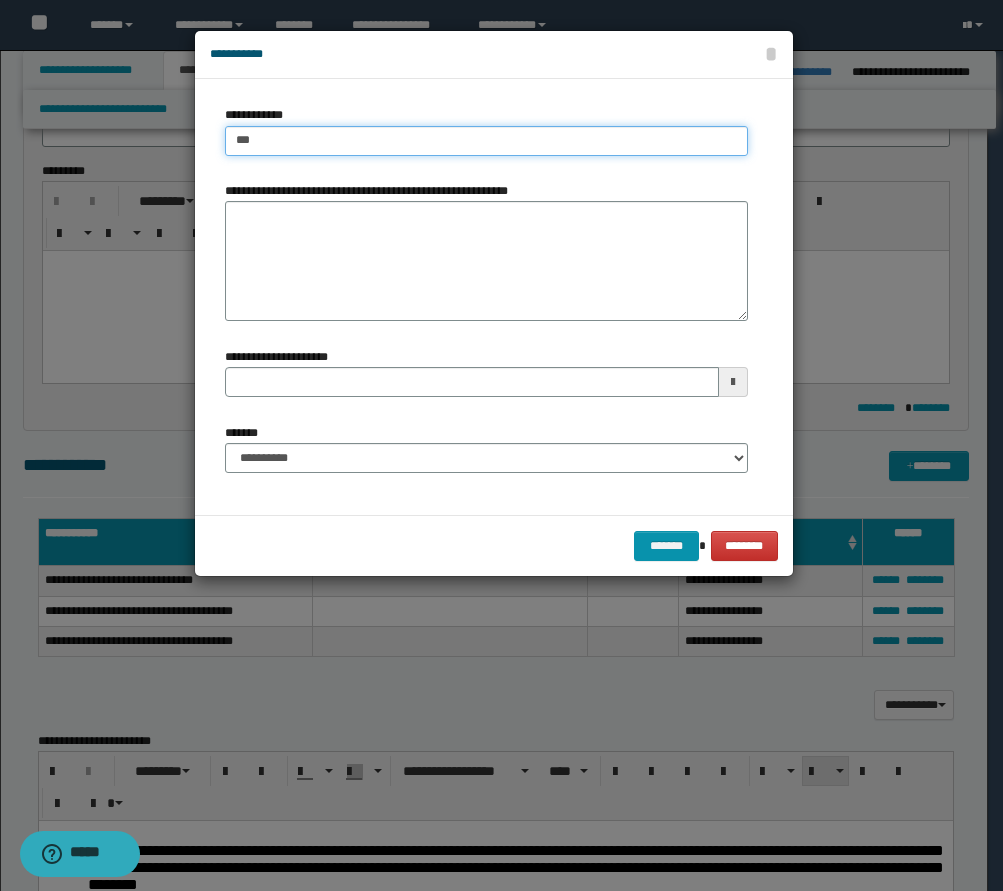 type on "****" 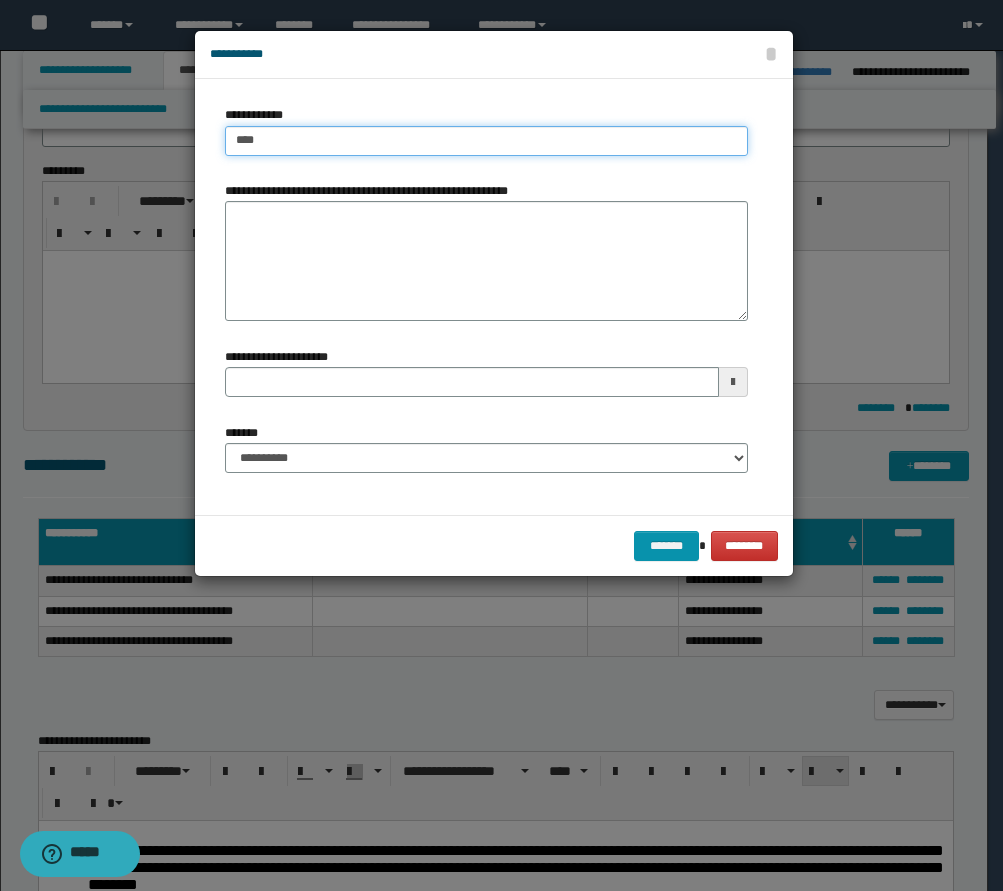 type on "****" 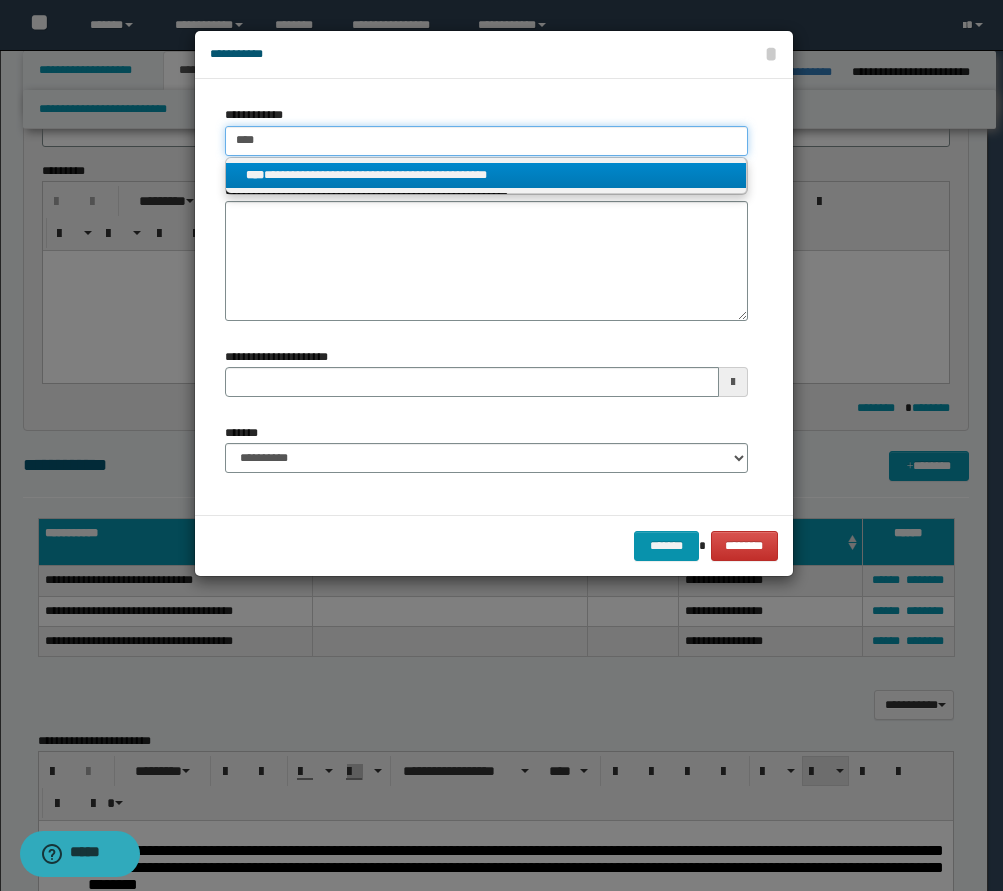 type on "****" 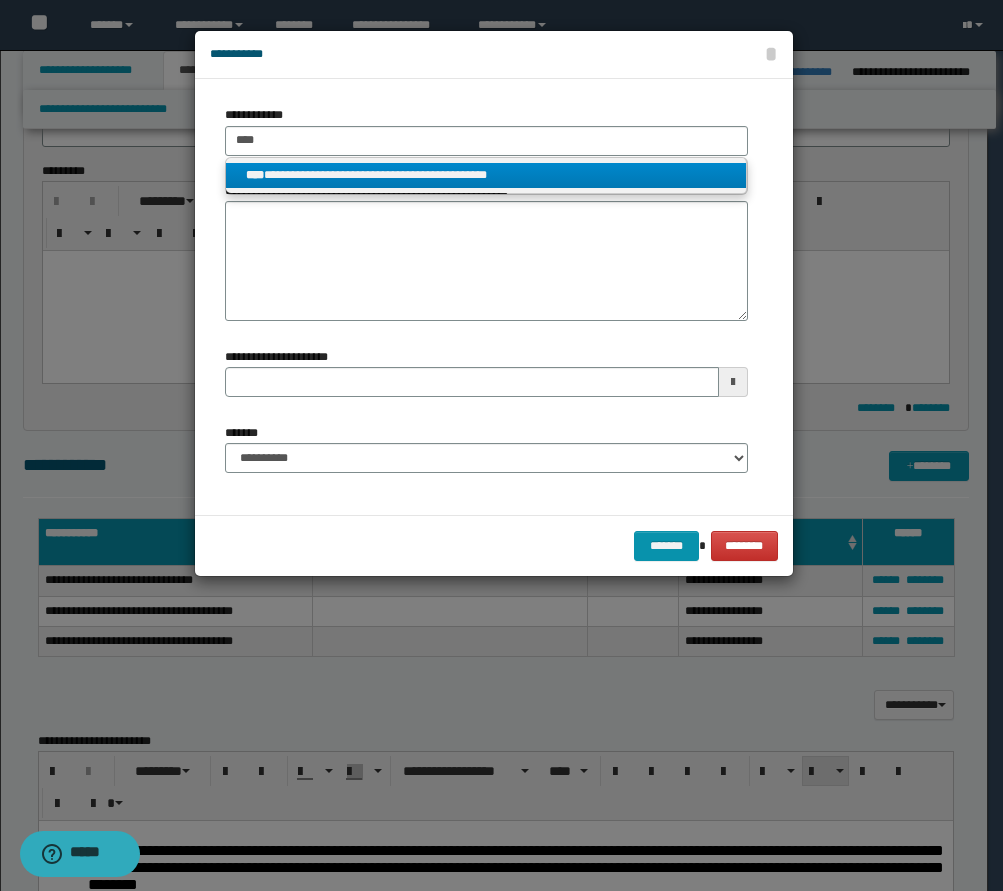 click on "**********" at bounding box center [486, 175] 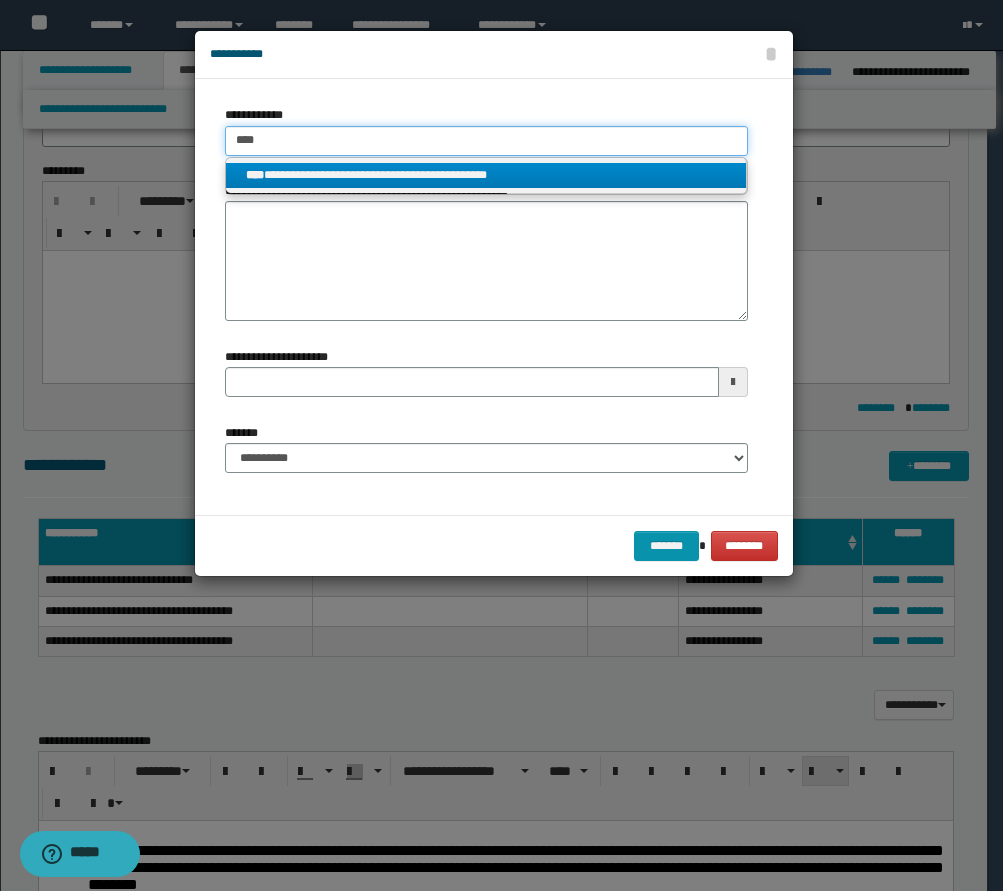 type 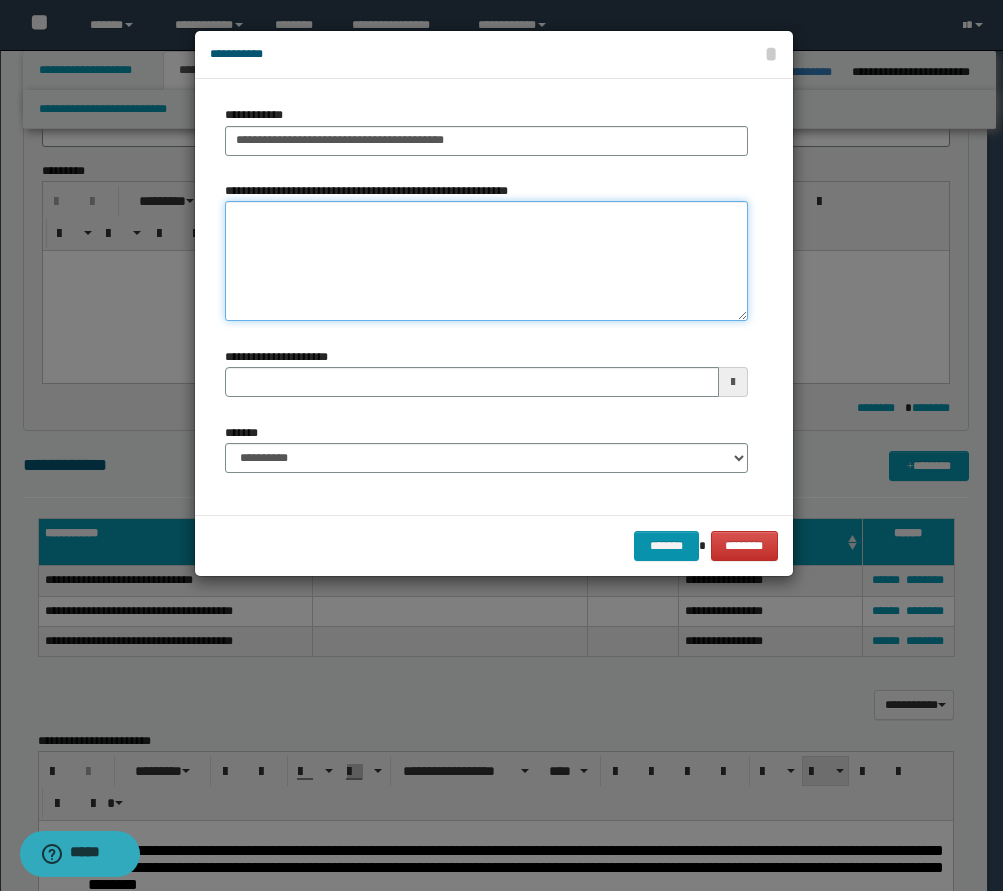 click on "**********" at bounding box center [486, 261] 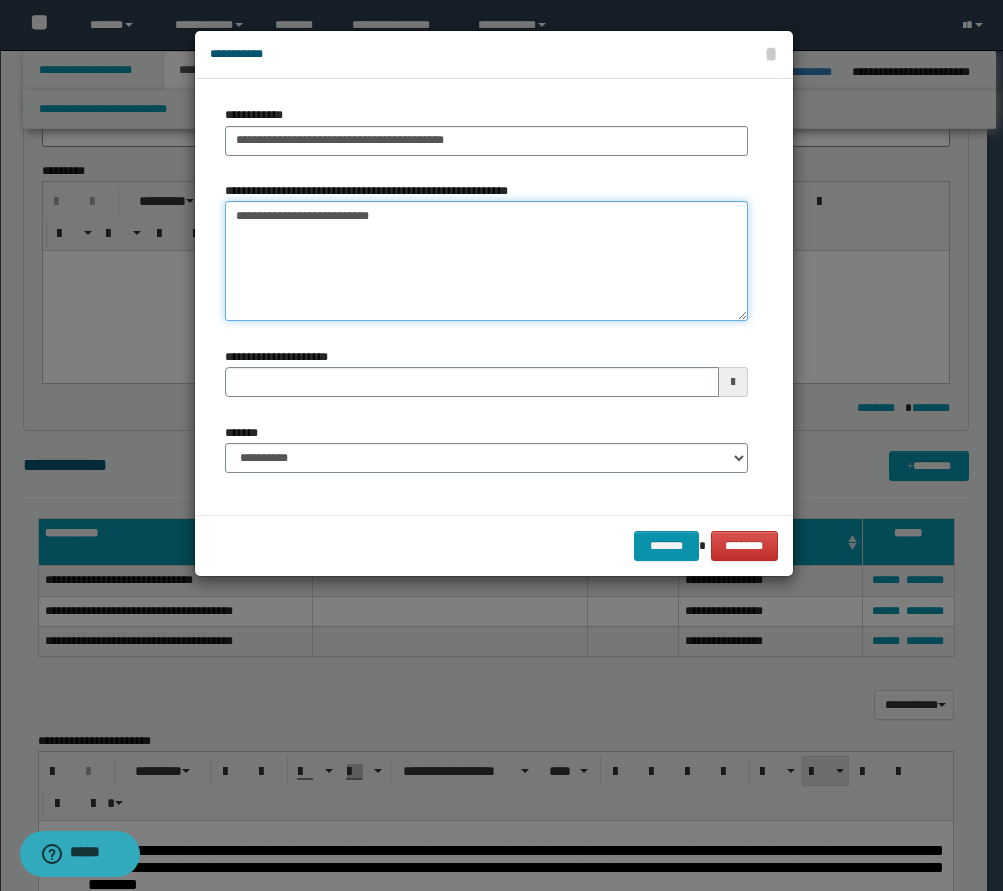 type on "**********" 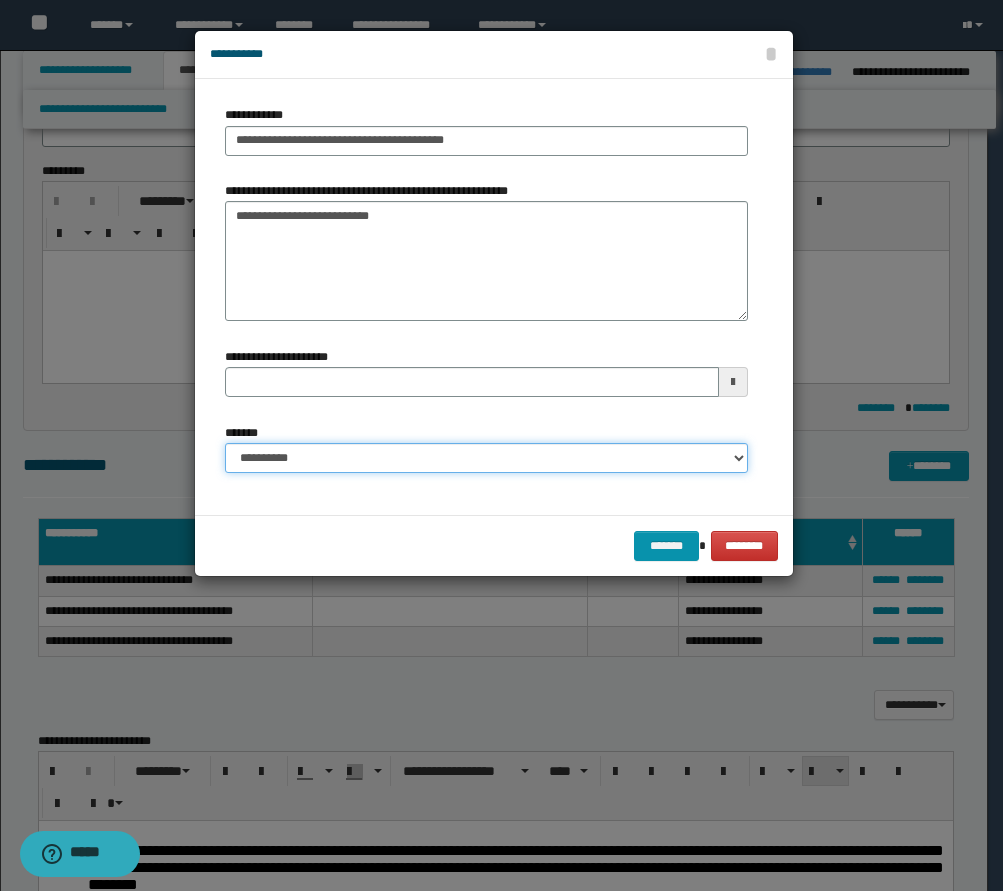 click on "**********" at bounding box center [486, 458] 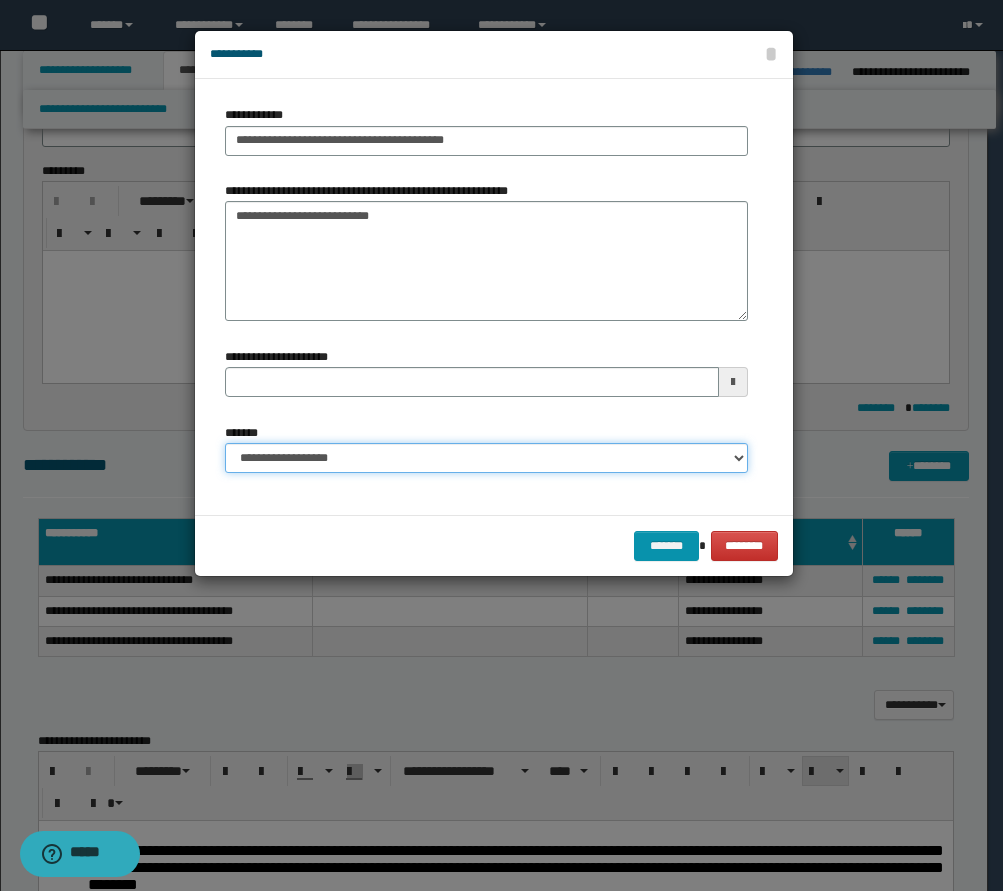 click on "**********" at bounding box center (486, 458) 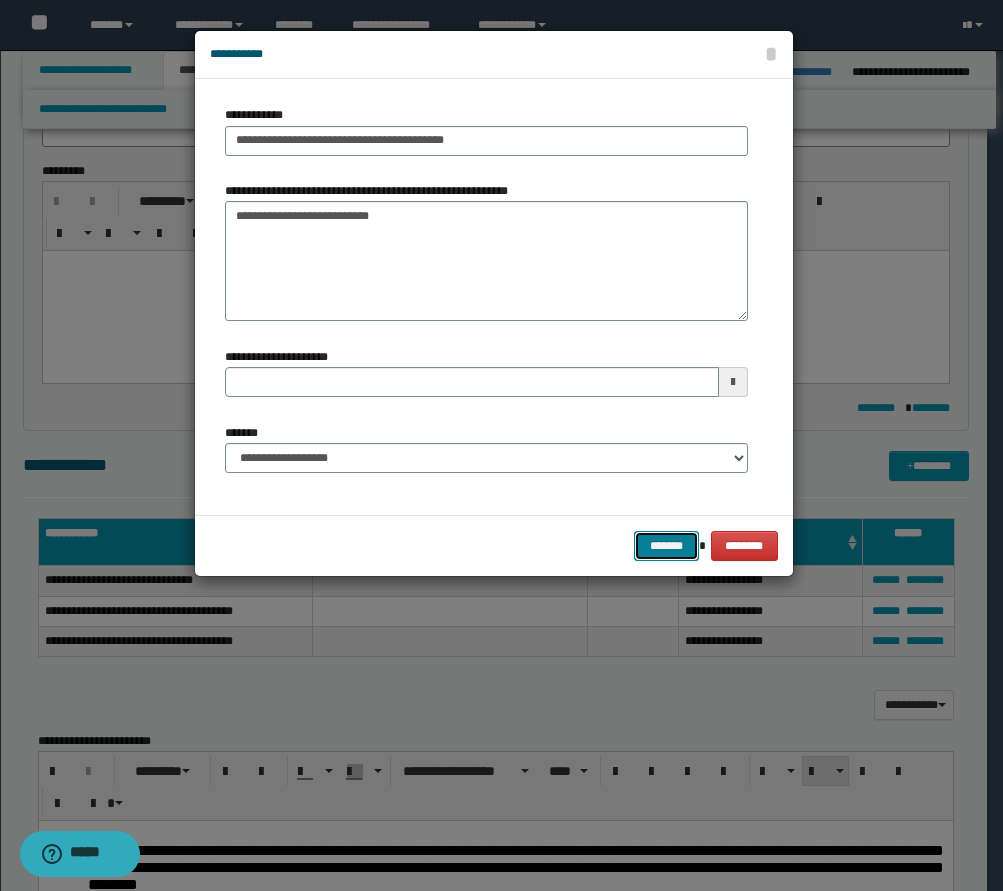 click on "*******" at bounding box center (666, 546) 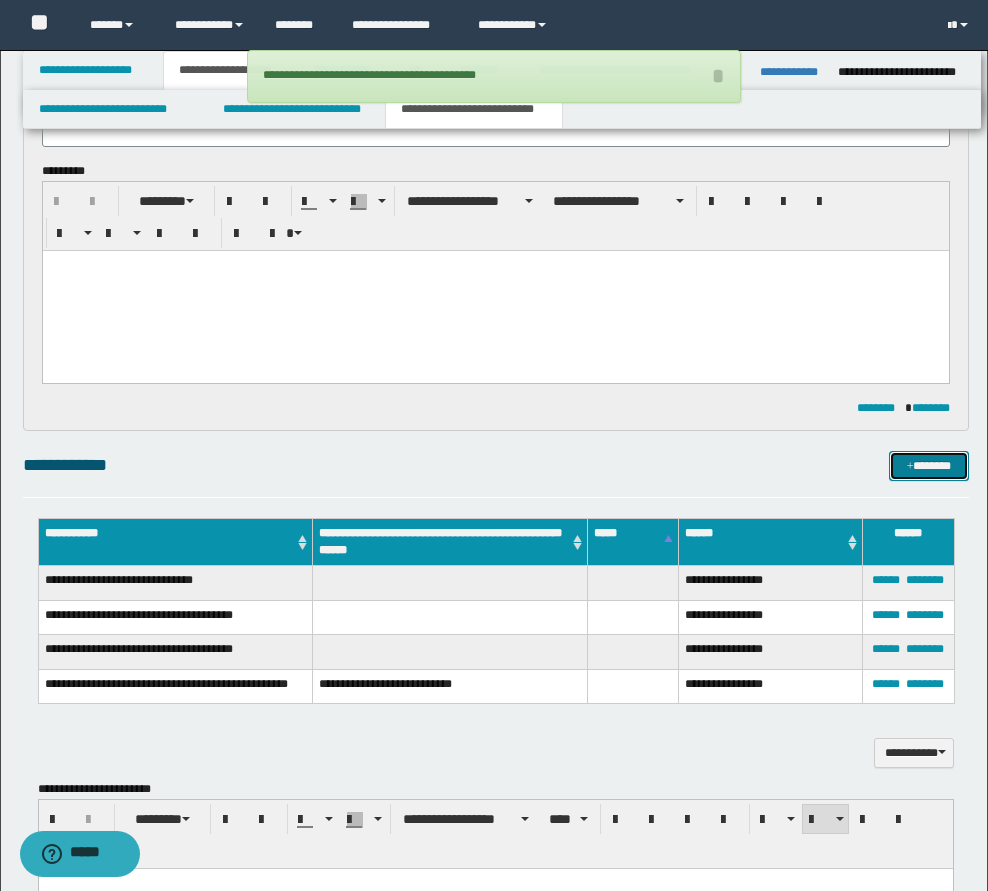 click on "*******" at bounding box center (929, 466) 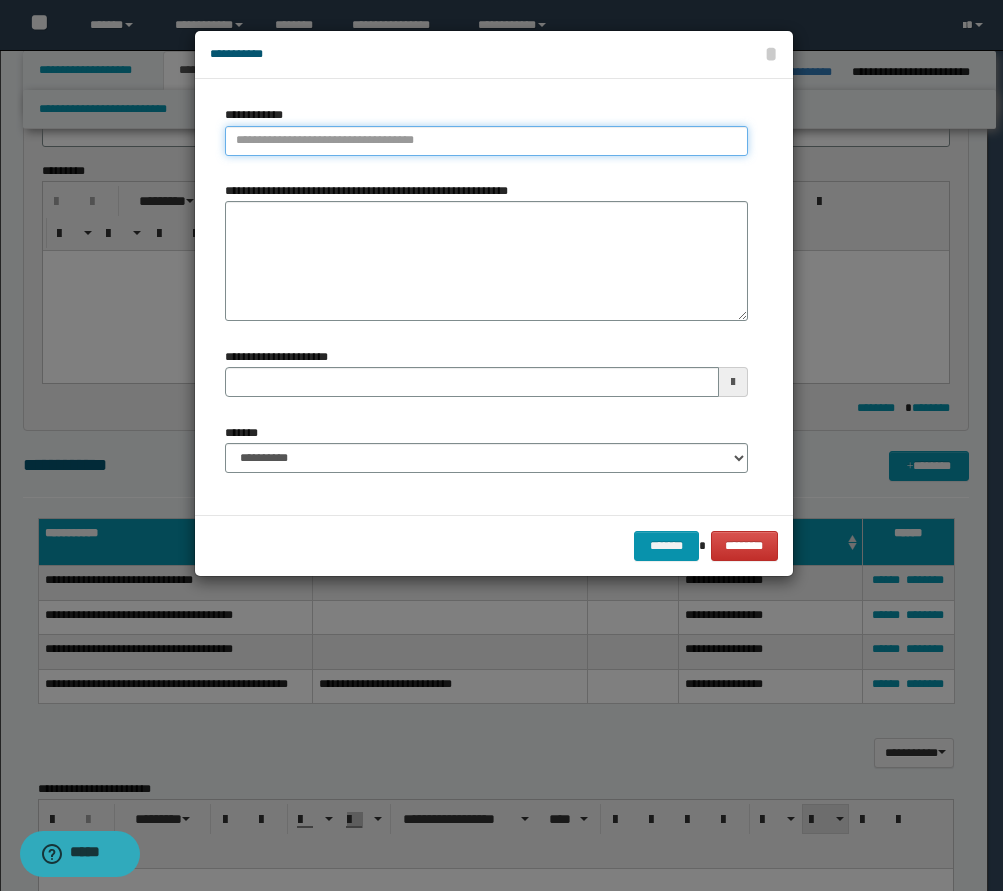 type on "**********" 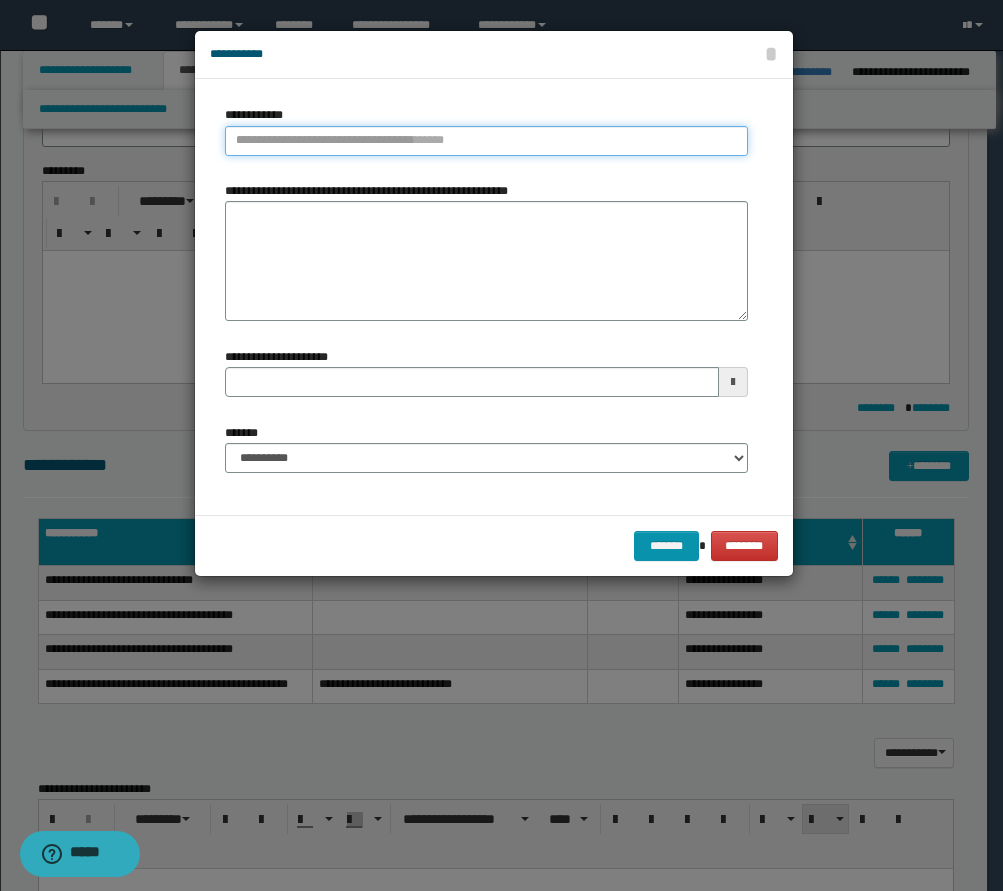 click on "**********" at bounding box center [486, 141] 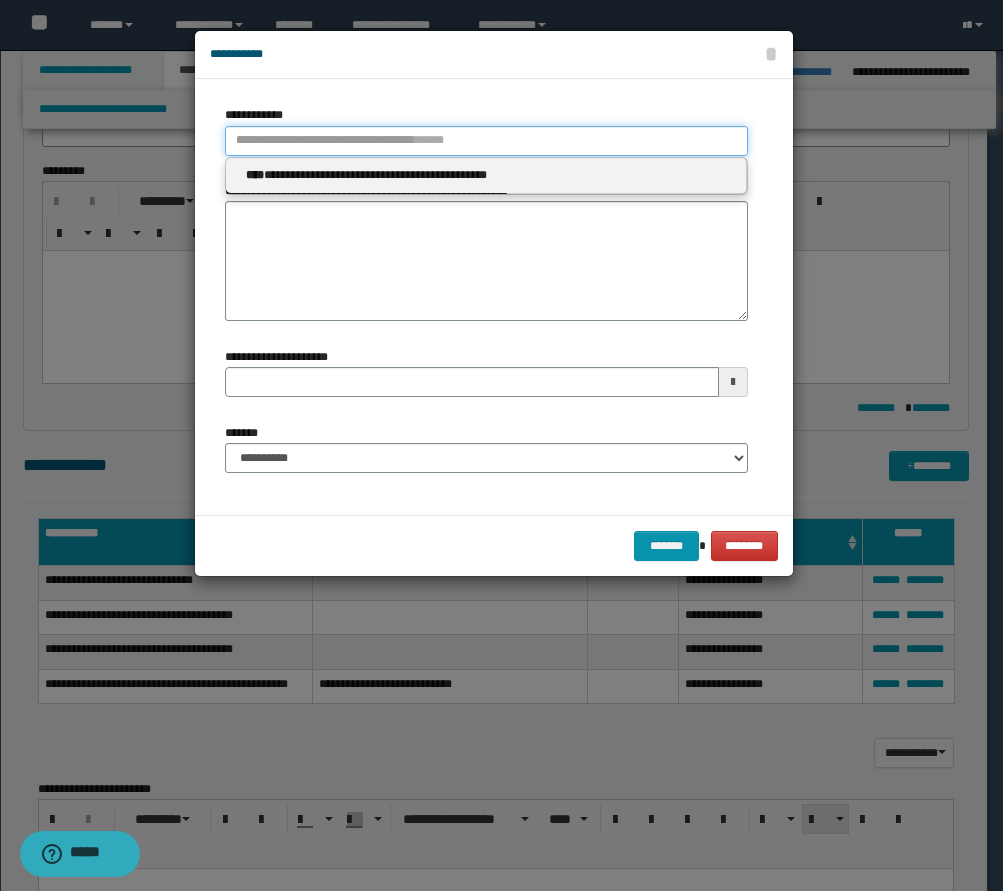 type 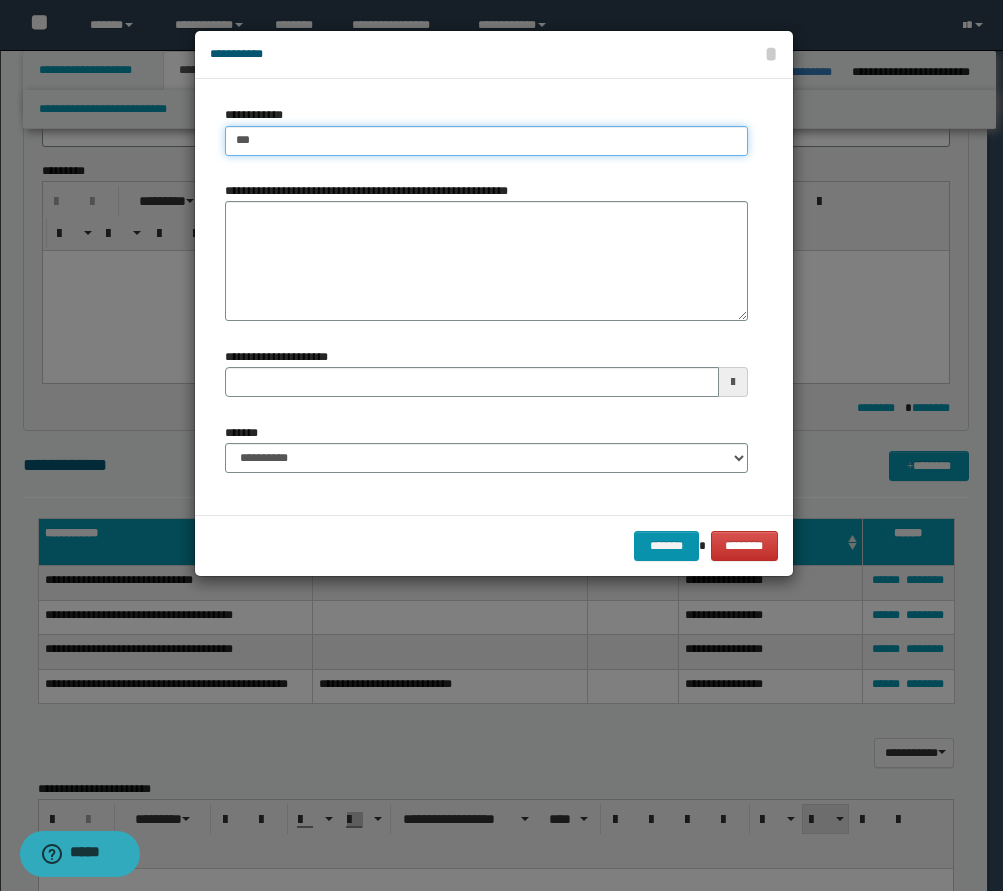 type on "****" 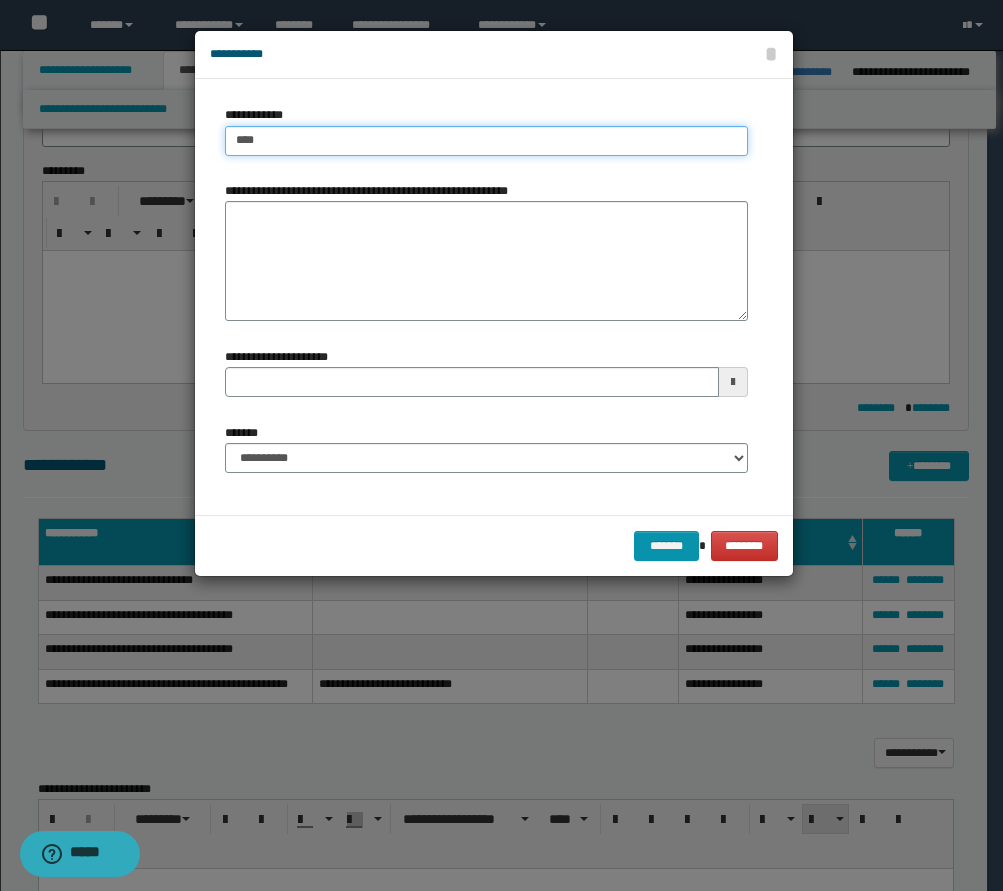 type on "****" 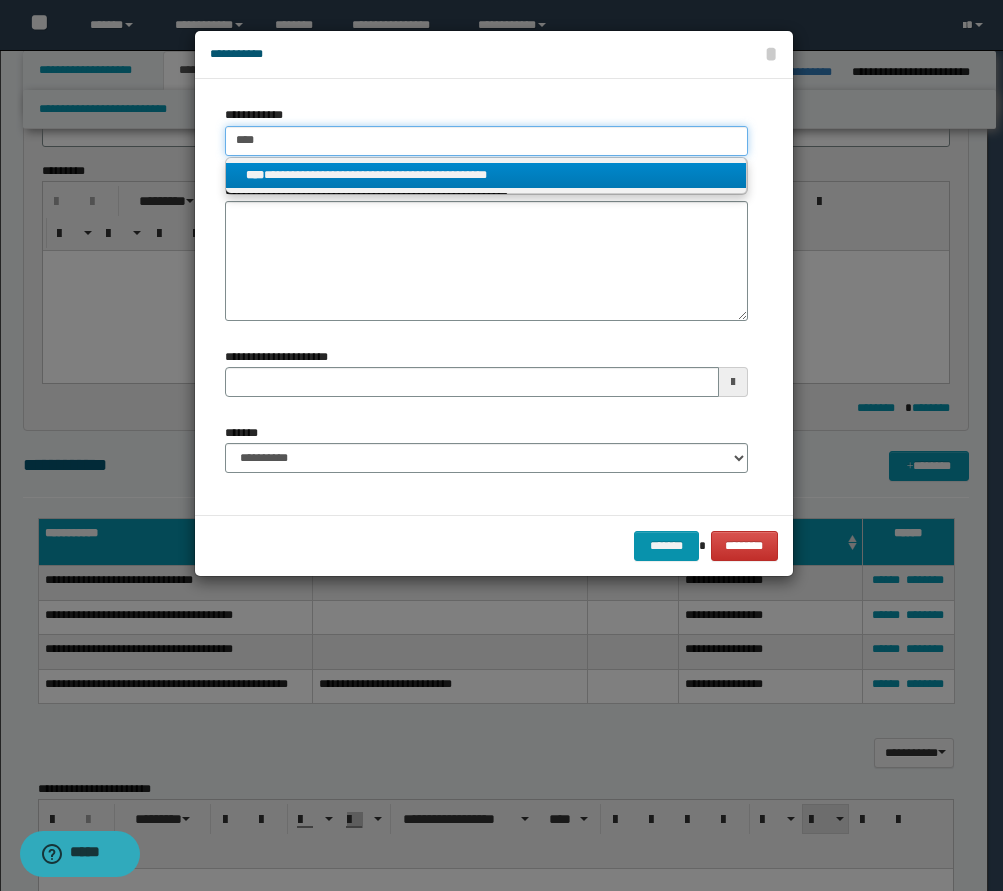 type on "****" 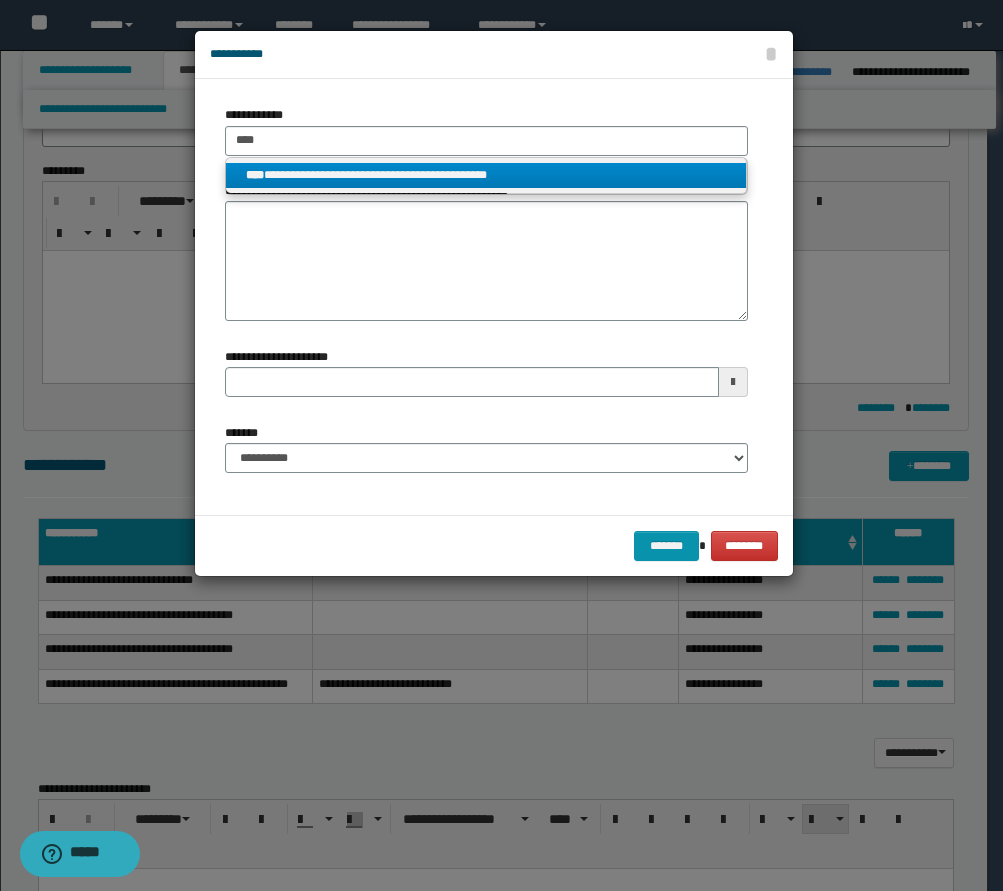 click on "**********" at bounding box center [486, 175] 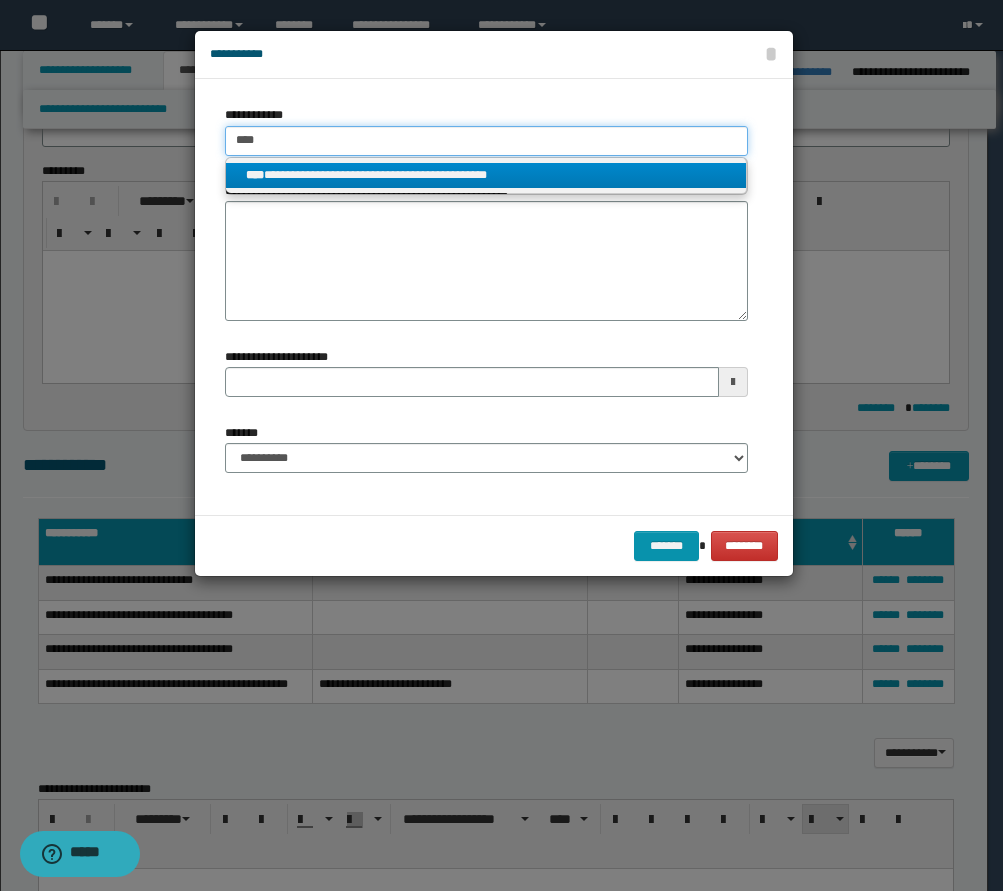type 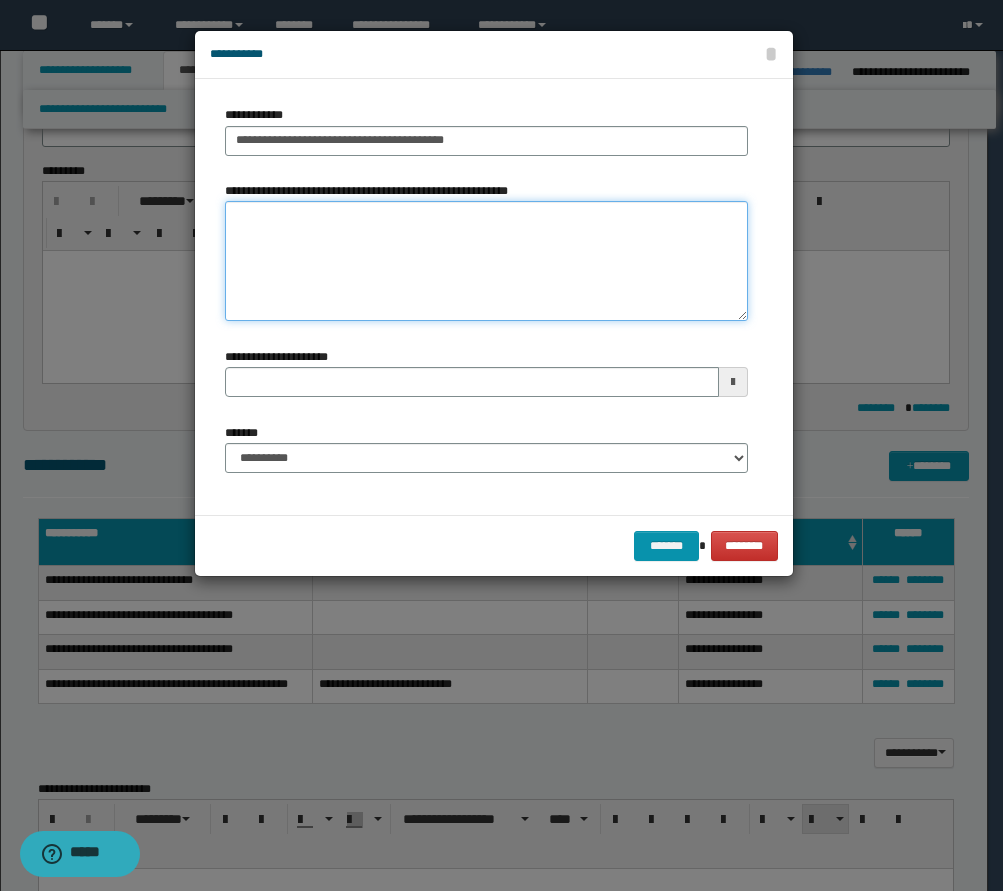 click on "**********" at bounding box center [486, 261] 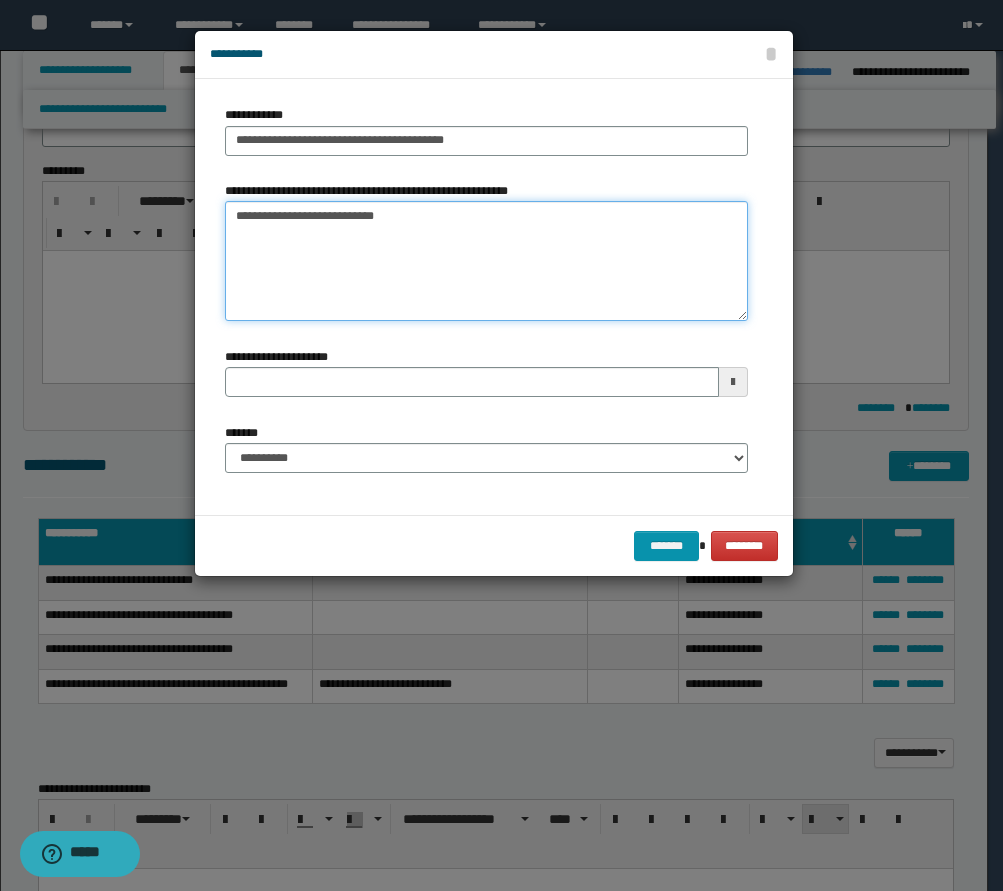 type on "**********" 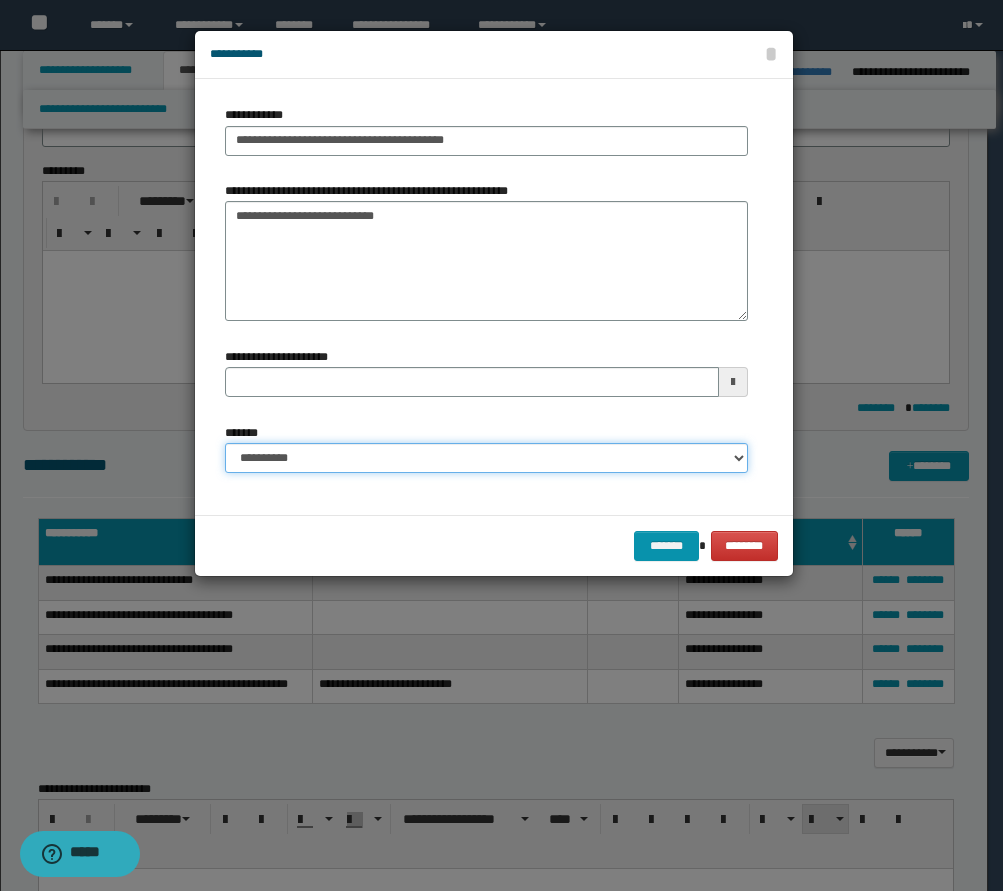 click on "**********" at bounding box center [486, 458] 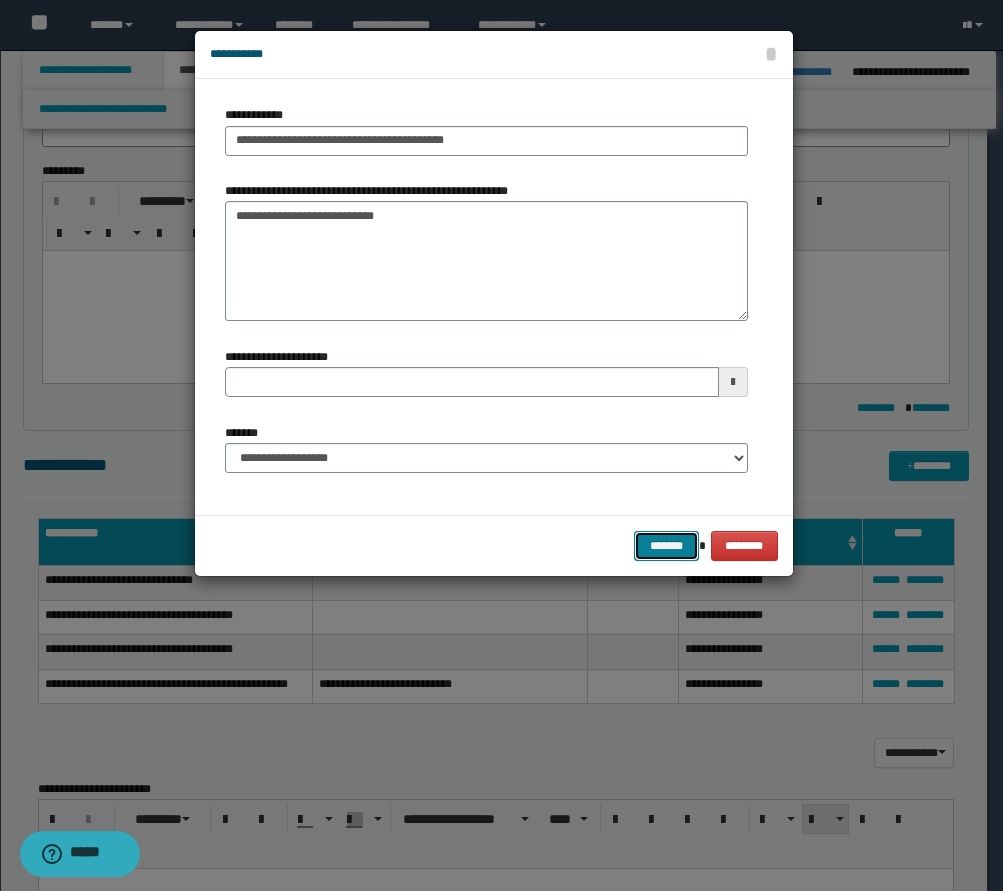 click on "*******" at bounding box center (666, 546) 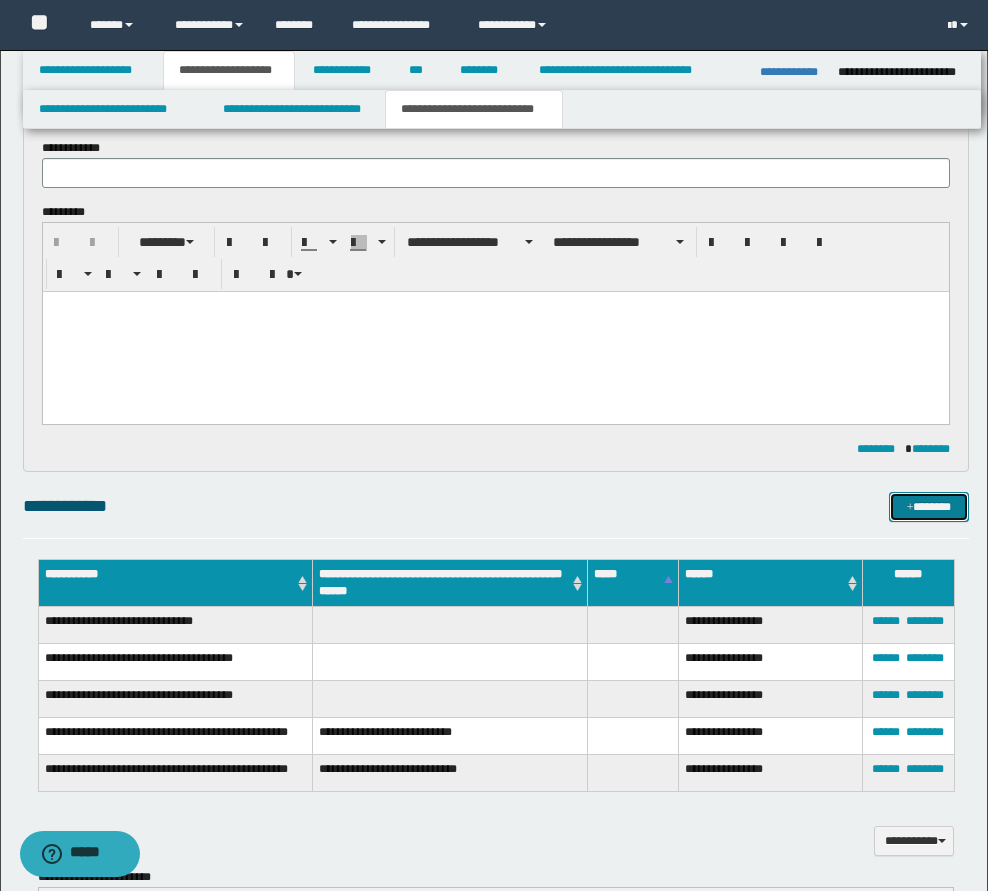 scroll, scrollTop: 0, scrollLeft: 0, axis: both 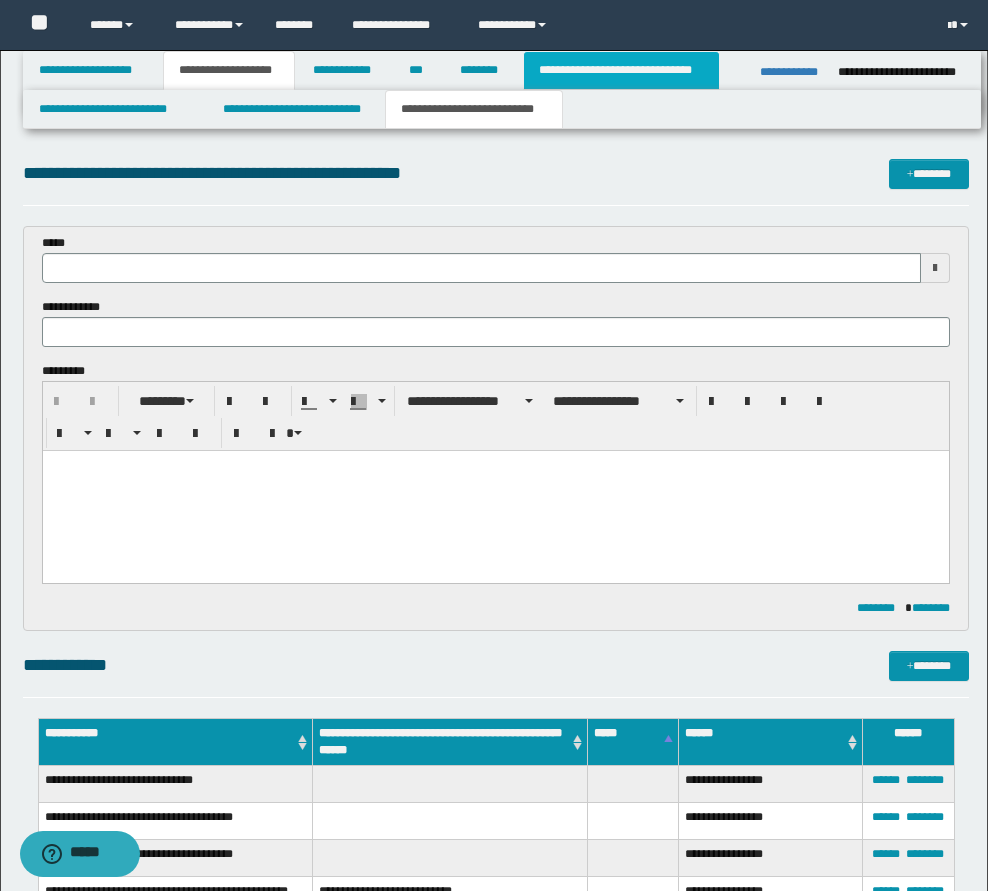 click on "**********" at bounding box center (621, 70) 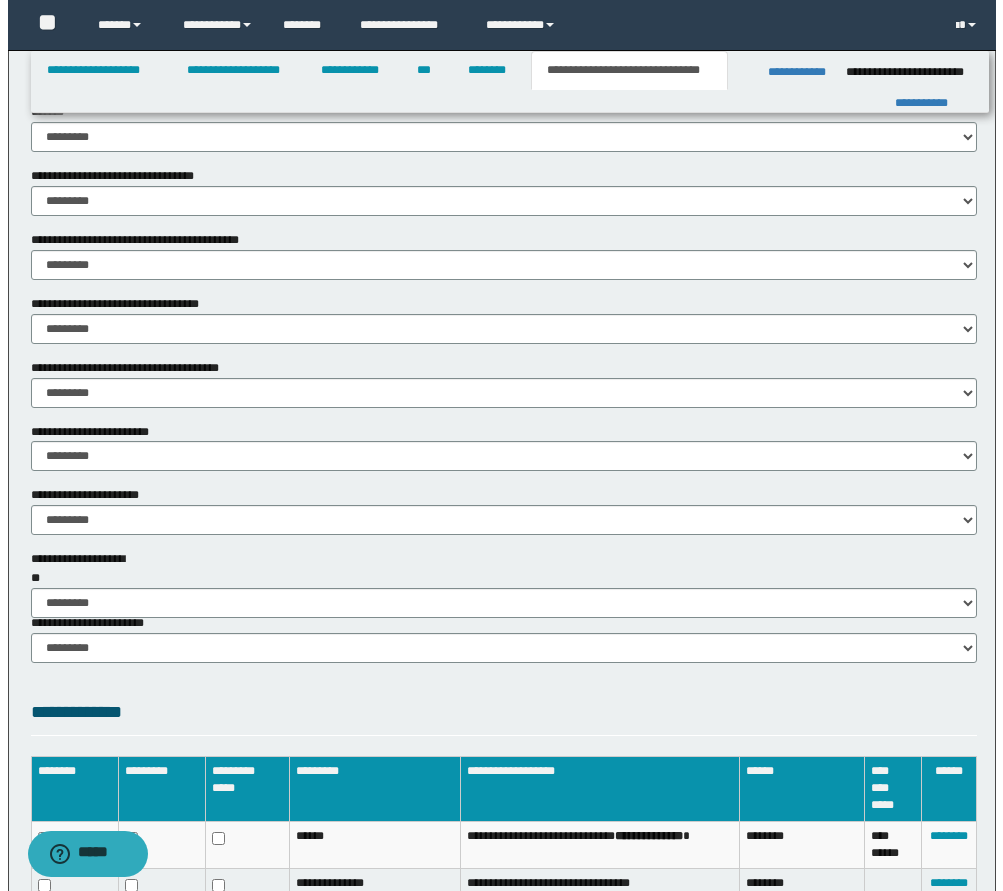 scroll, scrollTop: 1143, scrollLeft: 0, axis: vertical 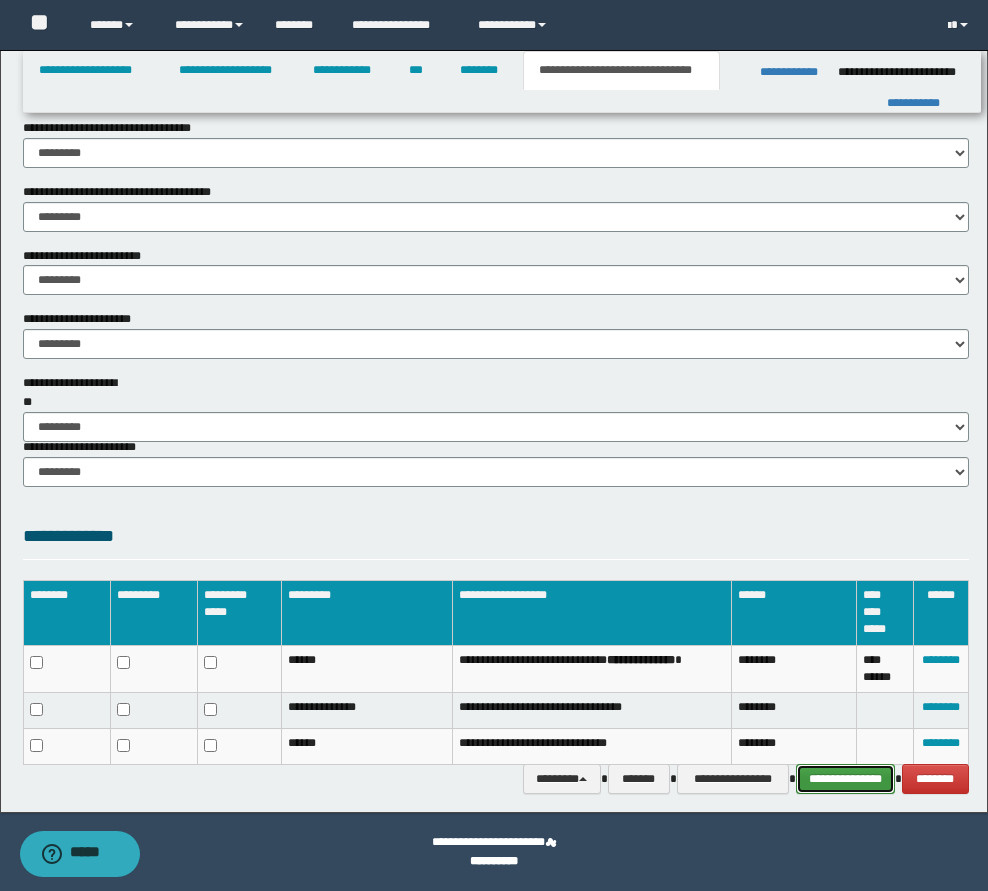 click on "**********" at bounding box center [845, 779] 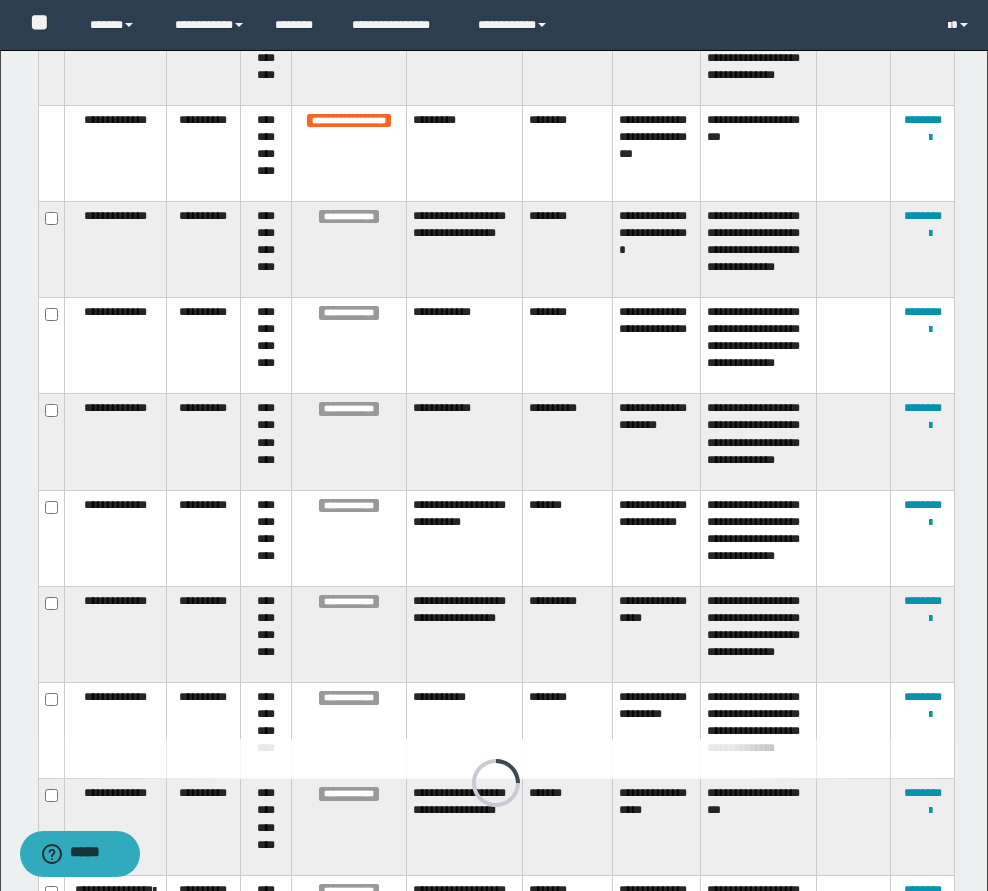 scroll, scrollTop: 0, scrollLeft: 0, axis: both 